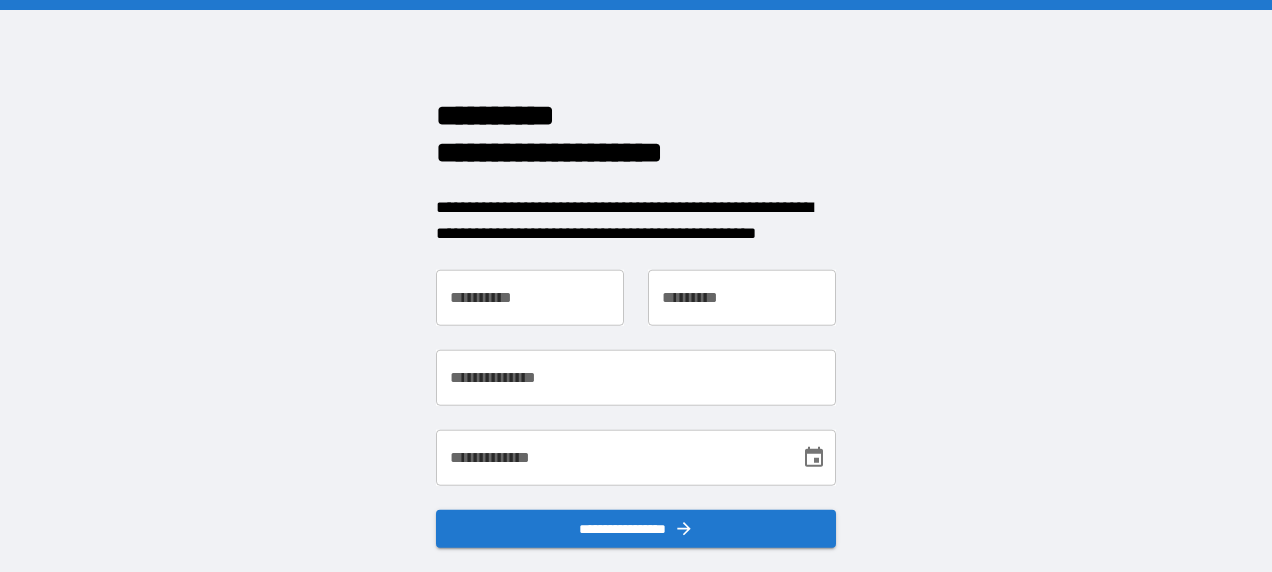 scroll, scrollTop: 0, scrollLeft: 0, axis: both 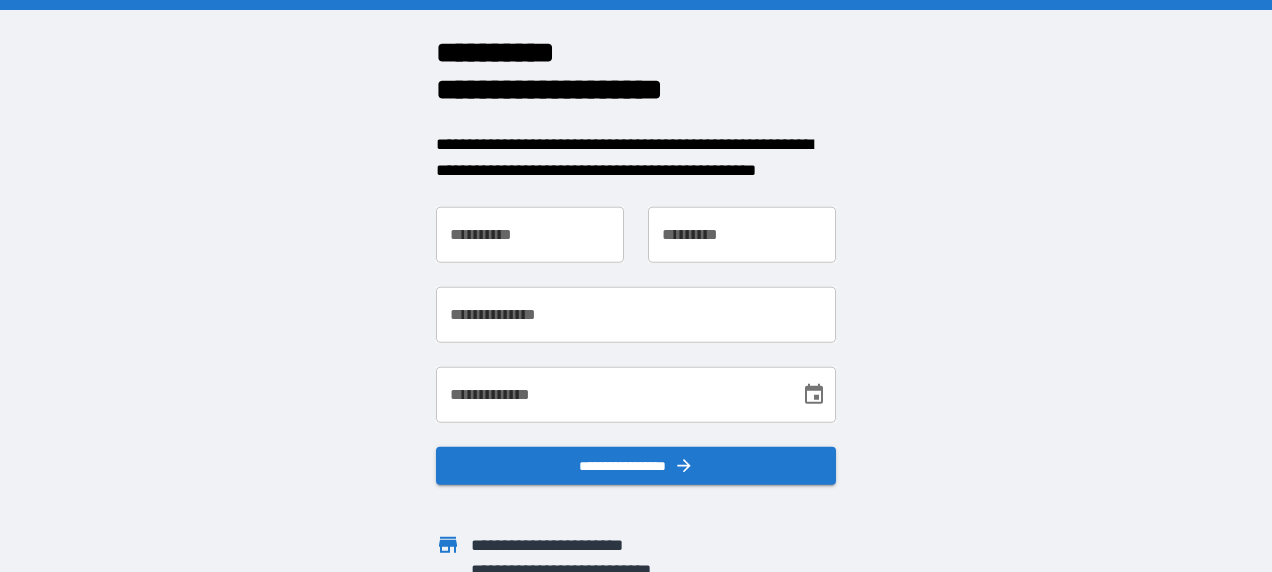 click on "**********" at bounding box center [530, 235] 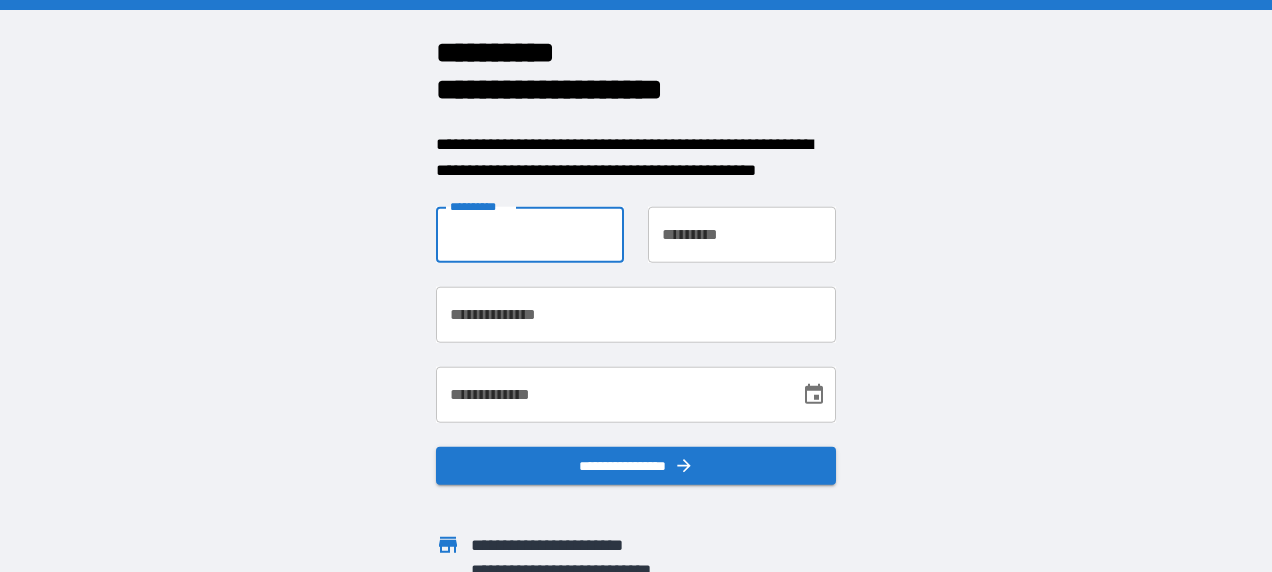 type on "*****" 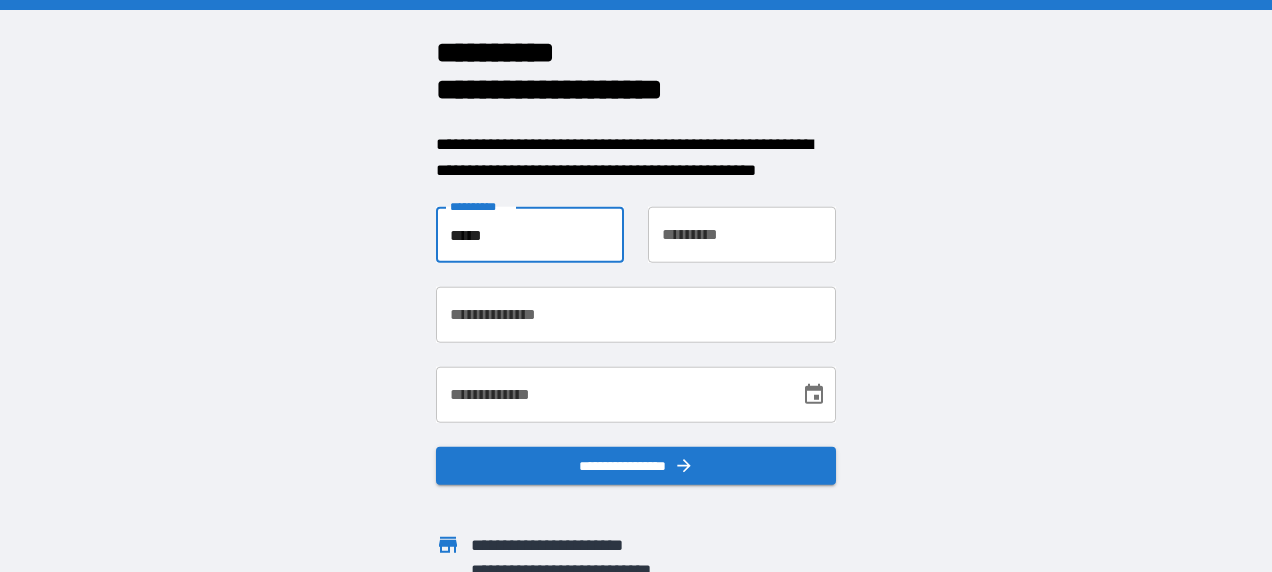 type on "********" 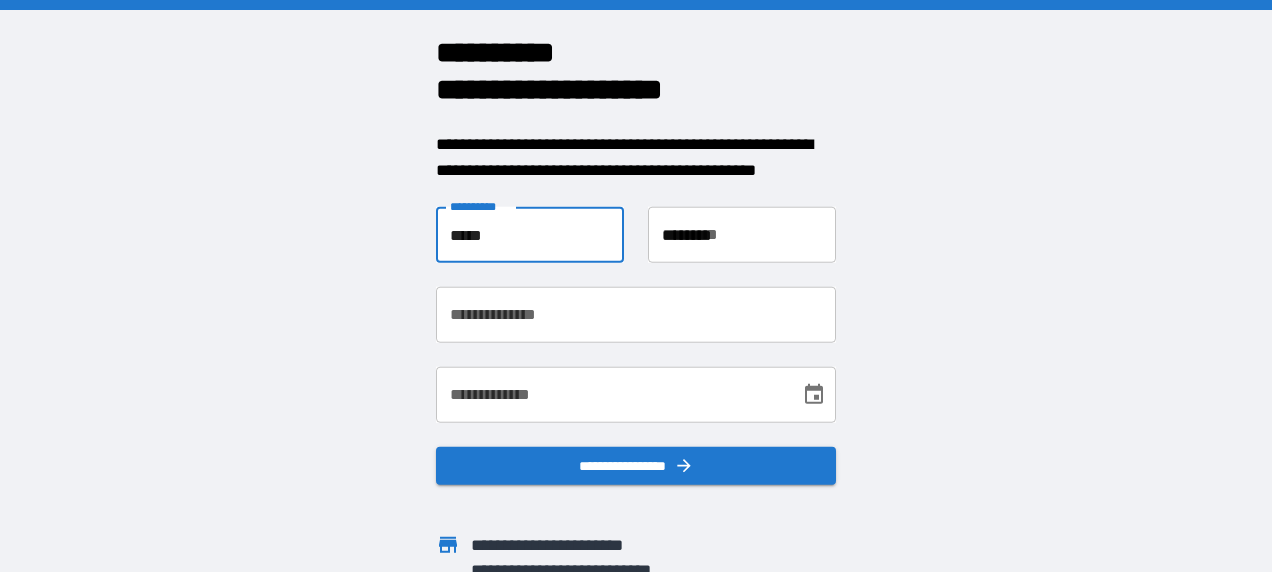 type on "**********" 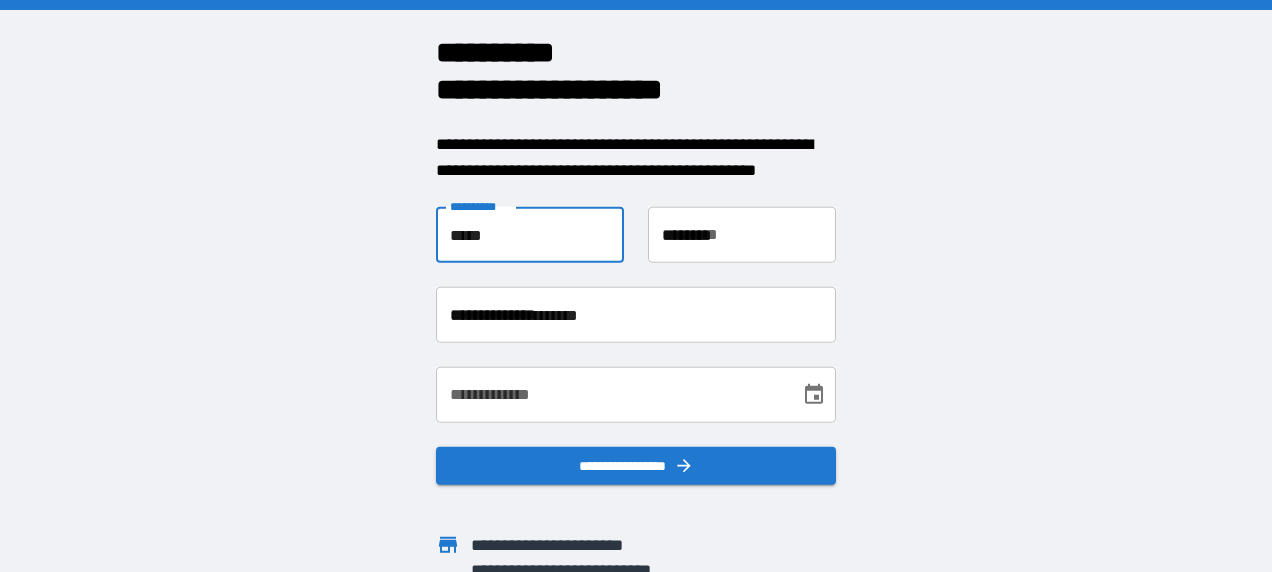 type on "**********" 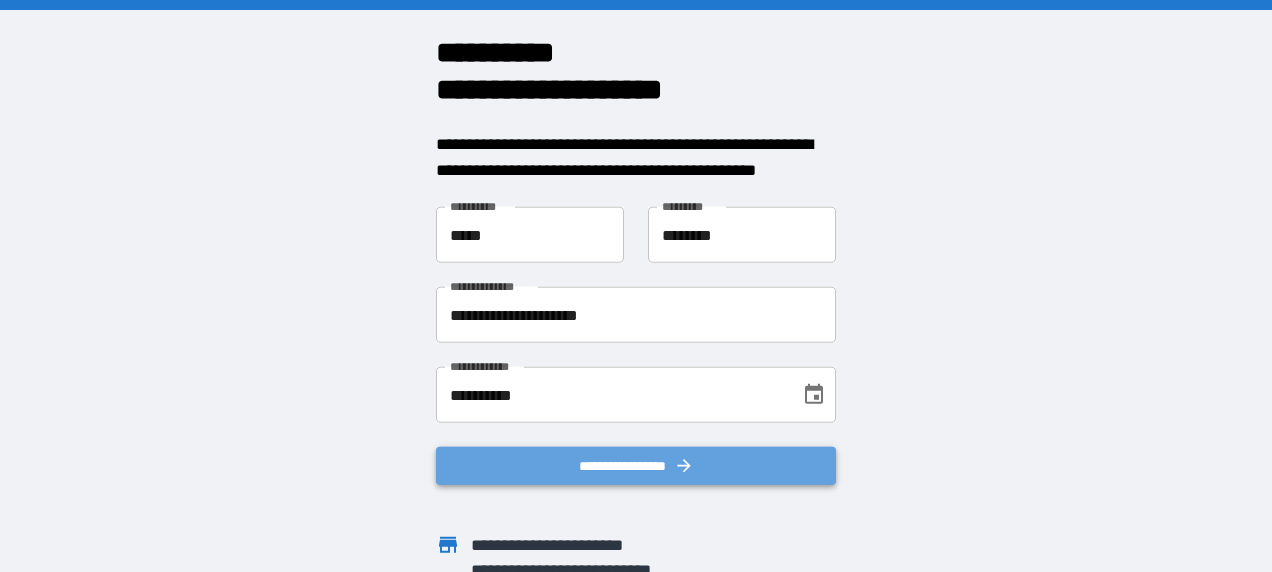 click on "**********" at bounding box center [636, 466] 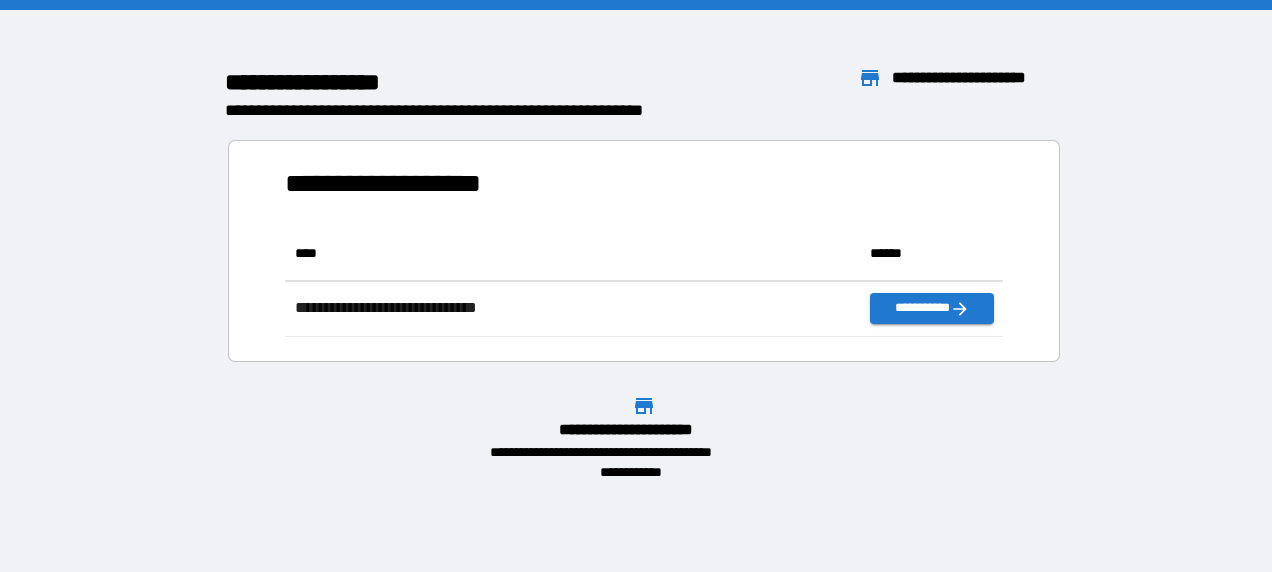 scroll, scrollTop: 16, scrollLeft: 16, axis: both 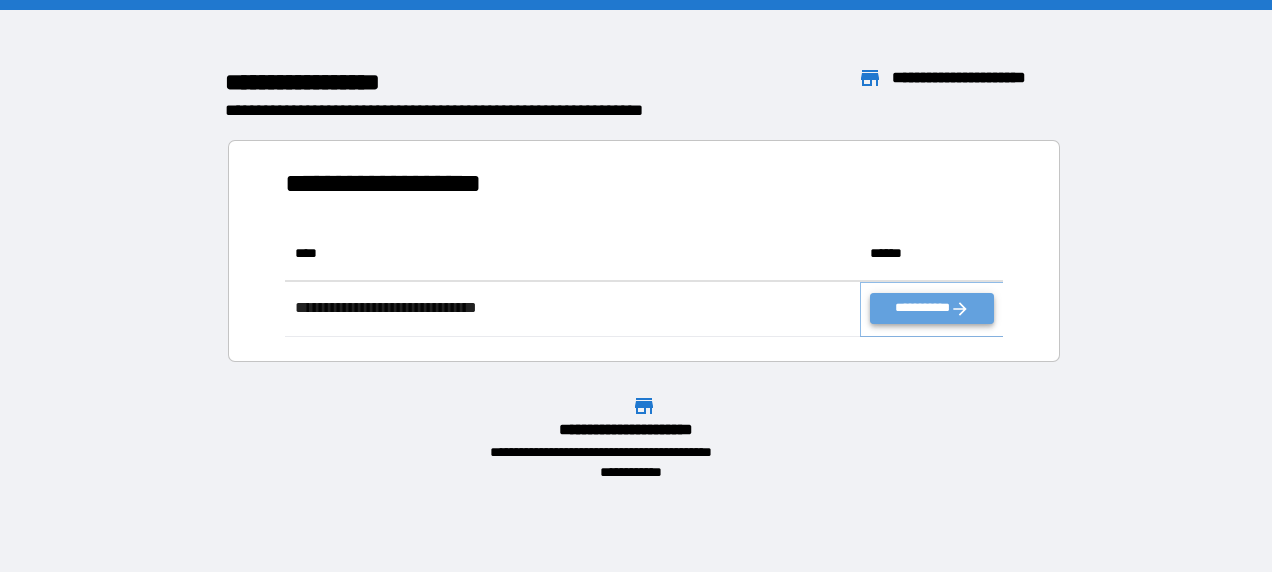 click on "**********" at bounding box center [932, 308] 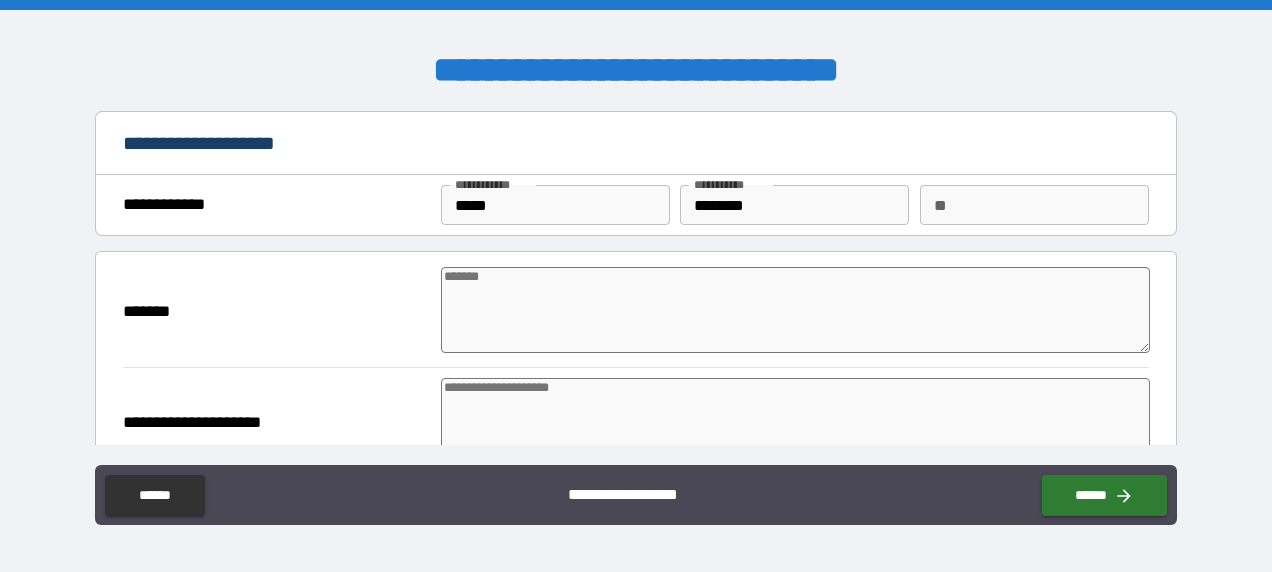 type on "*" 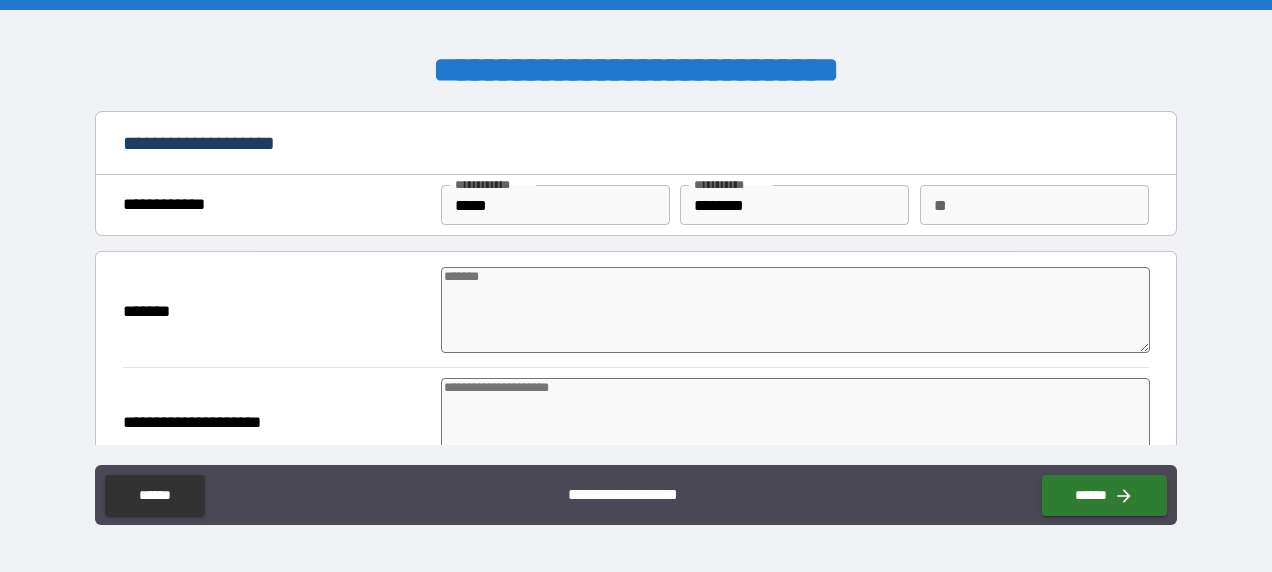 type on "*" 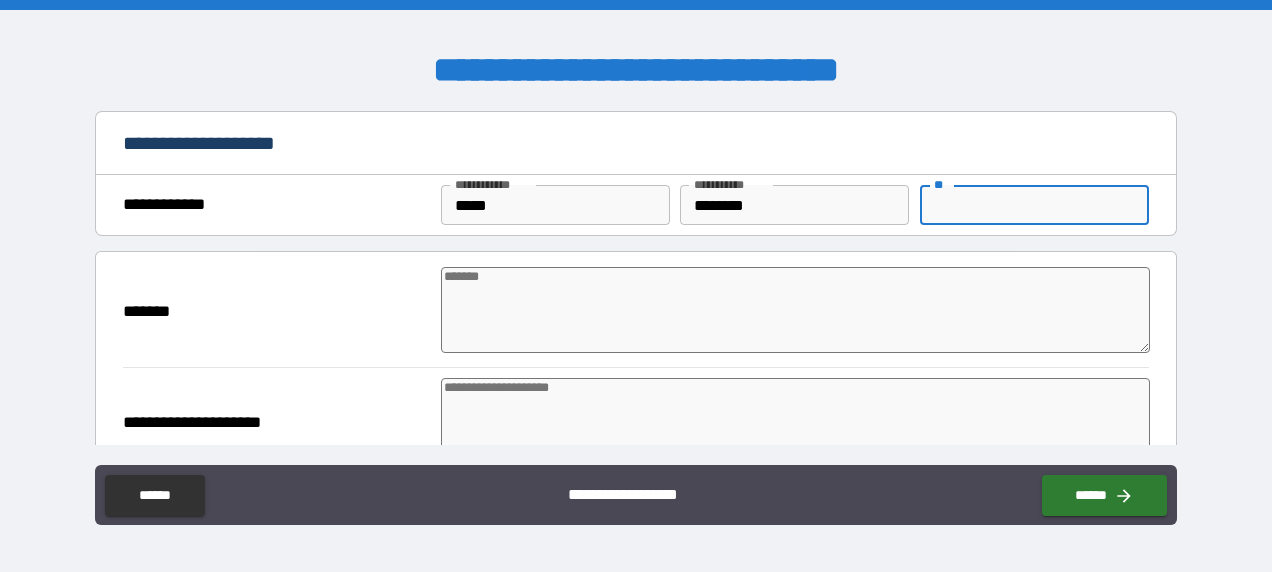 click on "**" at bounding box center (1034, 205) 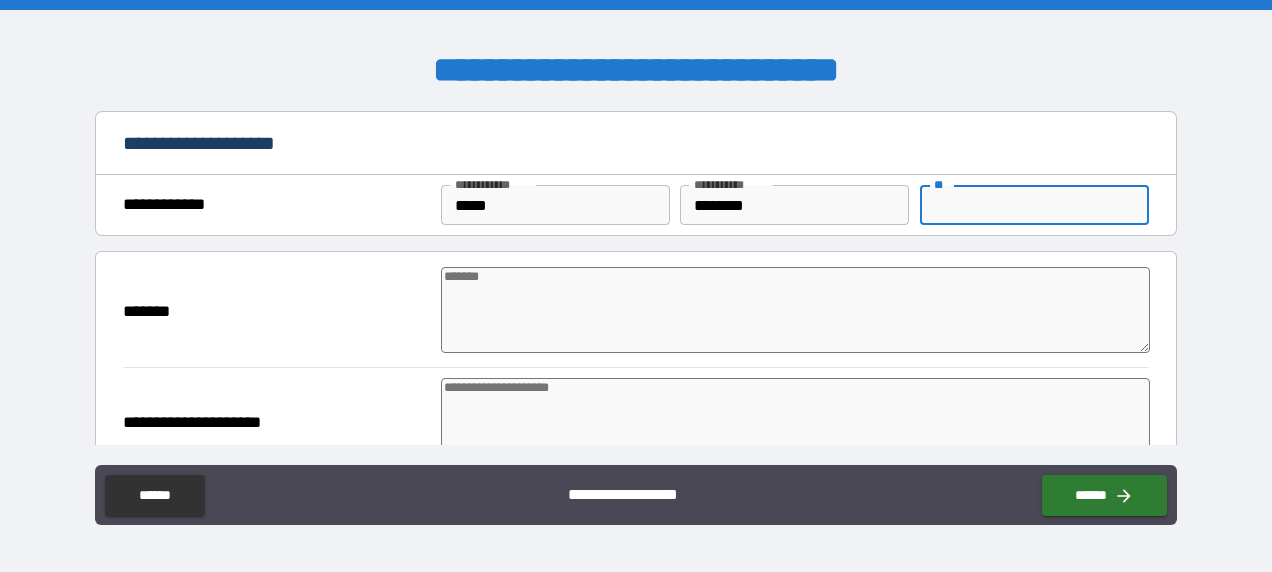 type on "*" 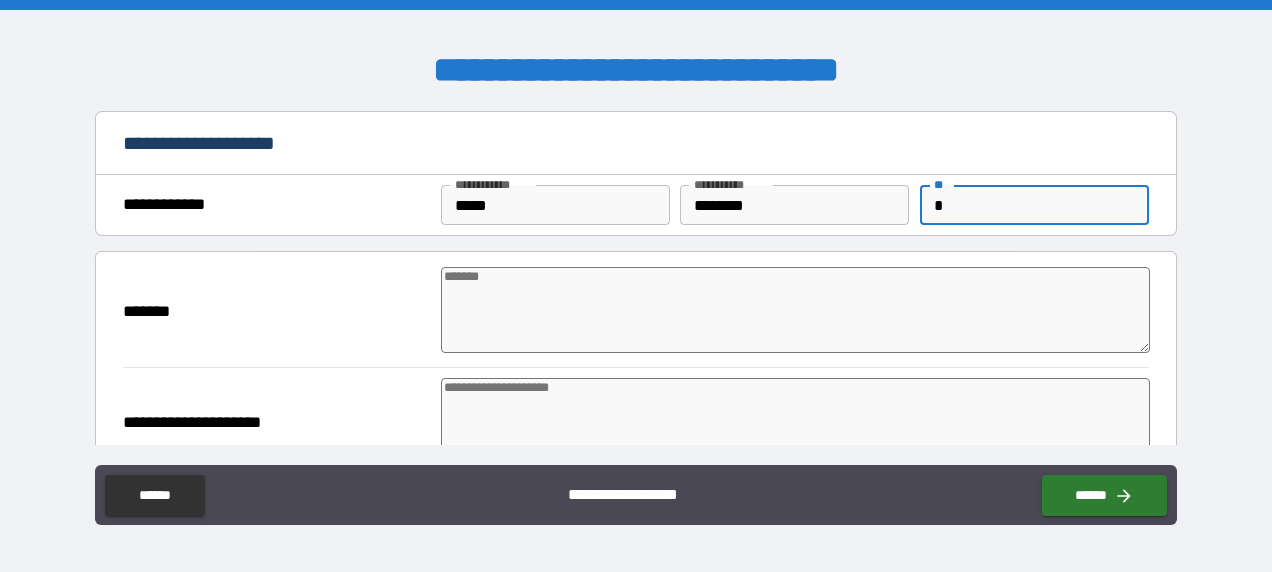type on "*" 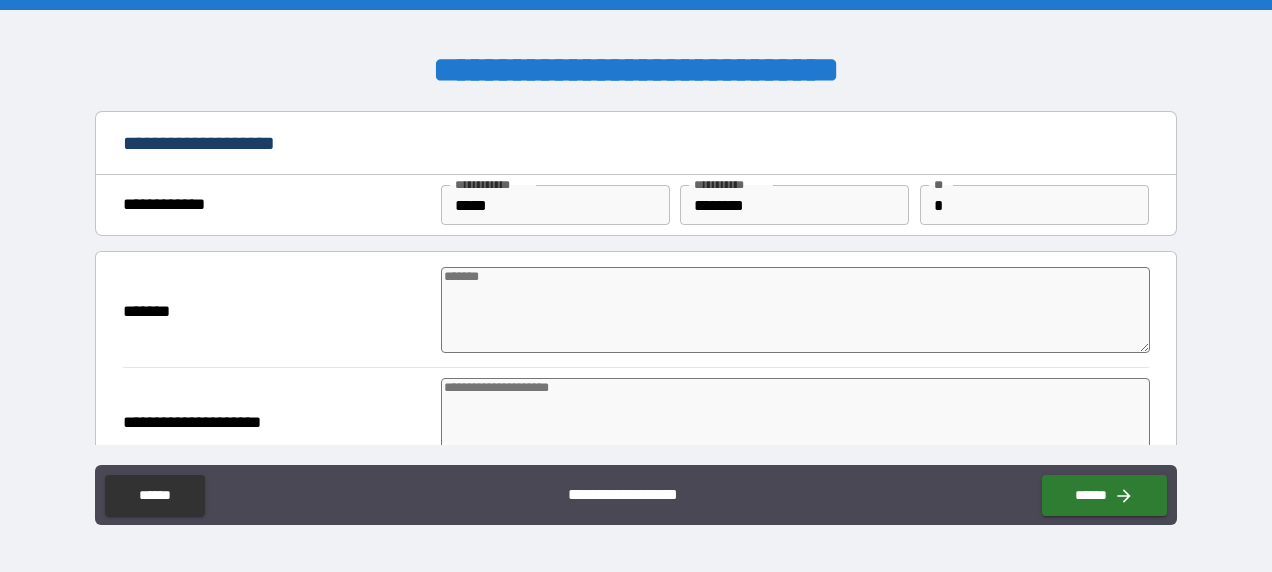 type on "**********" 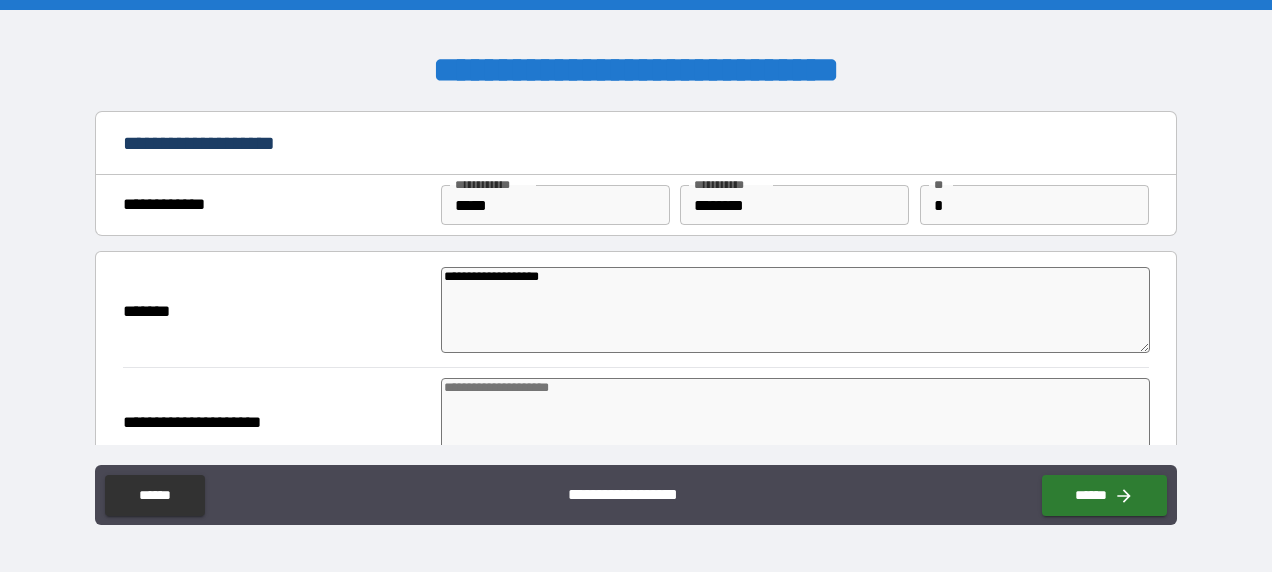 type on "*" 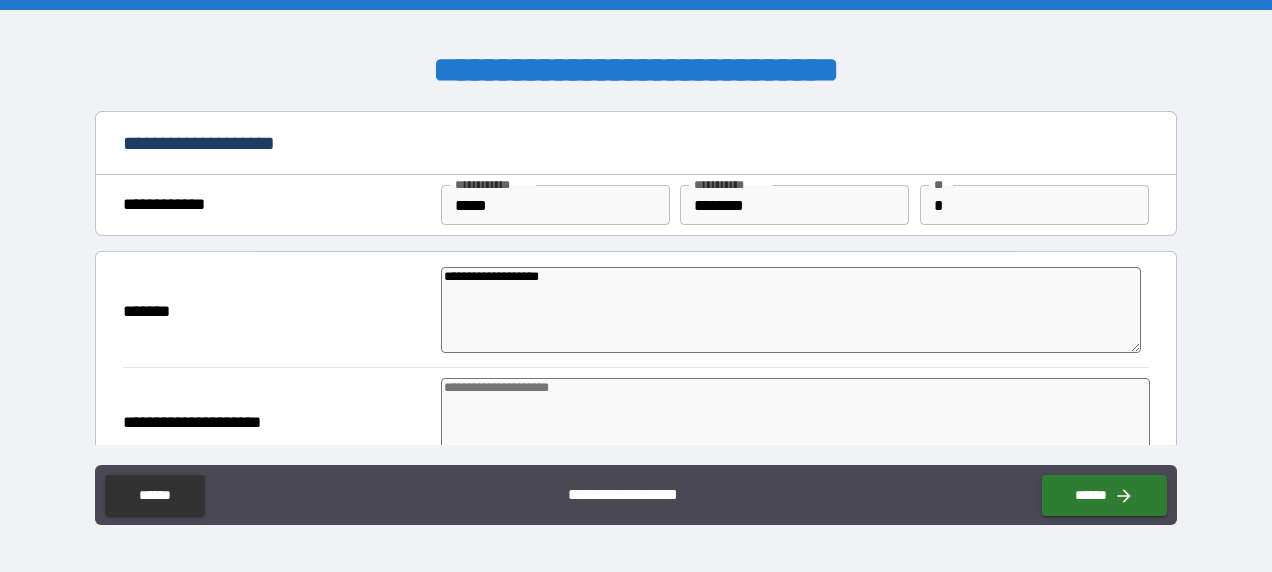 type on "*" 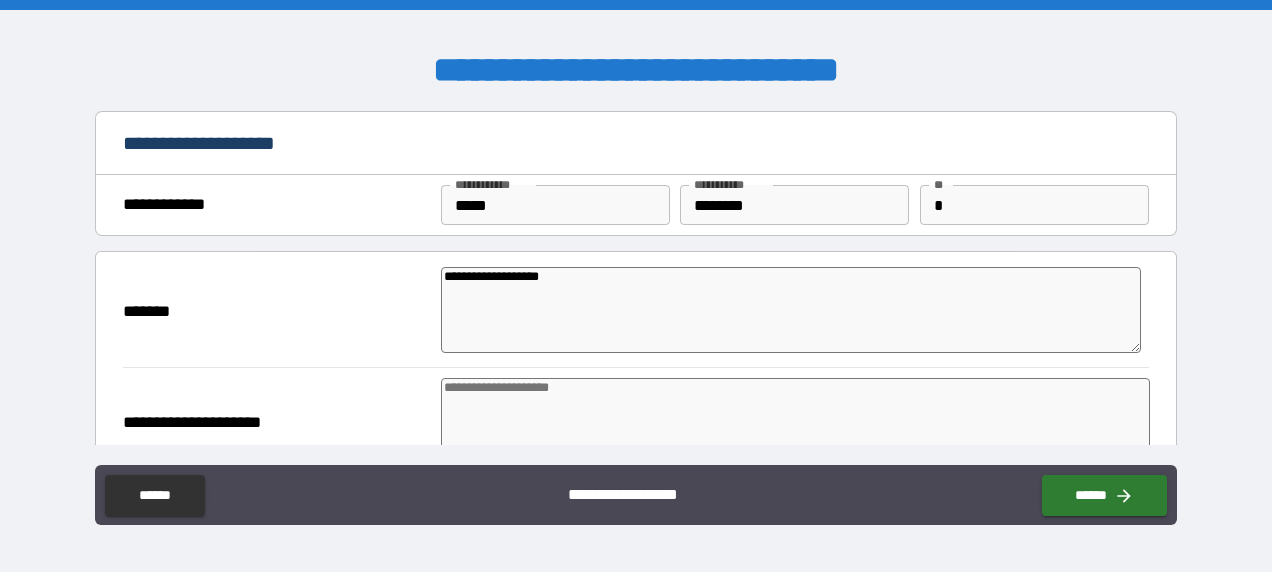 type on "*" 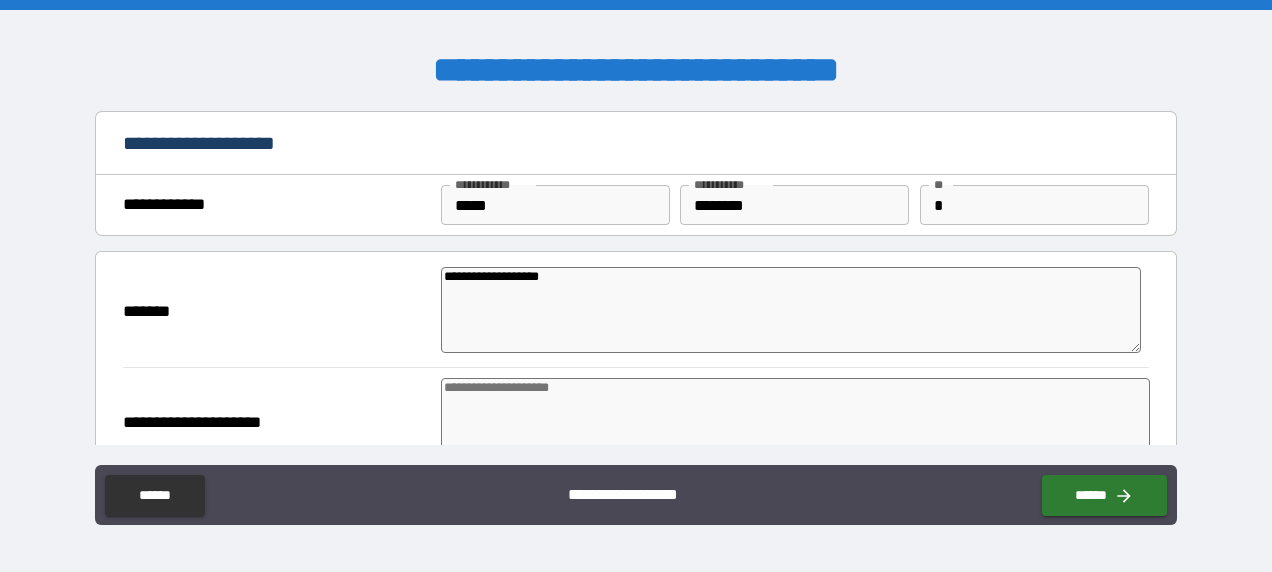 type on "*" 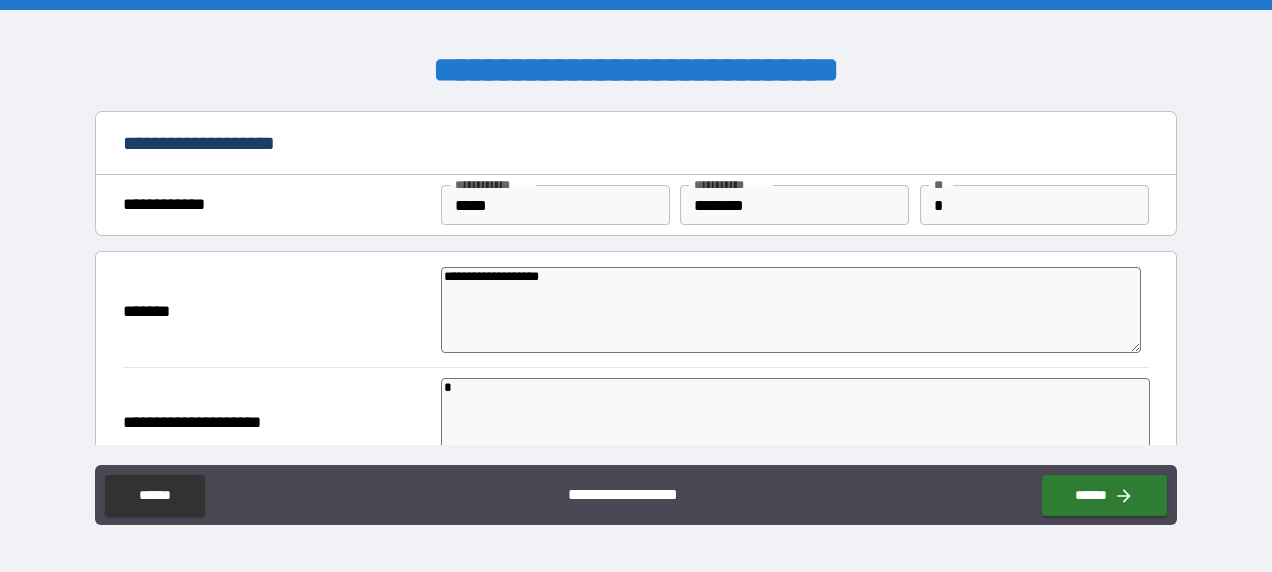 type on "*" 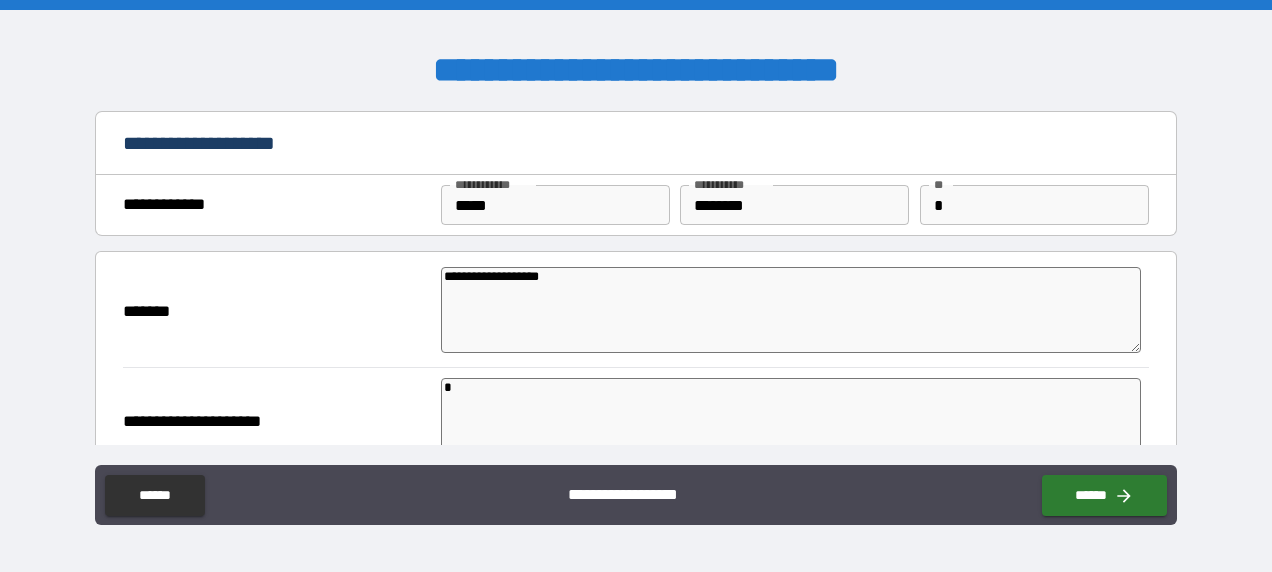 type on "*" 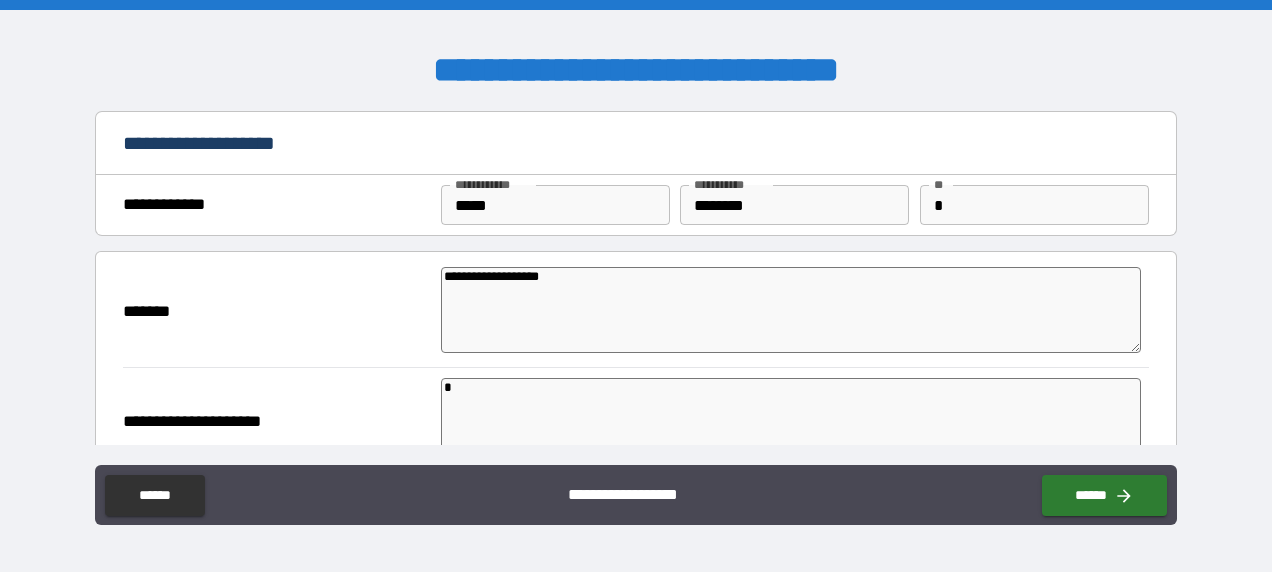 type on "*" 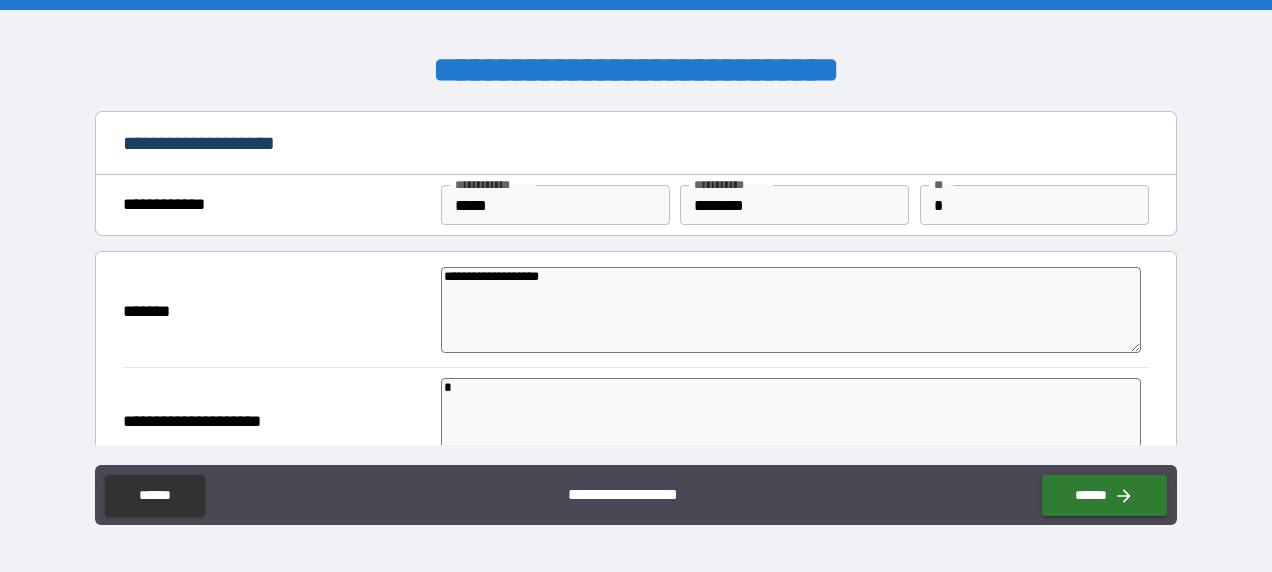 type on "**" 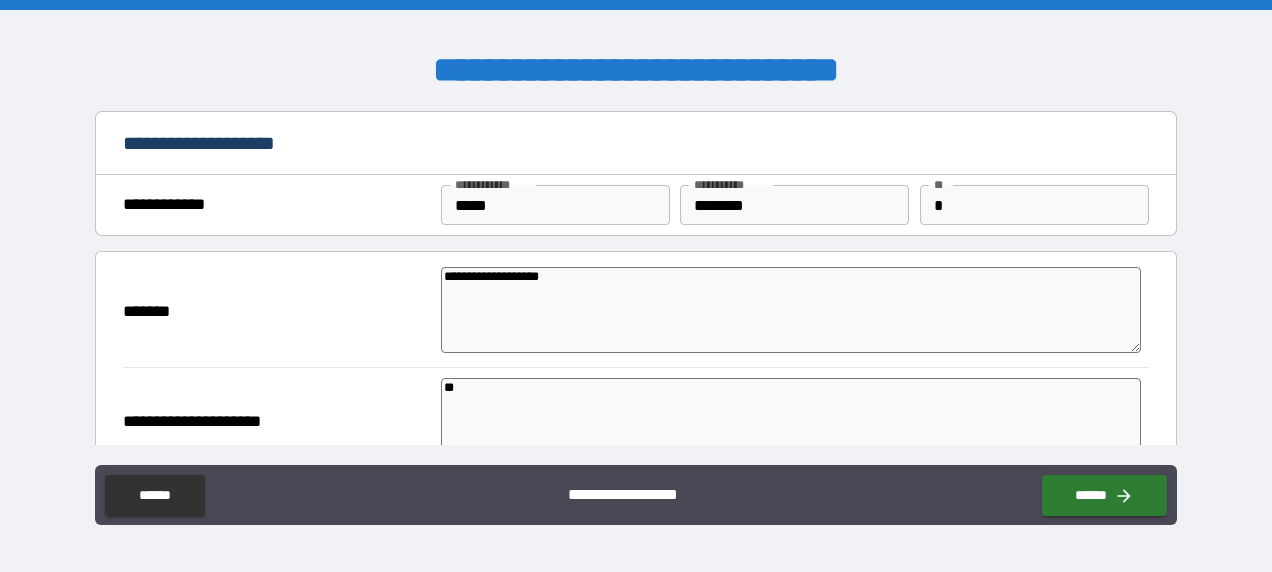 type on "*" 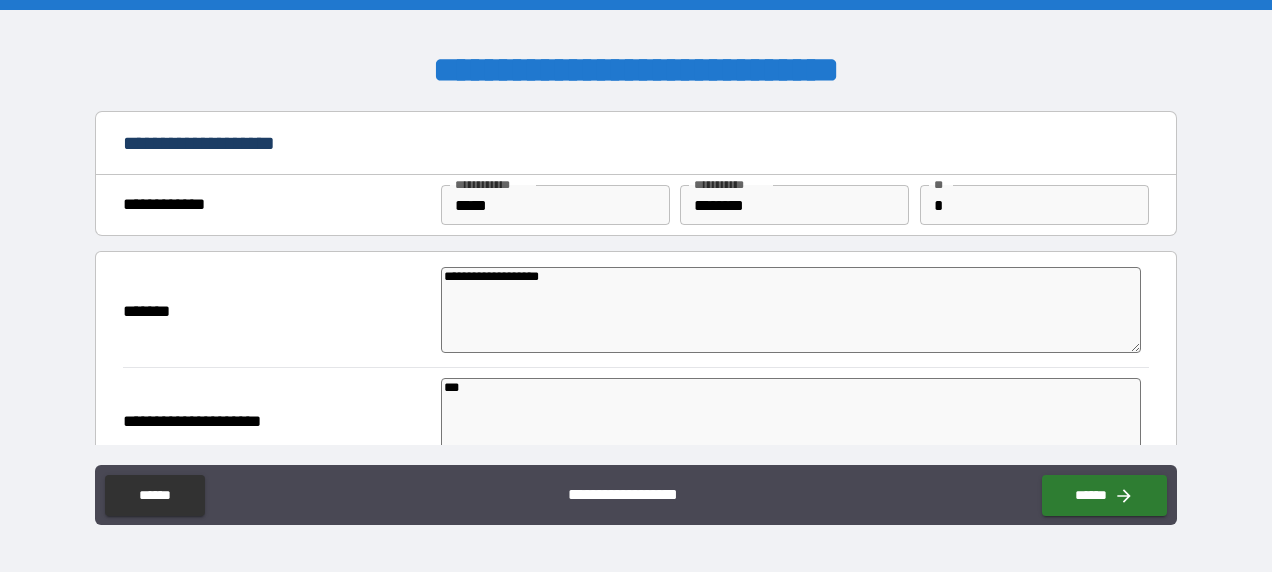 type on "*" 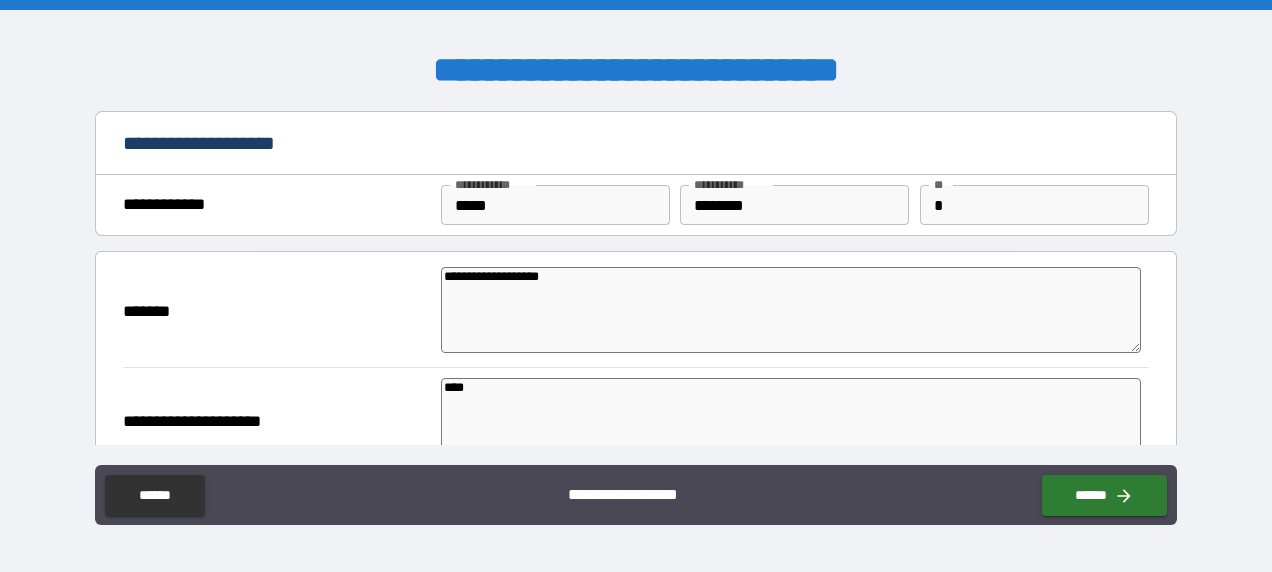 type on "*" 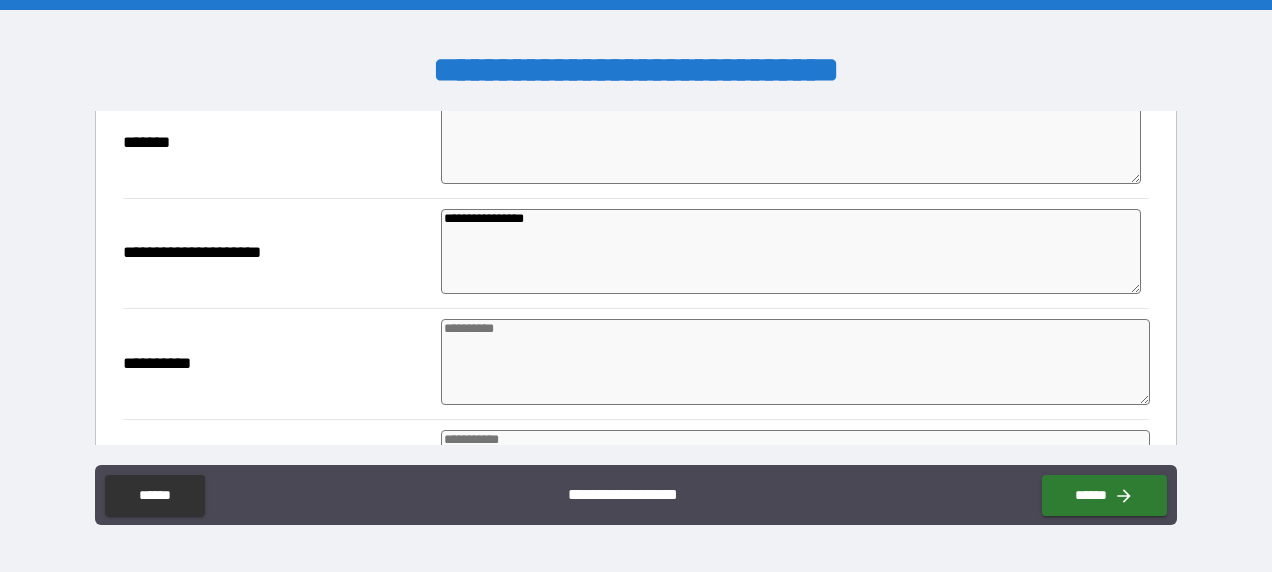 scroll, scrollTop: 200, scrollLeft: 0, axis: vertical 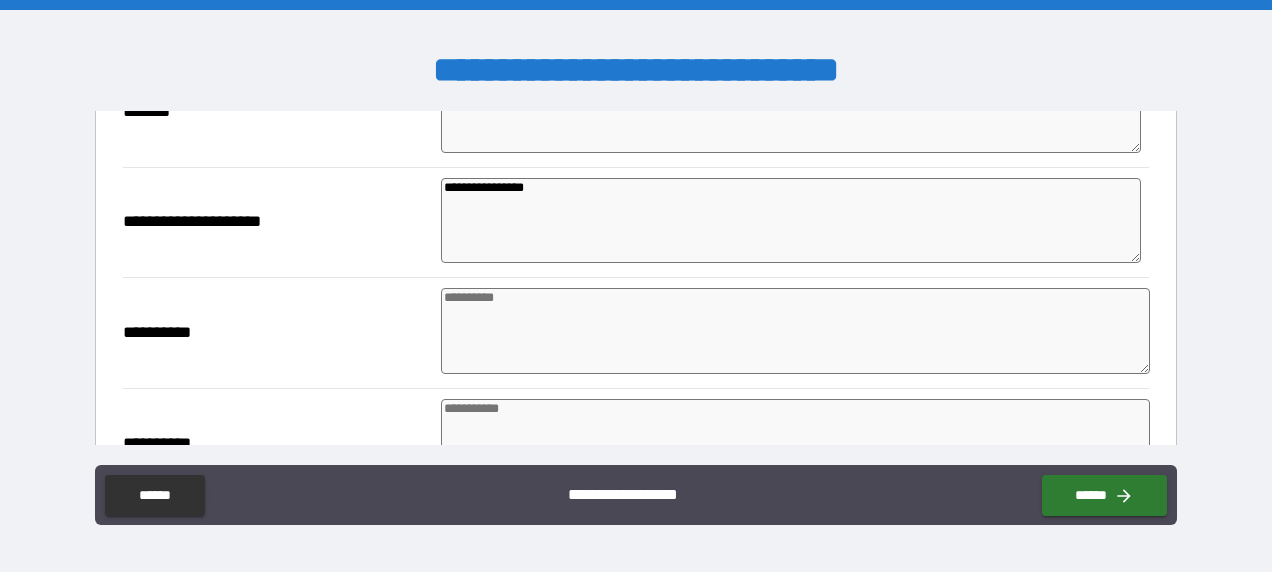click at bounding box center [795, 331] 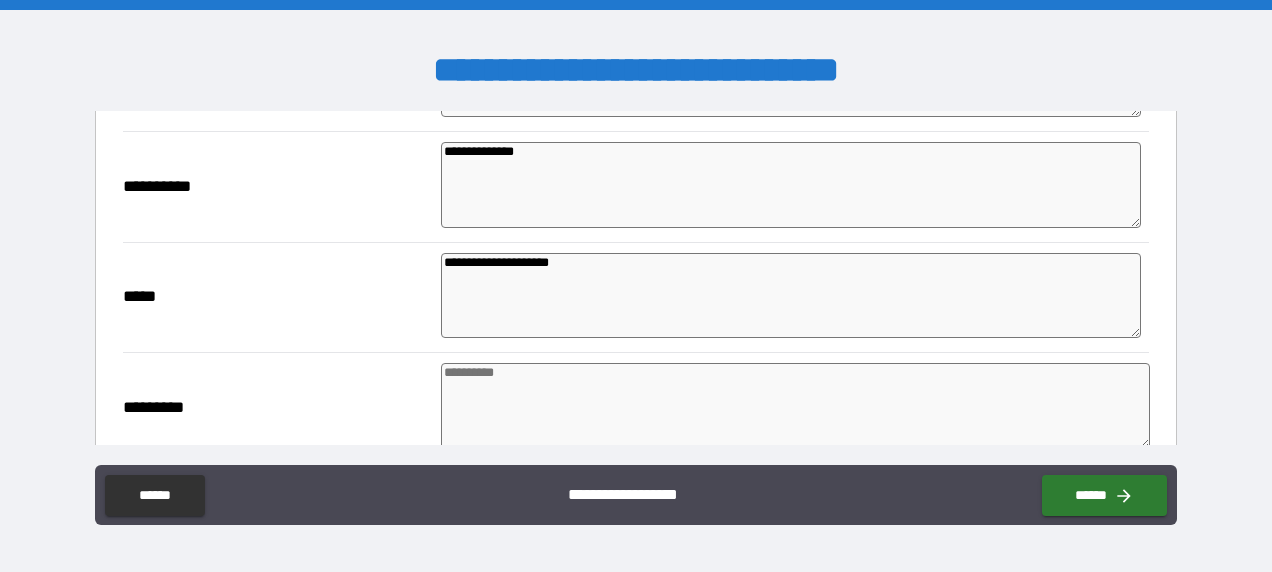 scroll, scrollTop: 500, scrollLeft: 0, axis: vertical 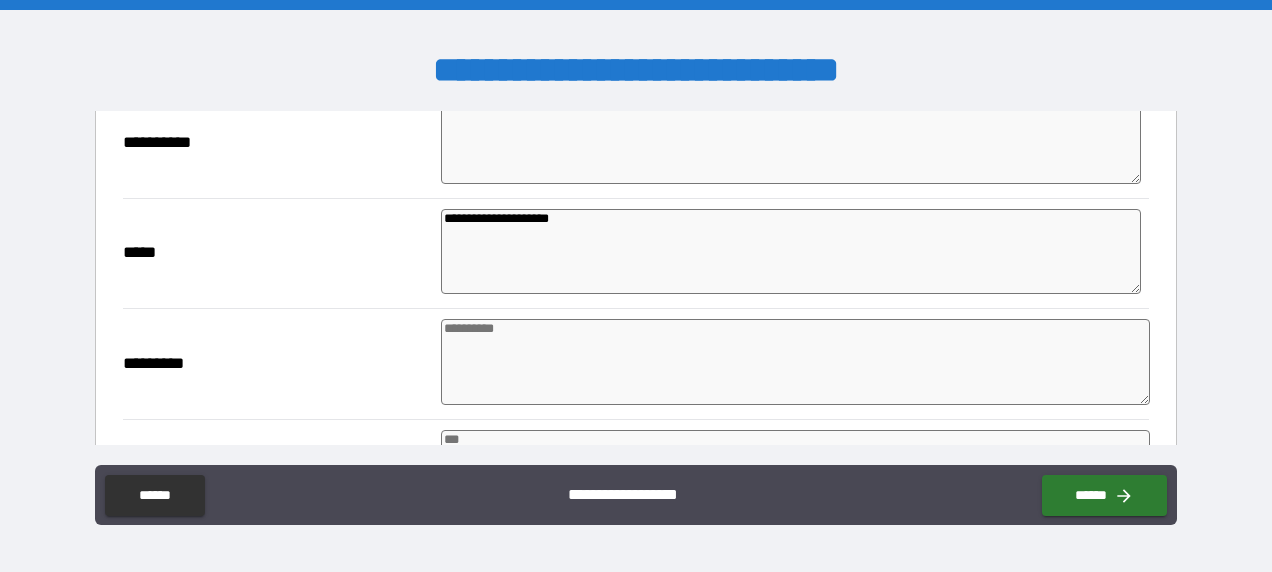 click at bounding box center [795, 362] 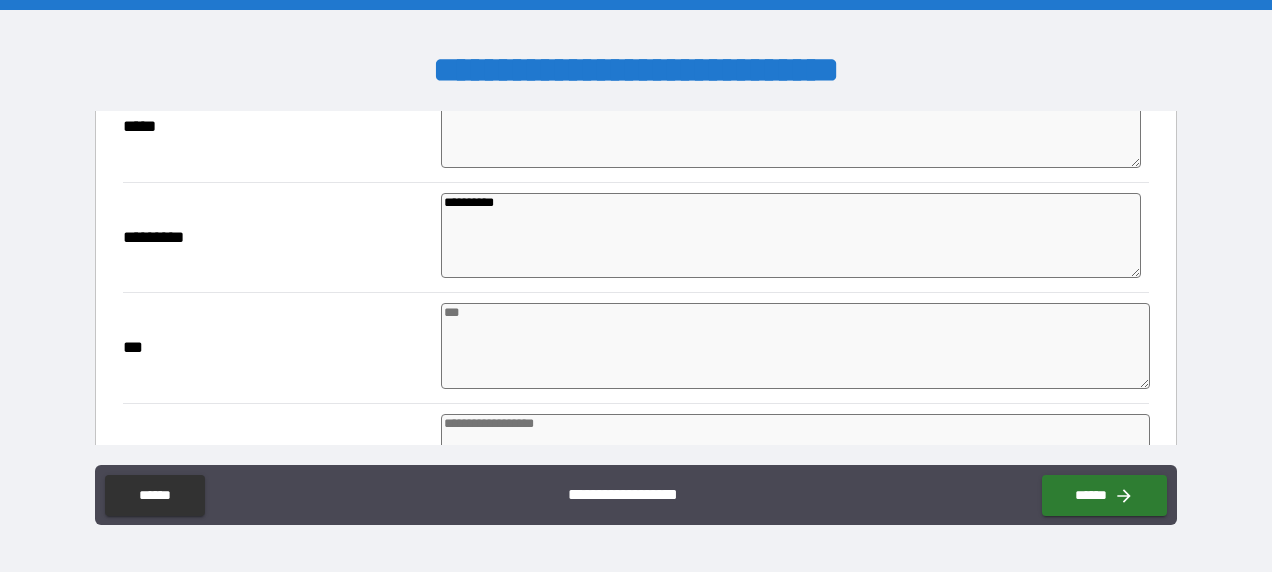 scroll, scrollTop: 700, scrollLeft: 0, axis: vertical 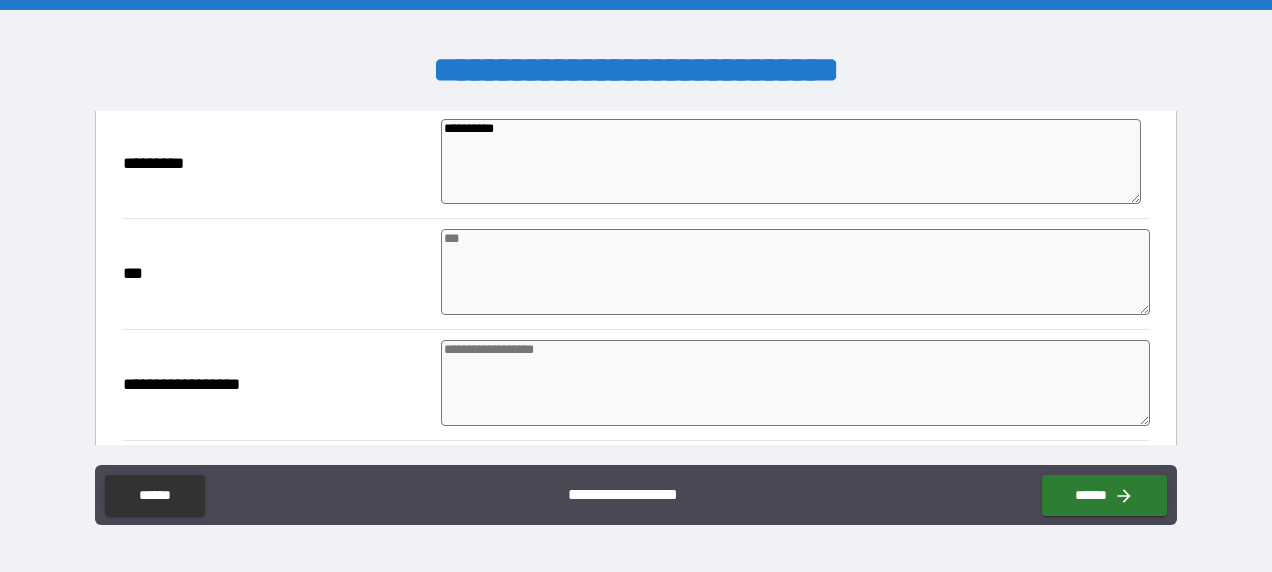 click at bounding box center (795, 272) 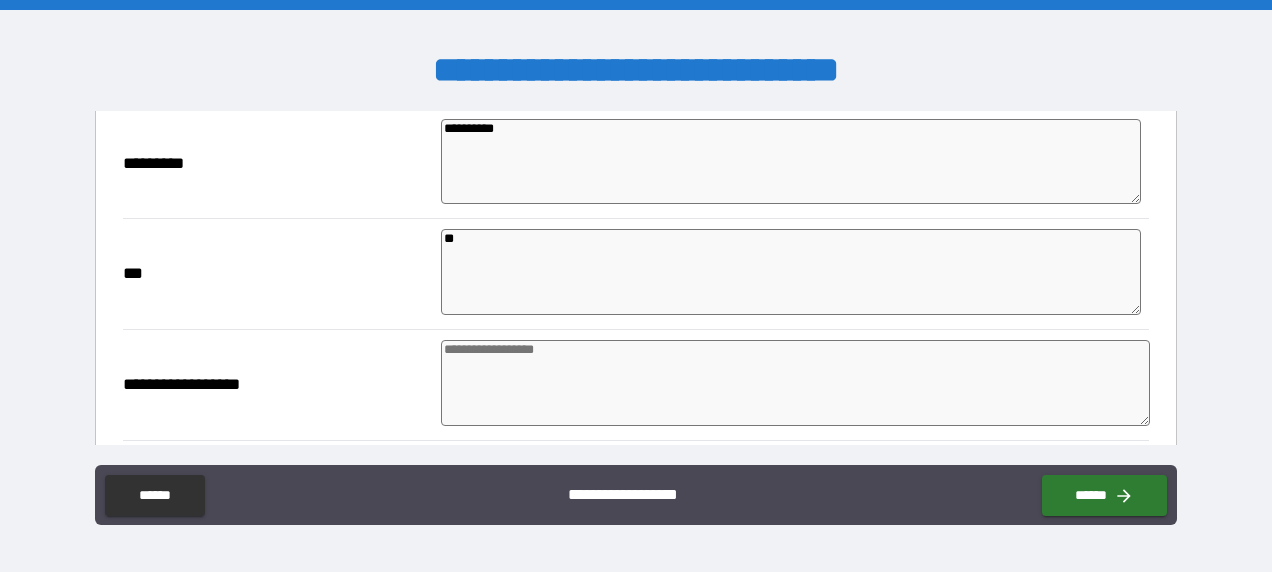 click at bounding box center (795, 383) 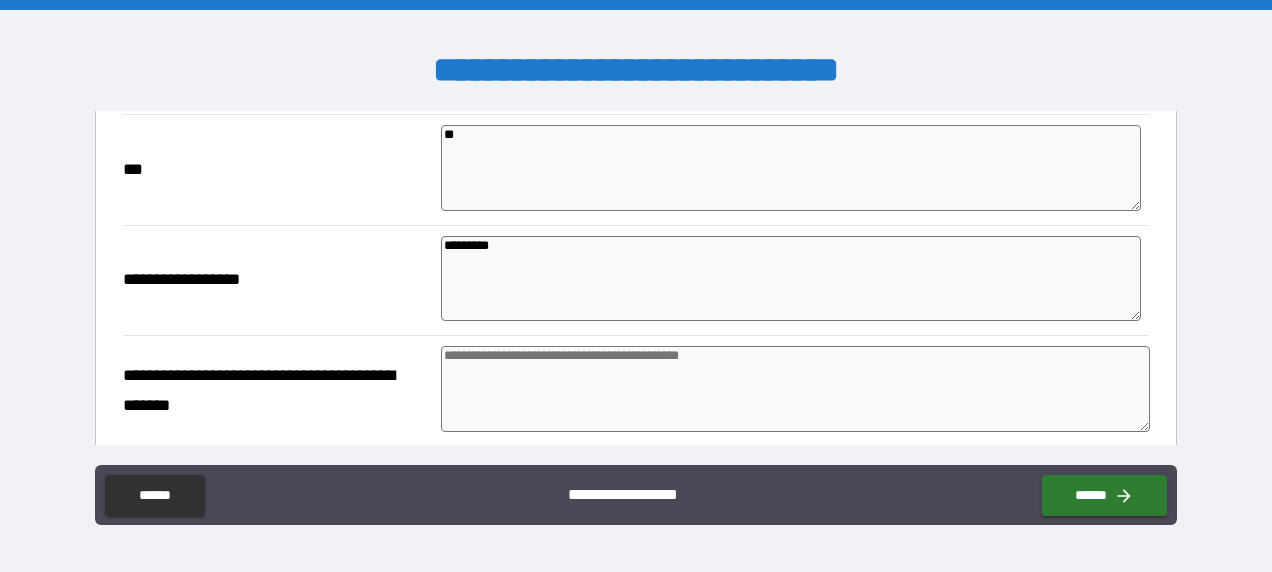 scroll, scrollTop: 900, scrollLeft: 0, axis: vertical 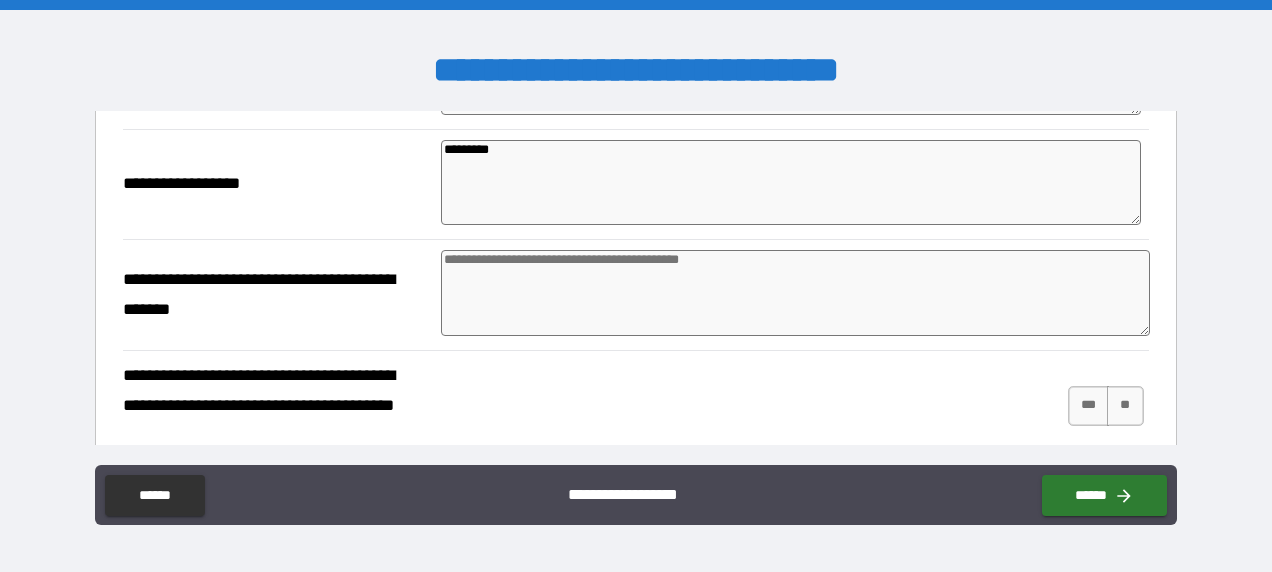 click at bounding box center [795, 293] 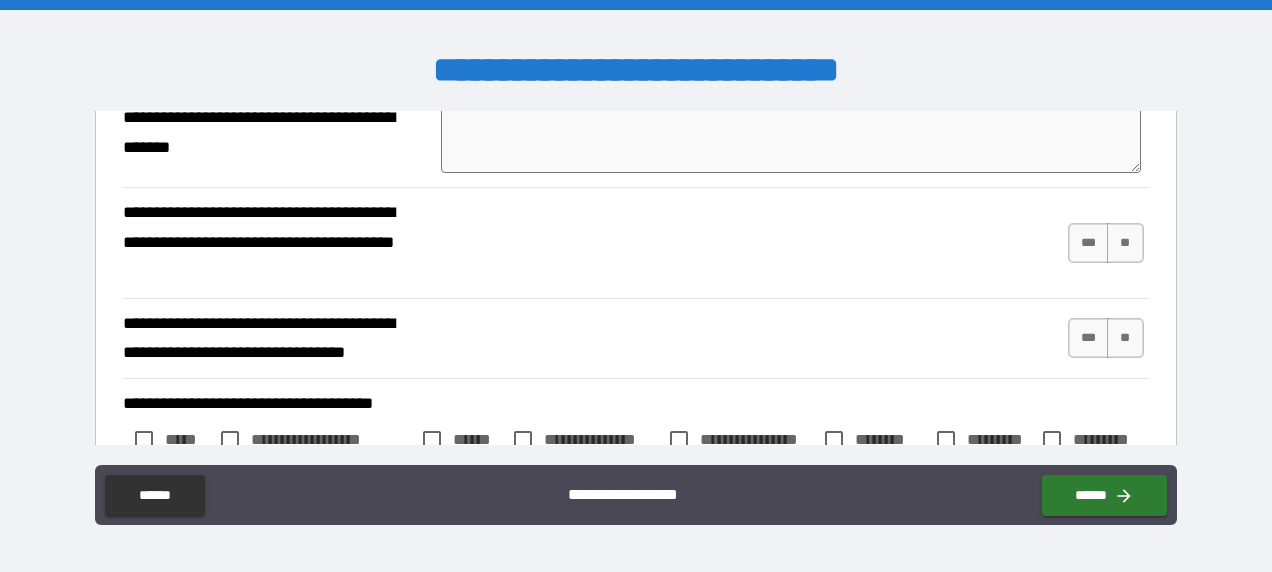 scroll, scrollTop: 1100, scrollLeft: 0, axis: vertical 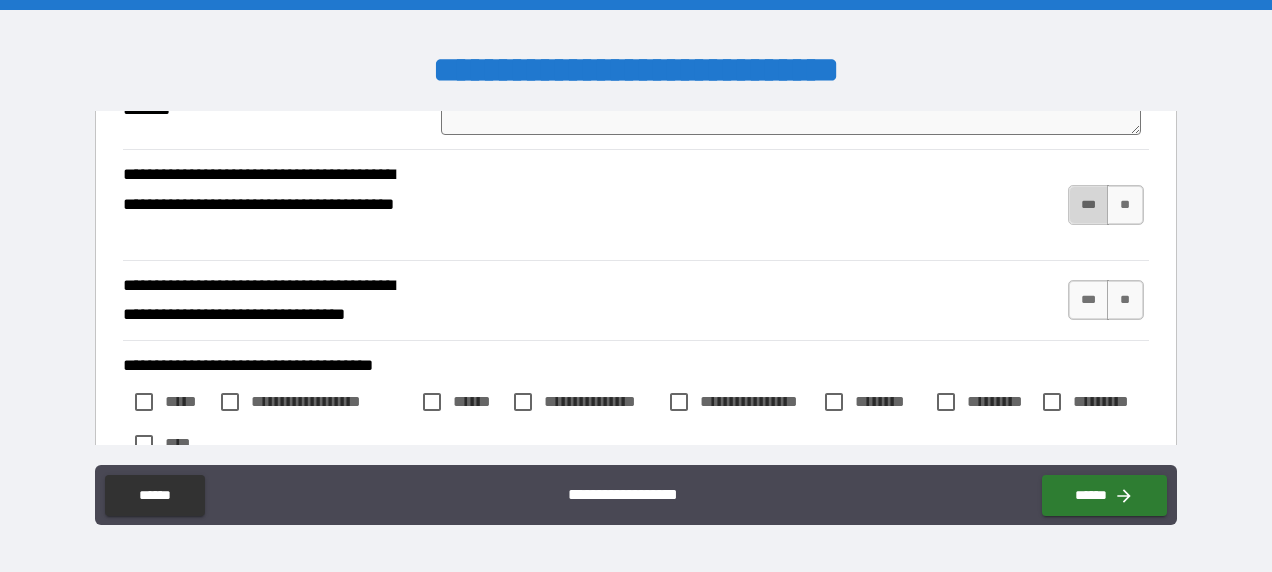 click on "***" at bounding box center [1089, 205] 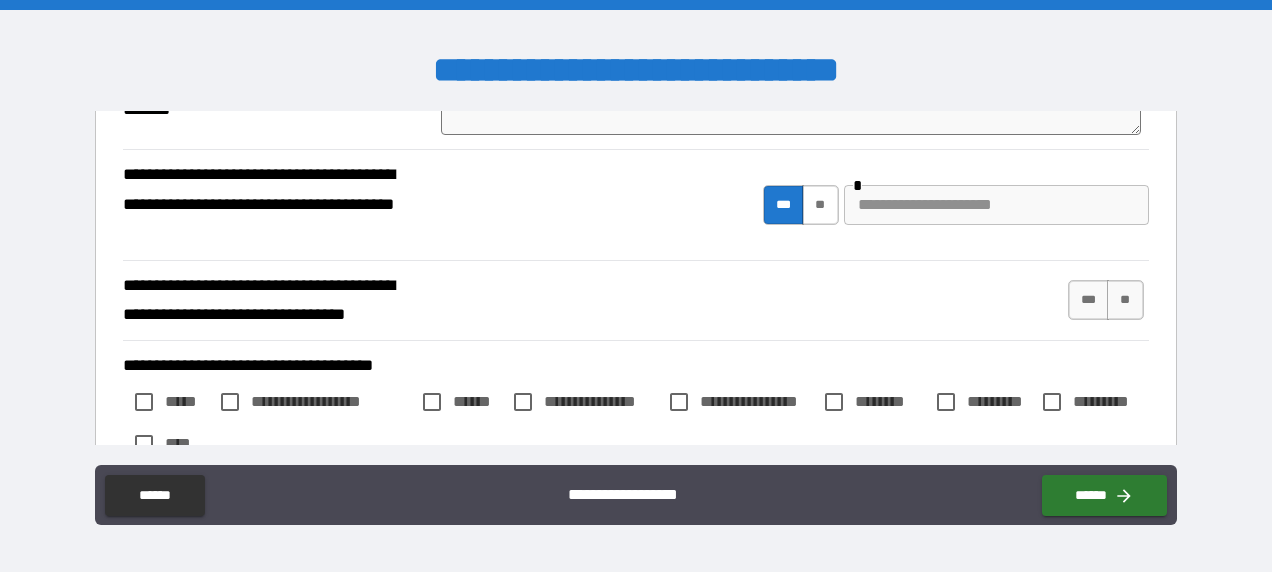 click on "**" at bounding box center (820, 205) 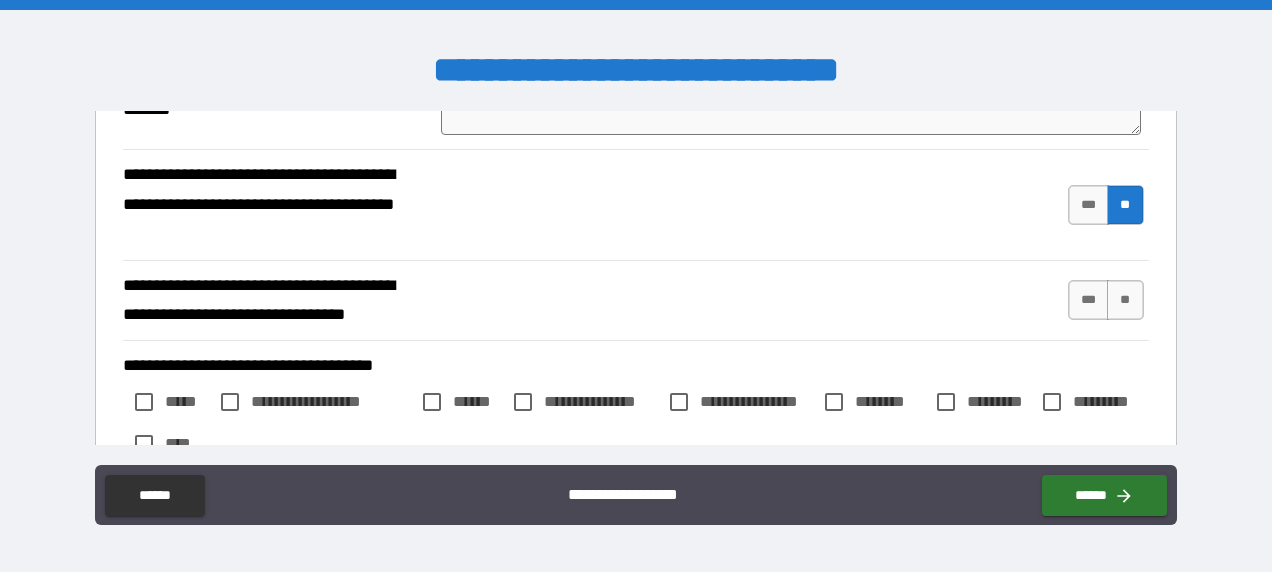 drag, startPoint x: 1116, startPoint y: 301, endPoint x: 1120, endPoint y: 330, distance: 29.274563 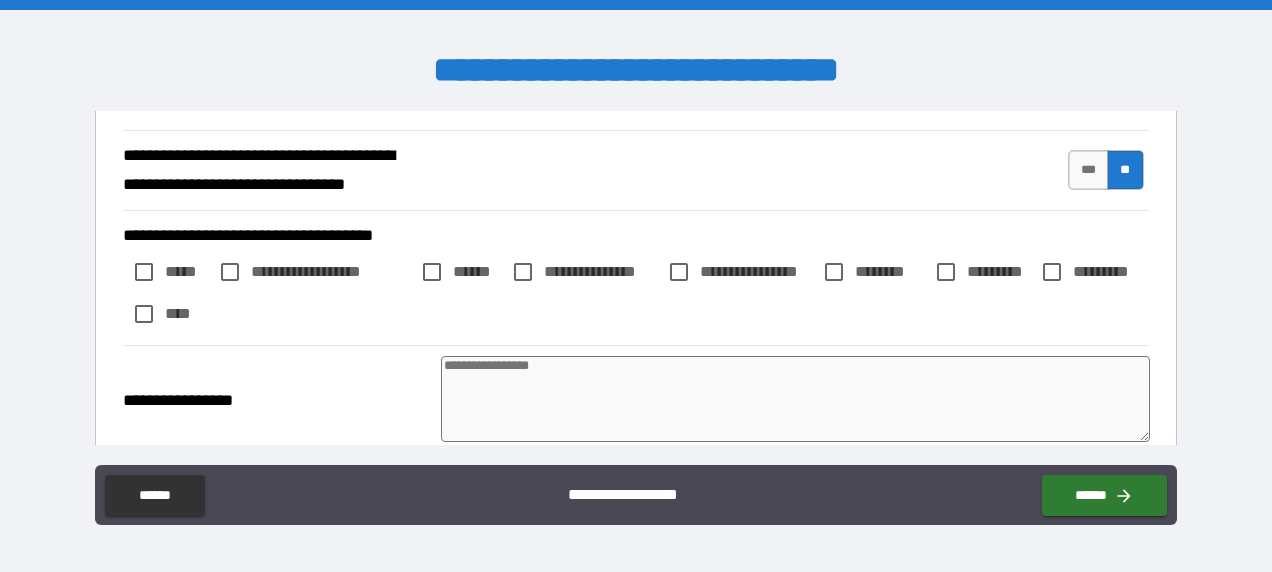 scroll, scrollTop: 1200, scrollLeft: 0, axis: vertical 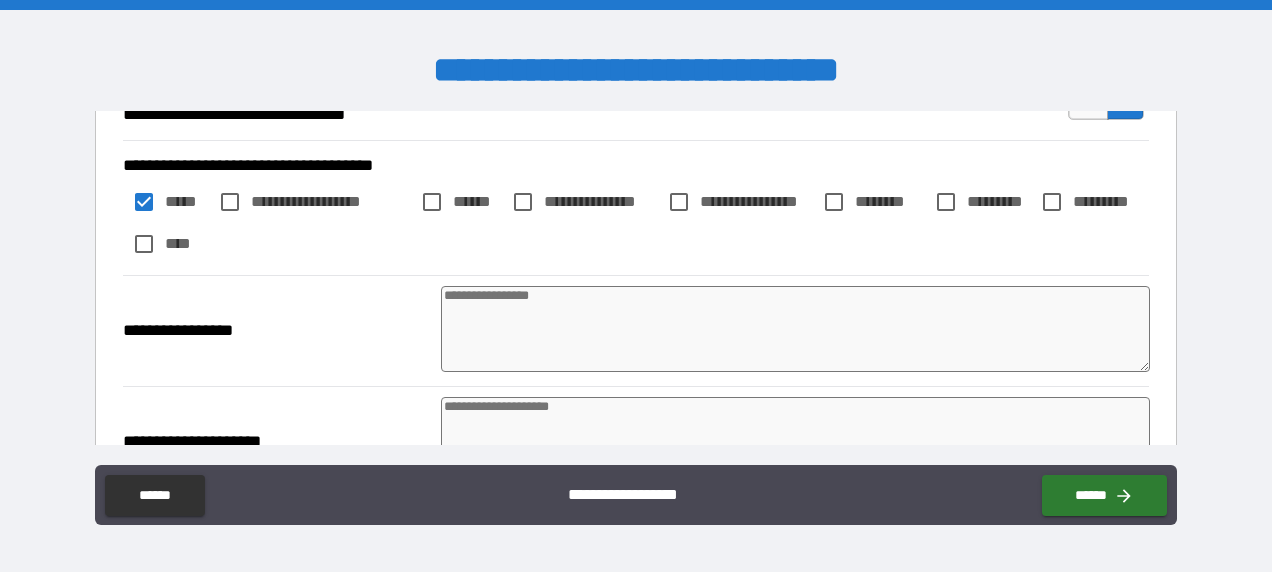 click at bounding box center (795, 329) 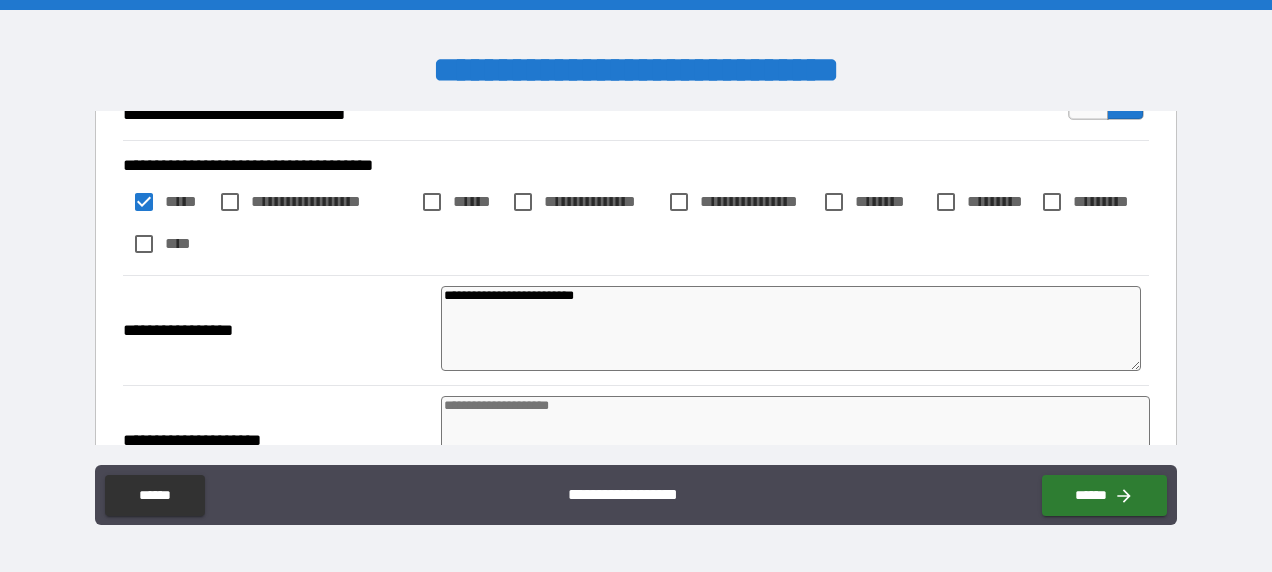click at bounding box center [795, 439] 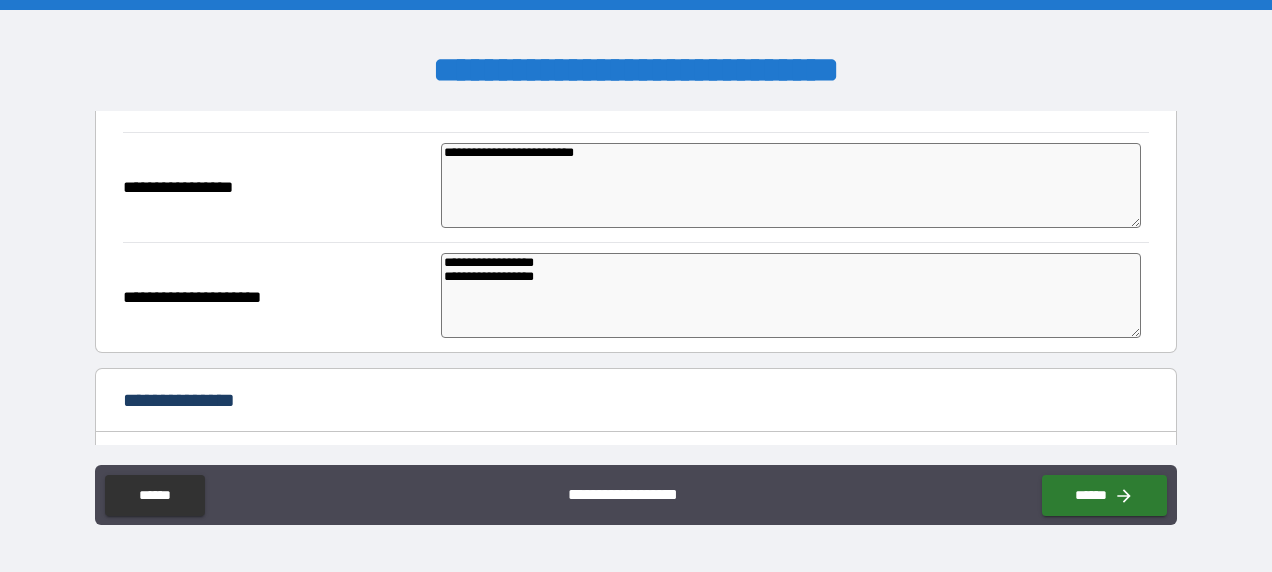 scroll, scrollTop: 1400, scrollLeft: 0, axis: vertical 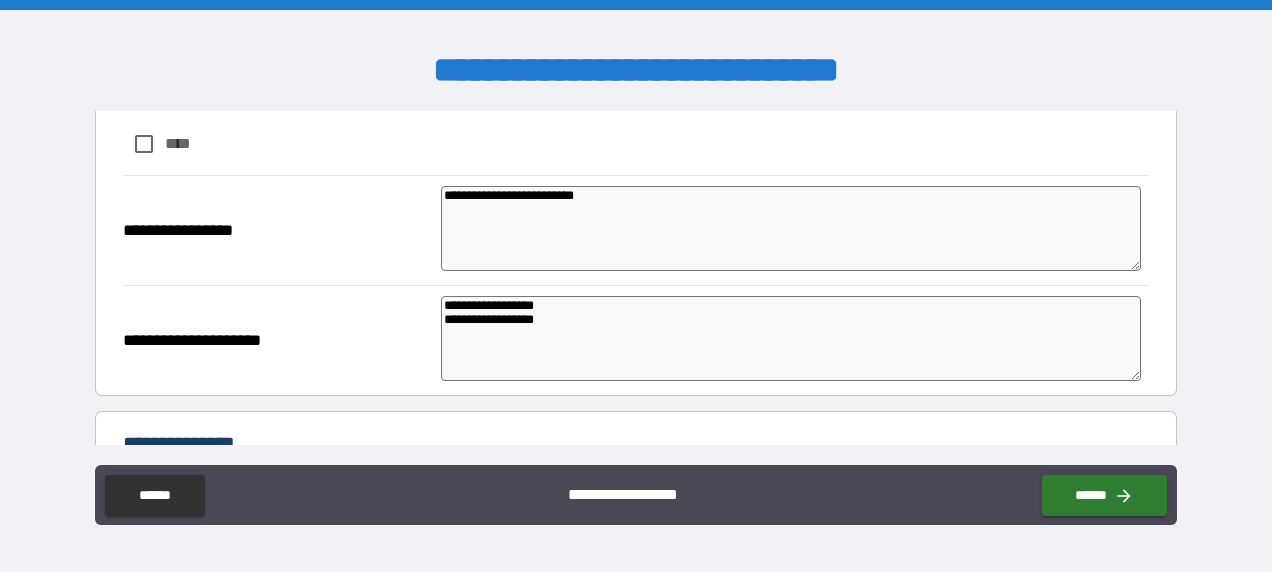 click on "**********" at bounding box center [791, 228] 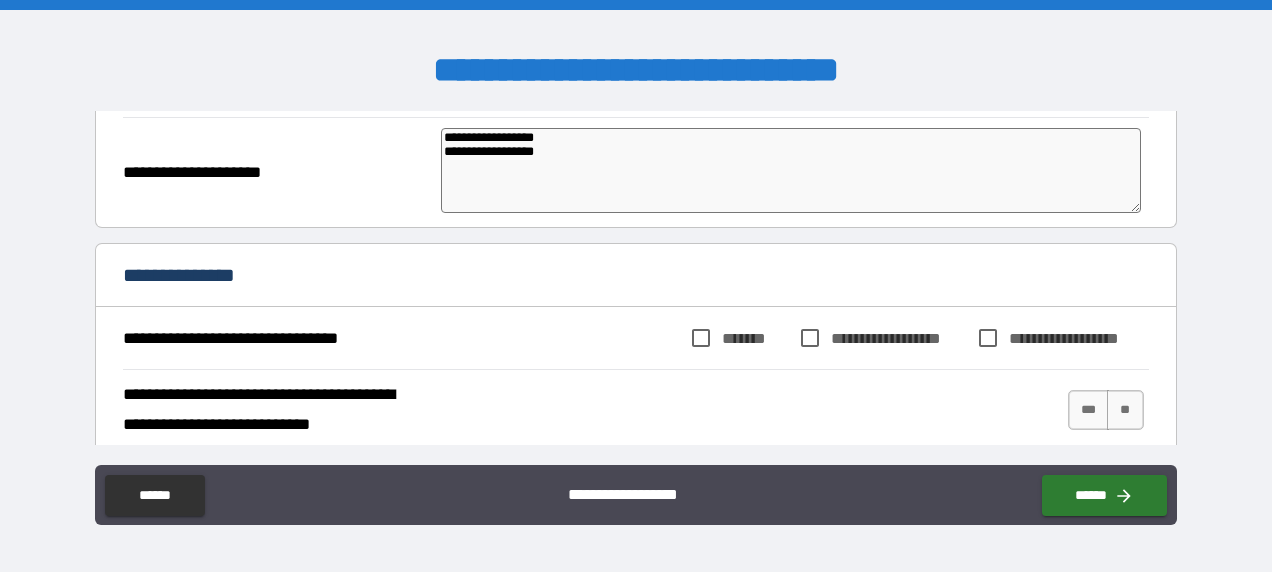 scroll, scrollTop: 1600, scrollLeft: 0, axis: vertical 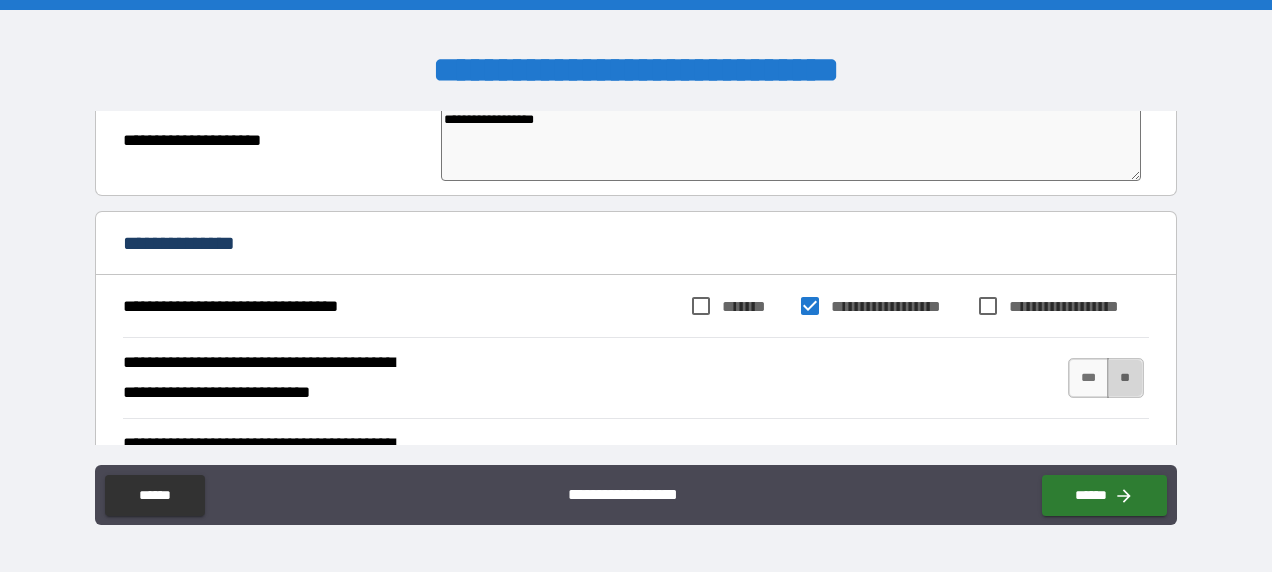 click on "**" at bounding box center (1125, 378) 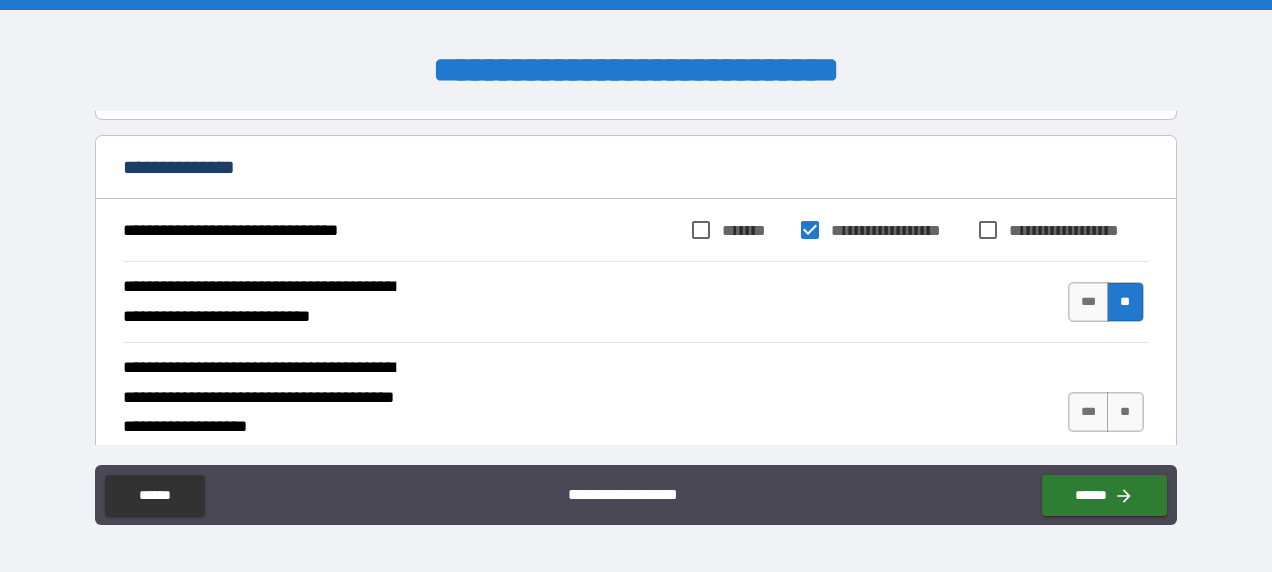 scroll, scrollTop: 1800, scrollLeft: 0, axis: vertical 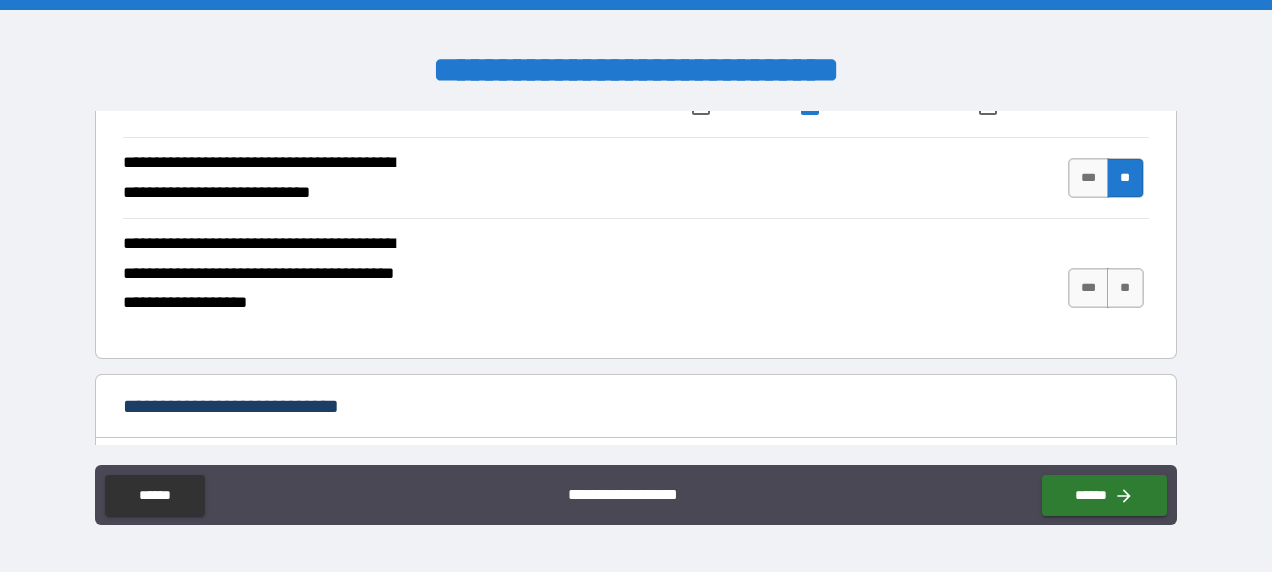 drag, startPoint x: 1120, startPoint y: 287, endPoint x: 1116, endPoint y: 302, distance: 15.524175 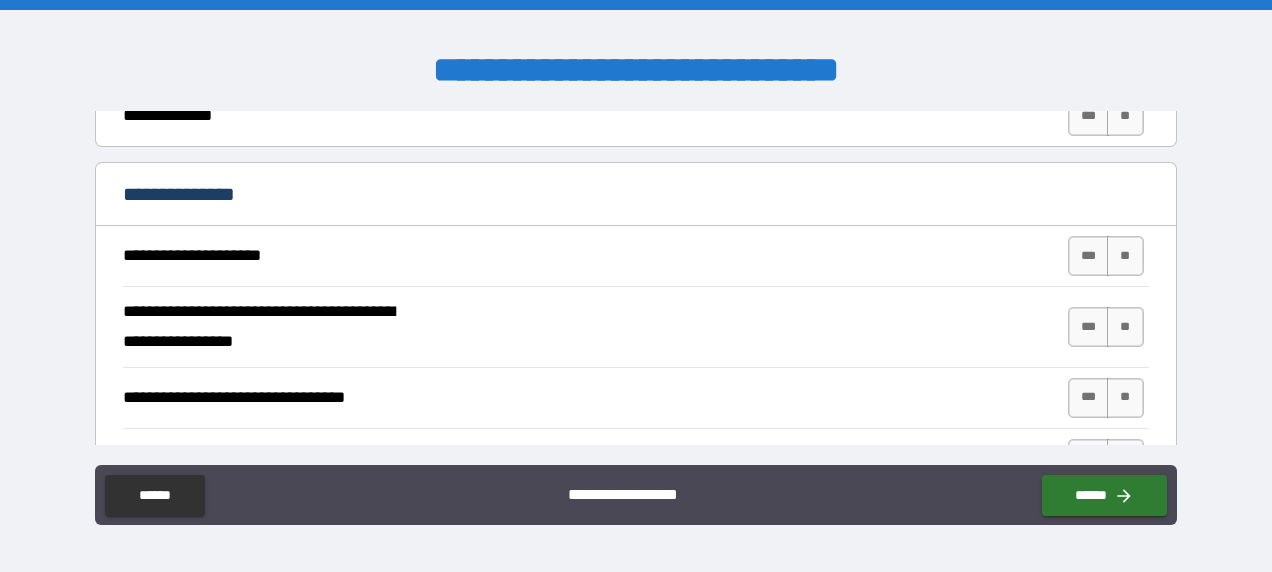 scroll, scrollTop: 6200, scrollLeft: 0, axis: vertical 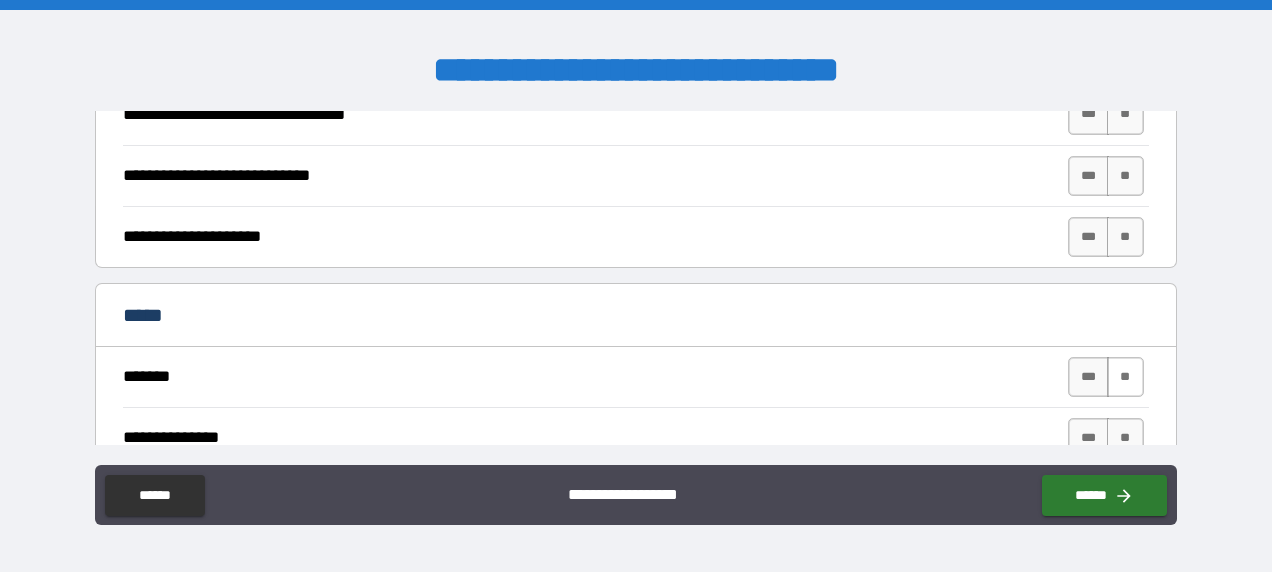 click on "**" at bounding box center [1125, 377] 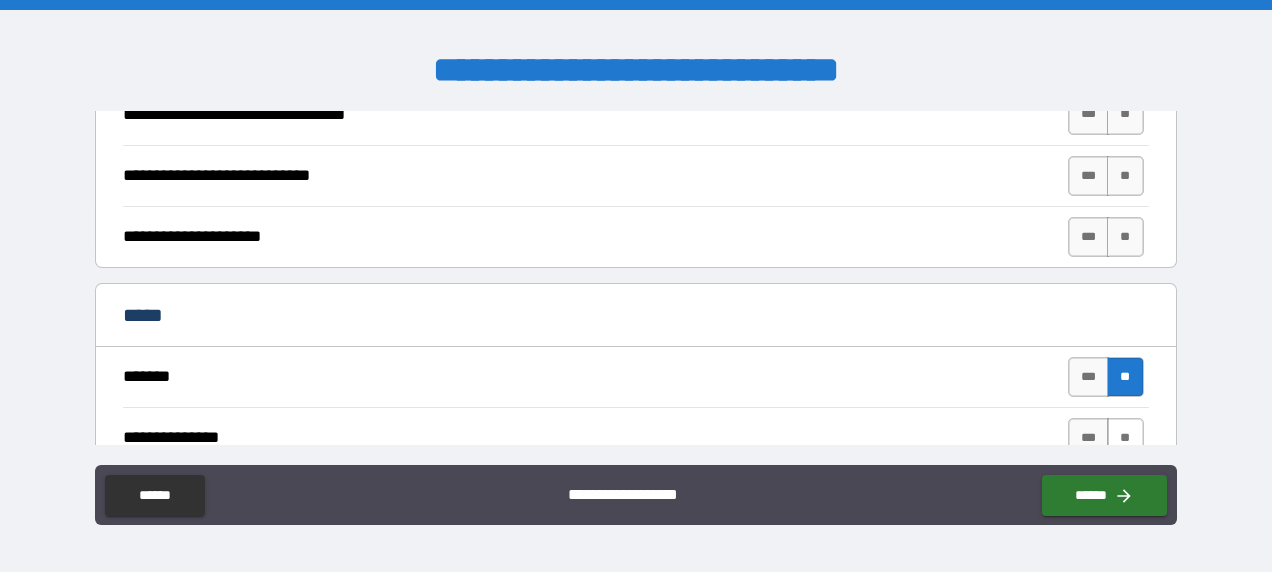 click on "**" at bounding box center [1125, 438] 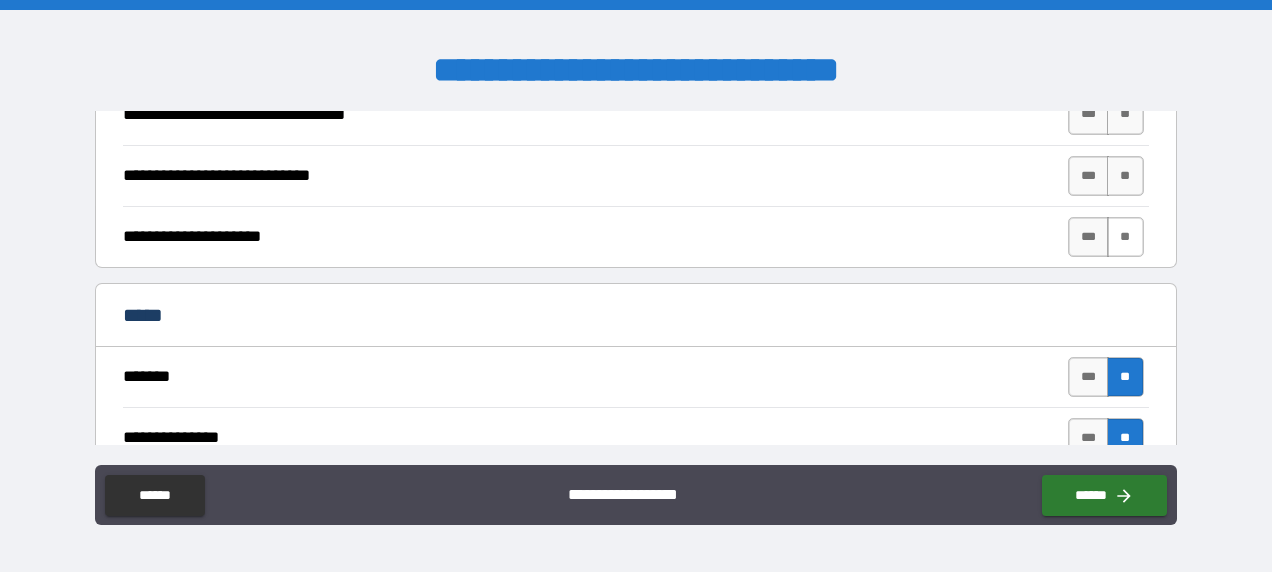 click on "**" at bounding box center [1125, 237] 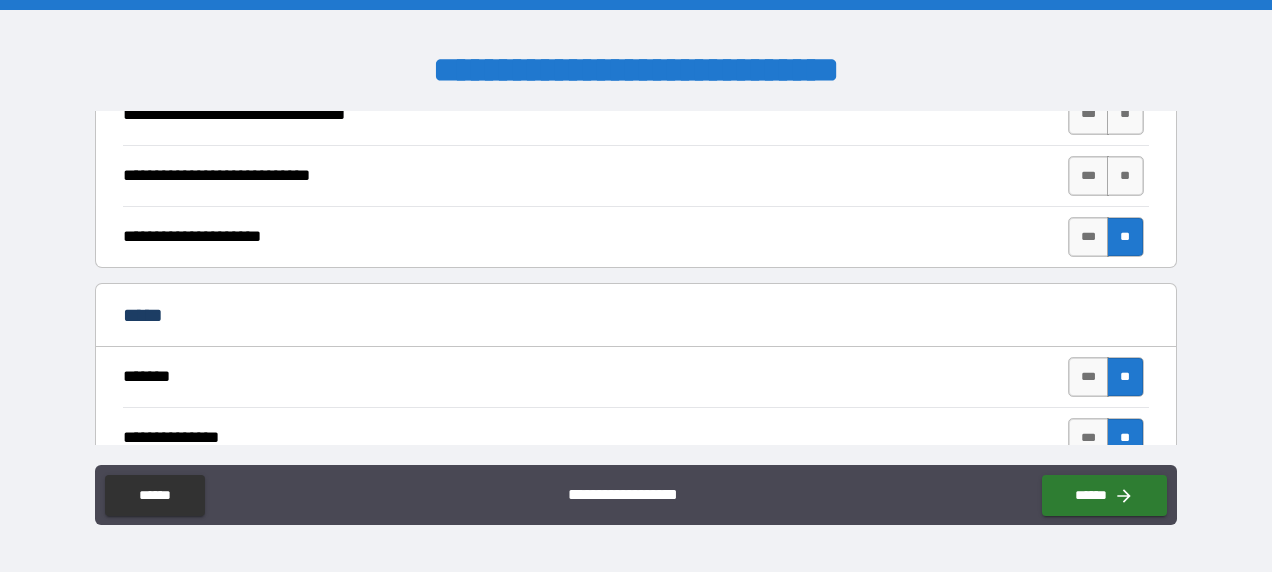drag, startPoint x: 1112, startPoint y: 142, endPoint x: 1112, endPoint y: 166, distance: 24 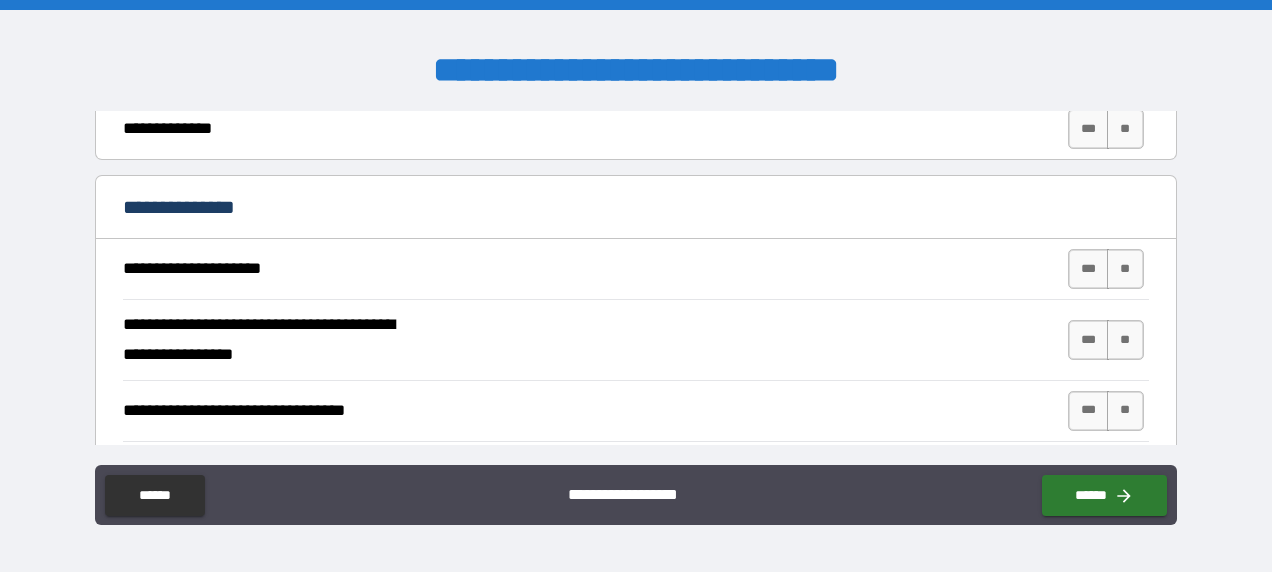 scroll, scrollTop: 5900, scrollLeft: 0, axis: vertical 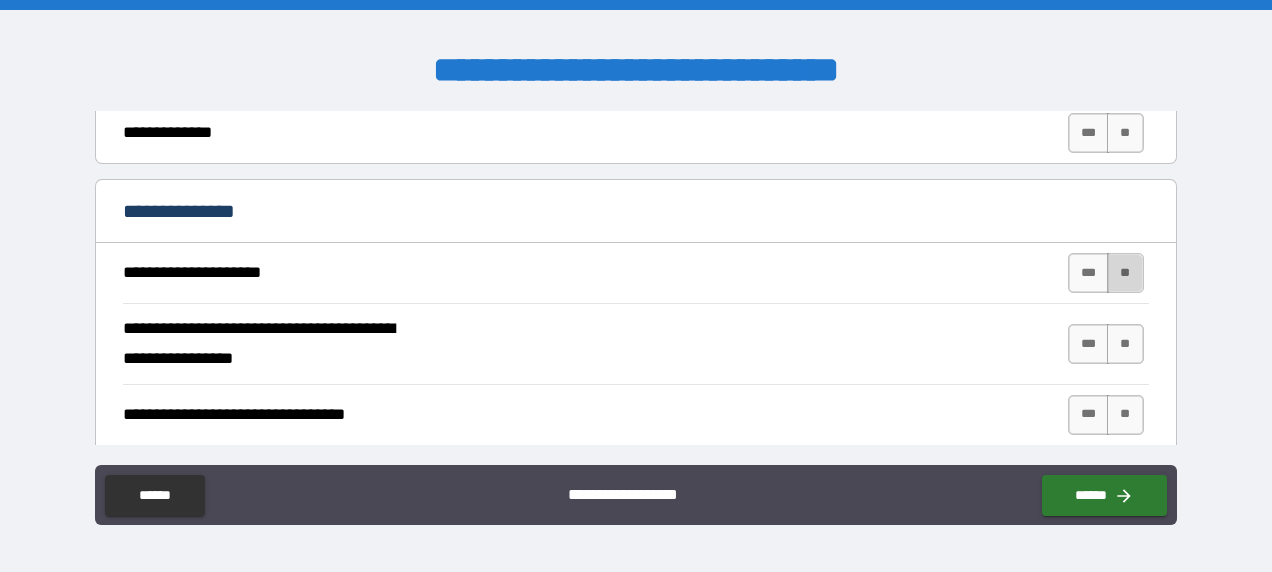 click on "**" at bounding box center [1125, 273] 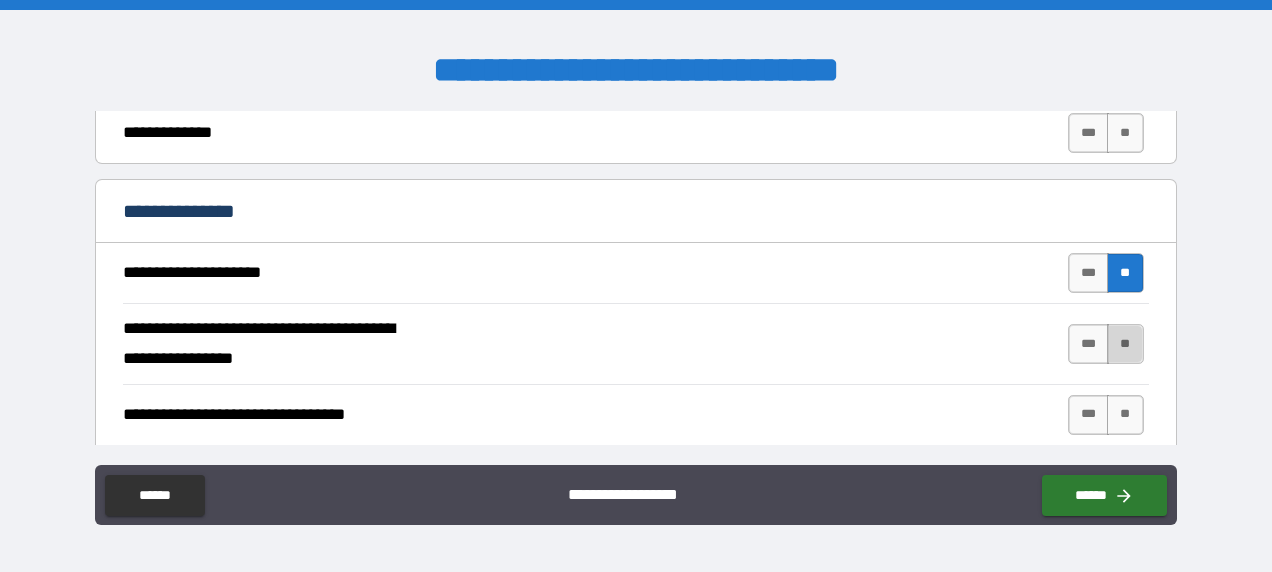 click on "**" at bounding box center (1125, 344) 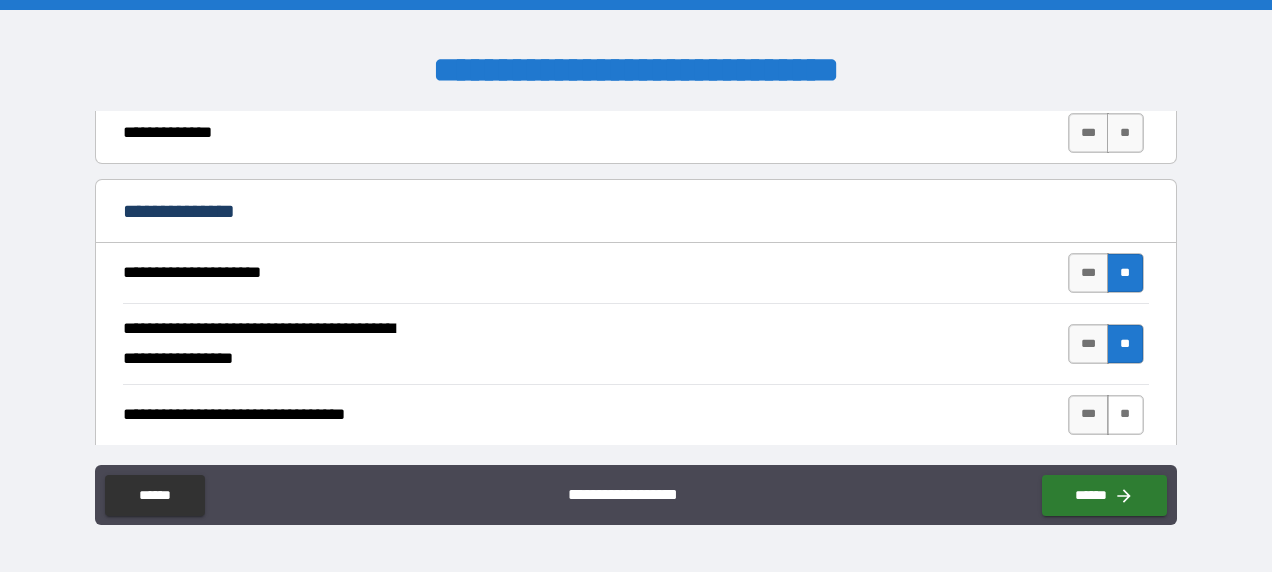click on "**" at bounding box center [1125, 415] 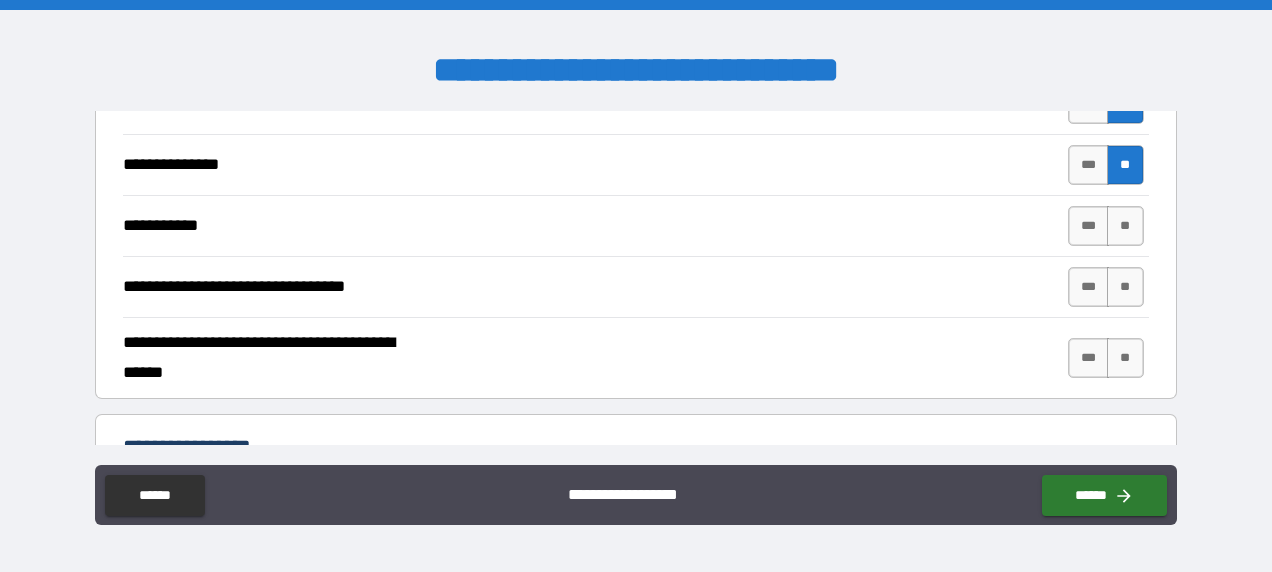 scroll, scrollTop: 6500, scrollLeft: 0, axis: vertical 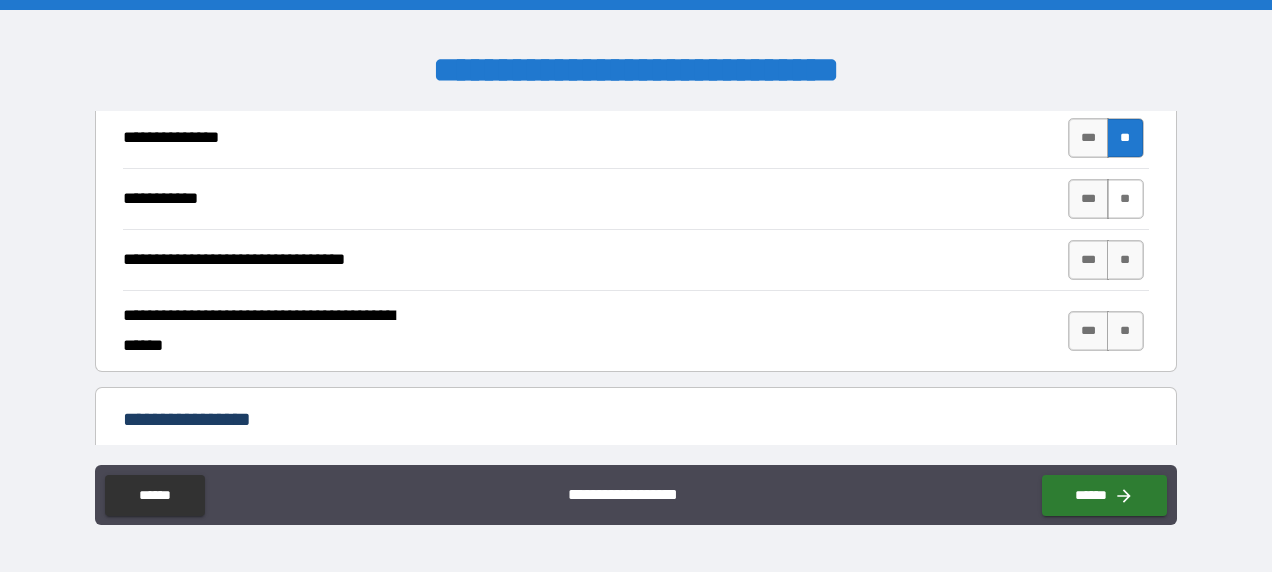 click on "**" at bounding box center [1125, 199] 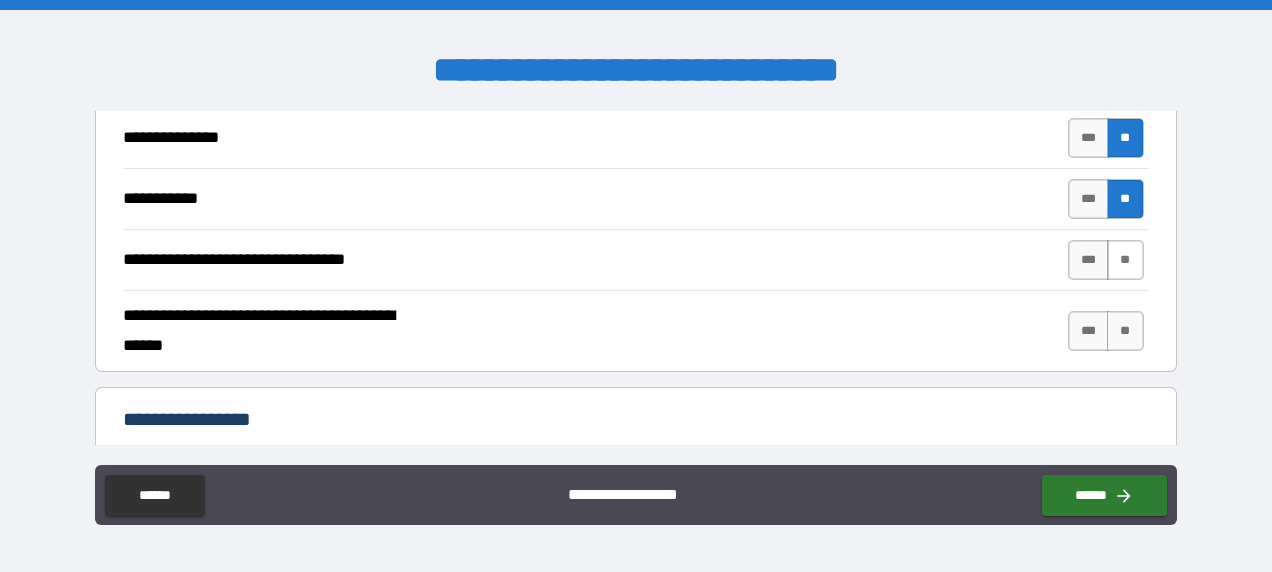 click on "**" at bounding box center [1125, 260] 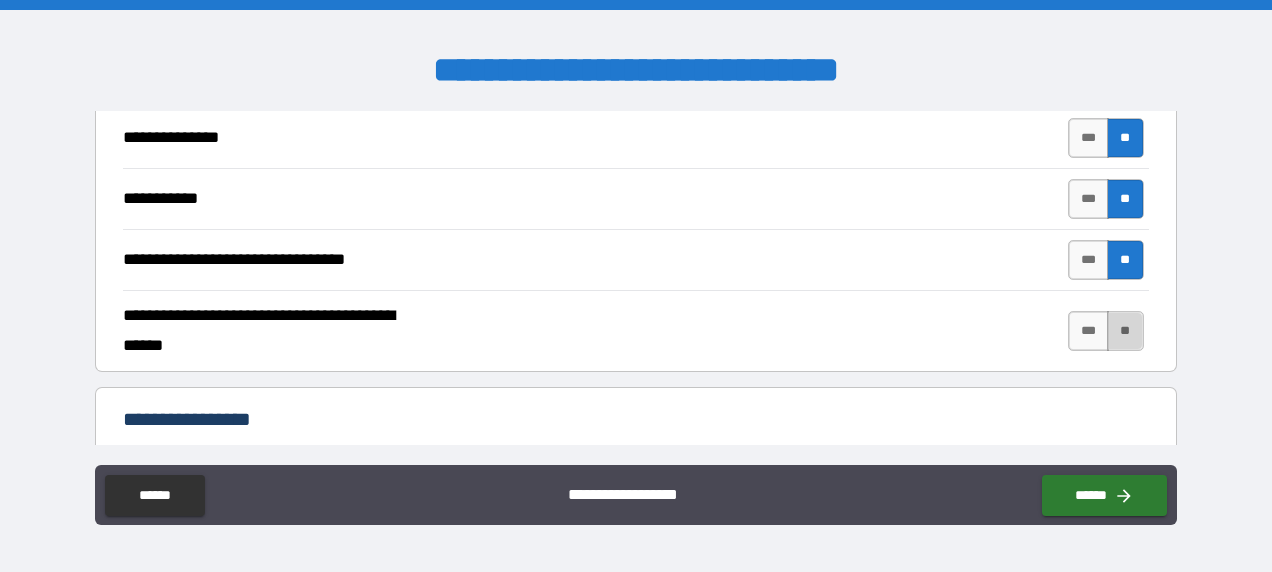 drag, startPoint x: 1118, startPoint y: 300, endPoint x: 1096, endPoint y: 302, distance: 22.090721 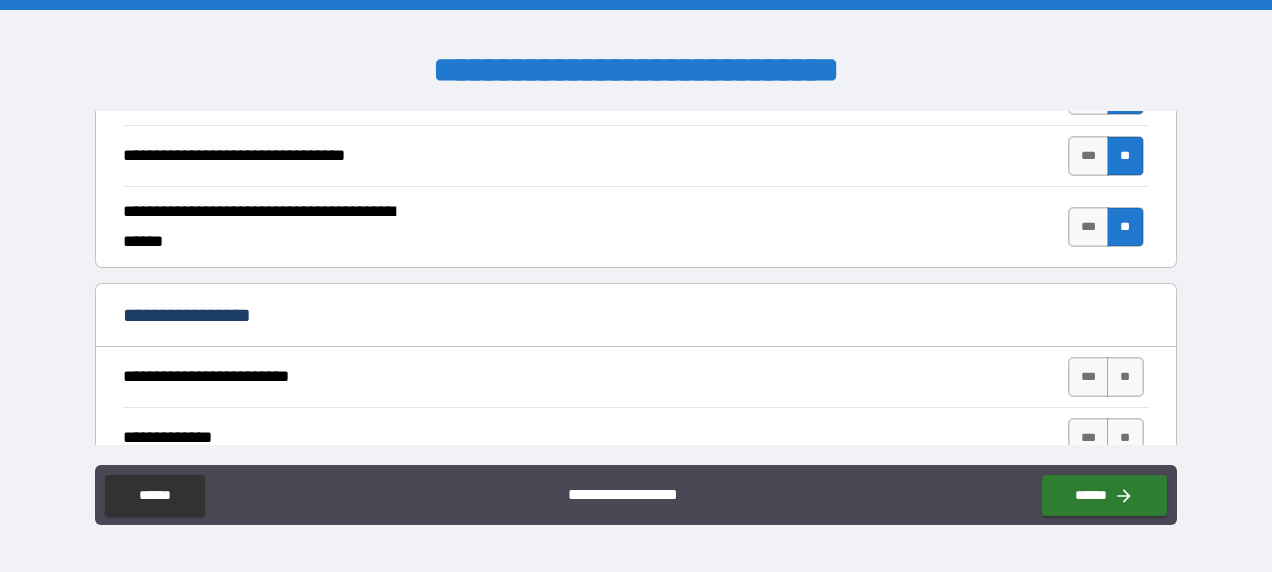 scroll, scrollTop: 6700, scrollLeft: 0, axis: vertical 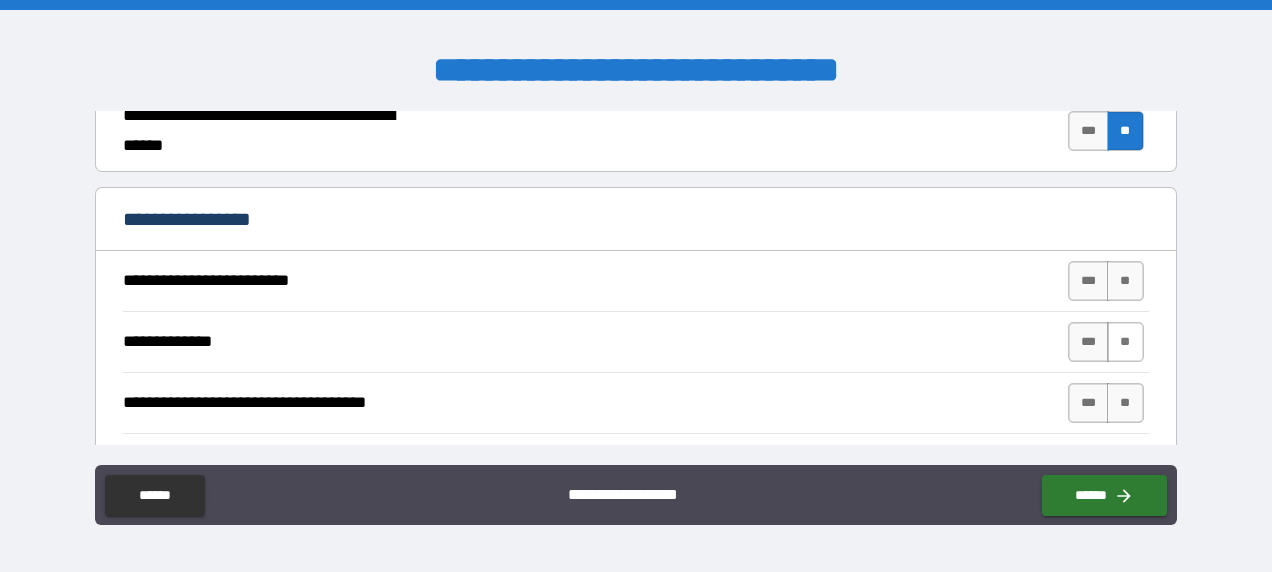 drag, startPoint x: 1114, startPoint y: 249, endPoint x: 1125, endPoint y: 288, distance: 40.5216 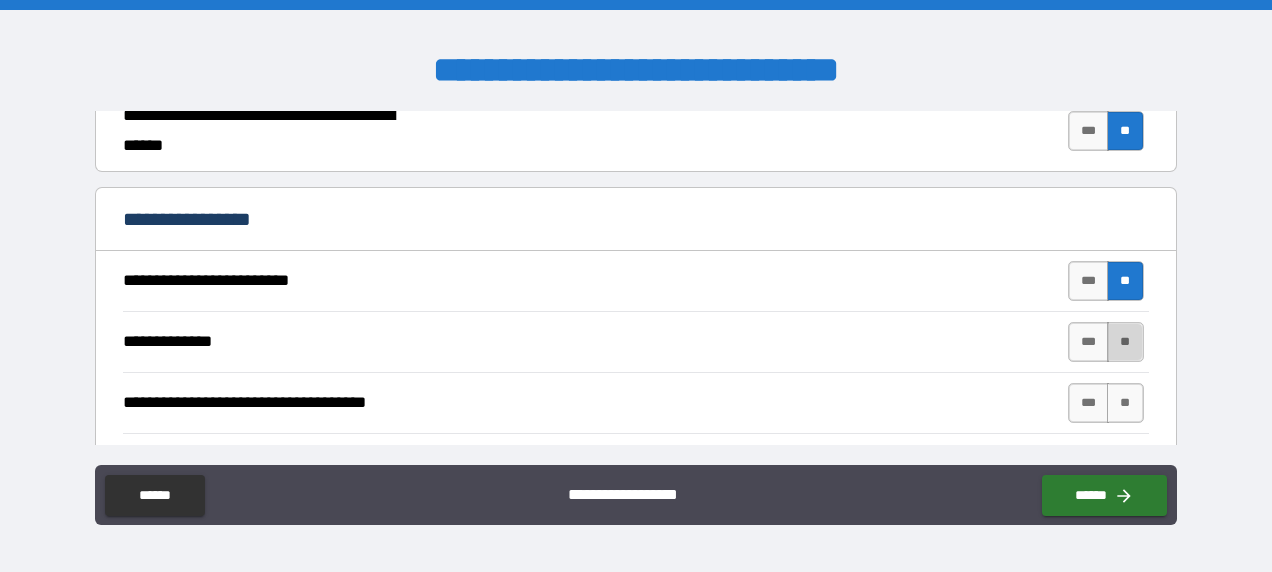 click on "**" at bounding box center [1125, 342] 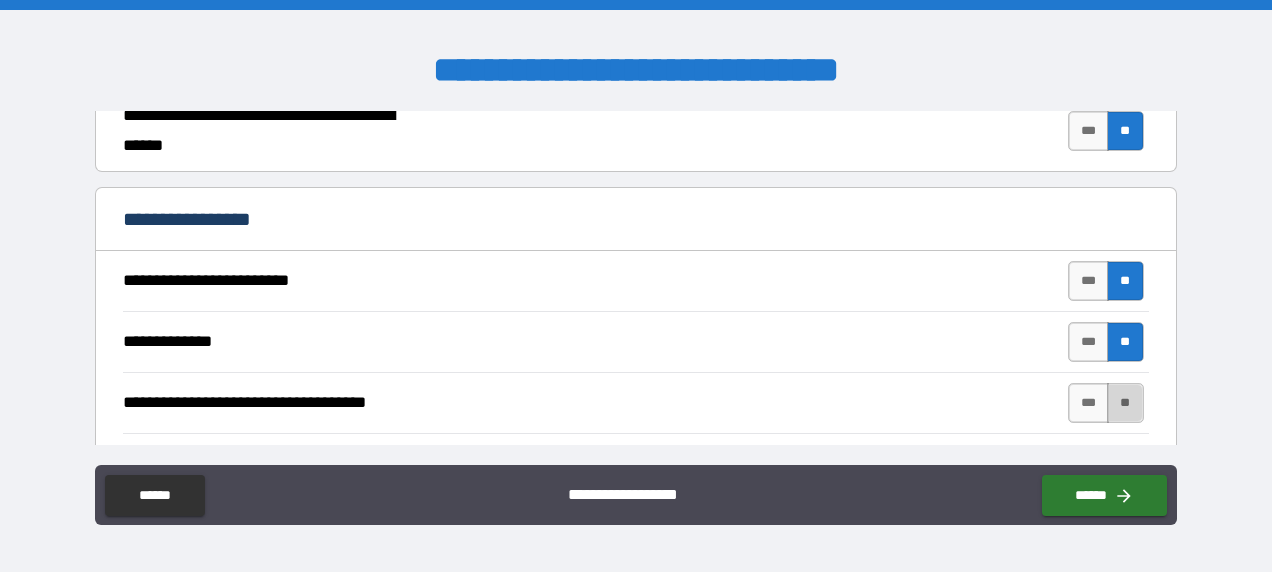 drag, startPoint x: 1114, startPoint y: 364, endPoint x: 1121, endPoint y: 380, distance: 17.464249 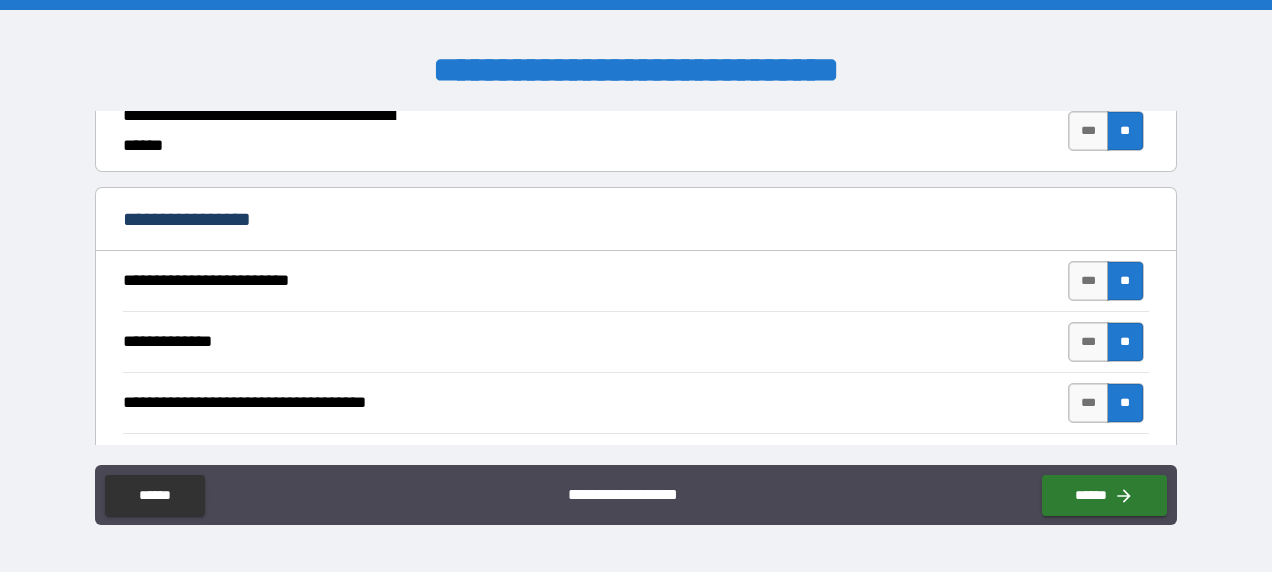 drag, startPoint x: 1110, startPoint y: 425, endPoint x: 1078, endPoint y: 408, distance: 36.23534 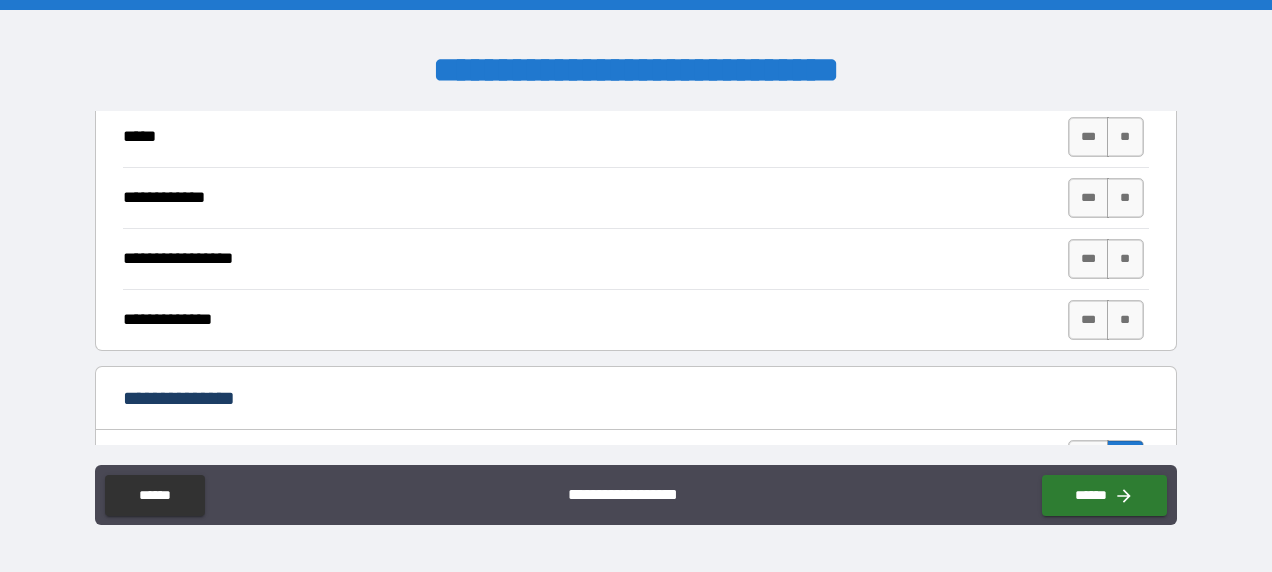 scroll, scrollTop: 5600, scrollLeft: 0, axis: vertical 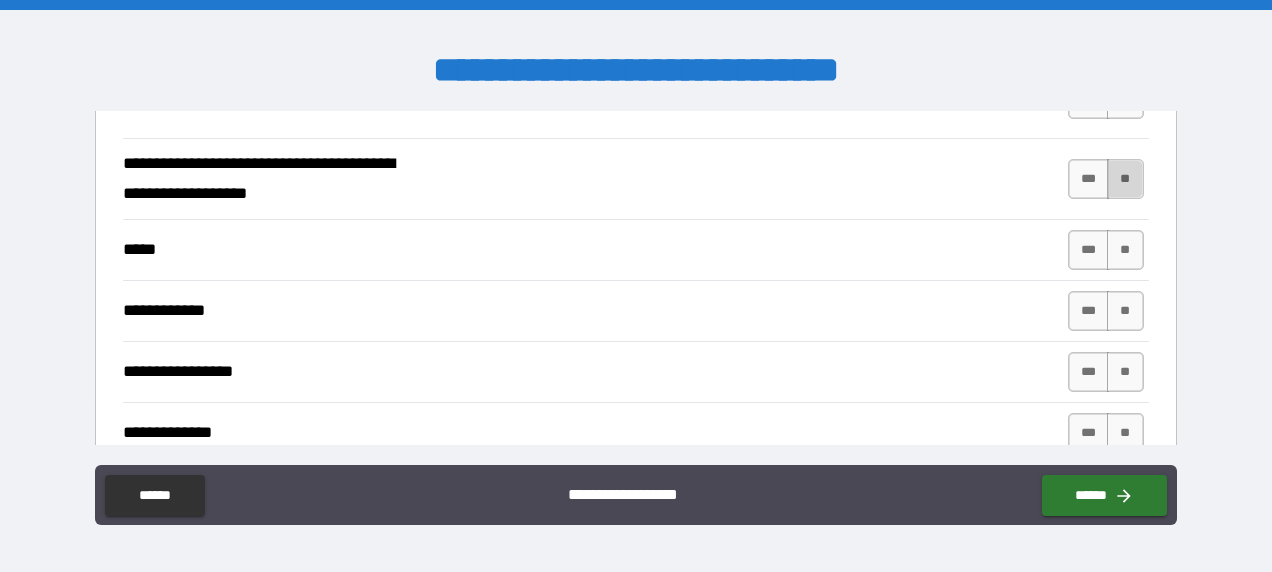 drag, startPoint x: 1118, startPoint y: 148, endPoint x: 1116, endPoint y: 158, distance: 10.198039 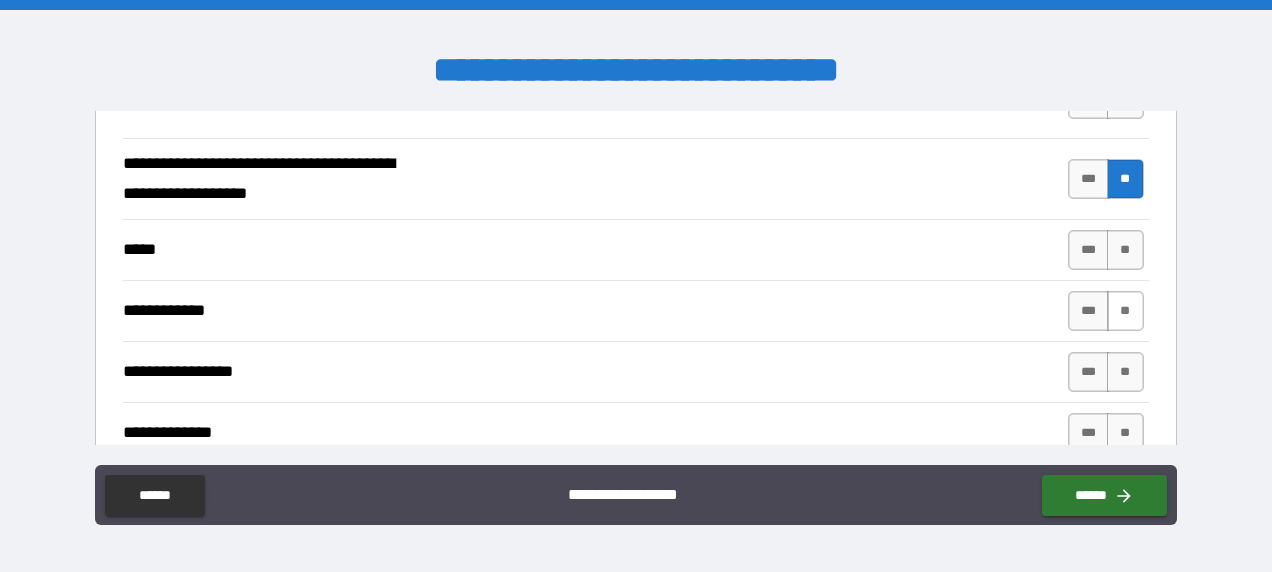 click on "**" at bounding box center (1125, 311) 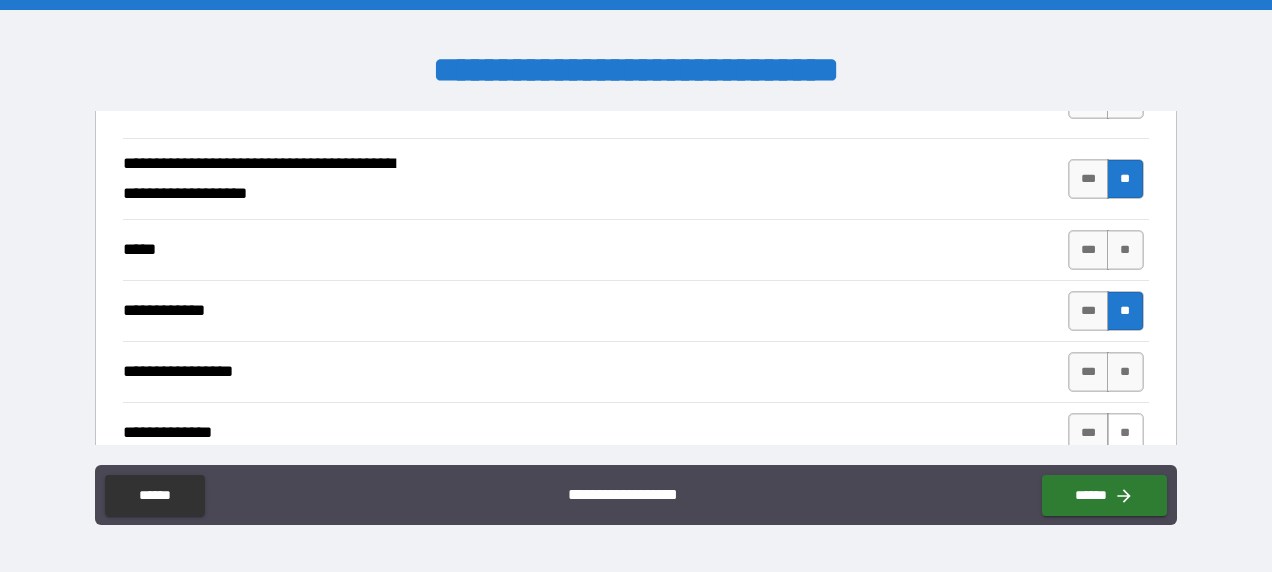 click on "**" at bounding box center [1125, 433] 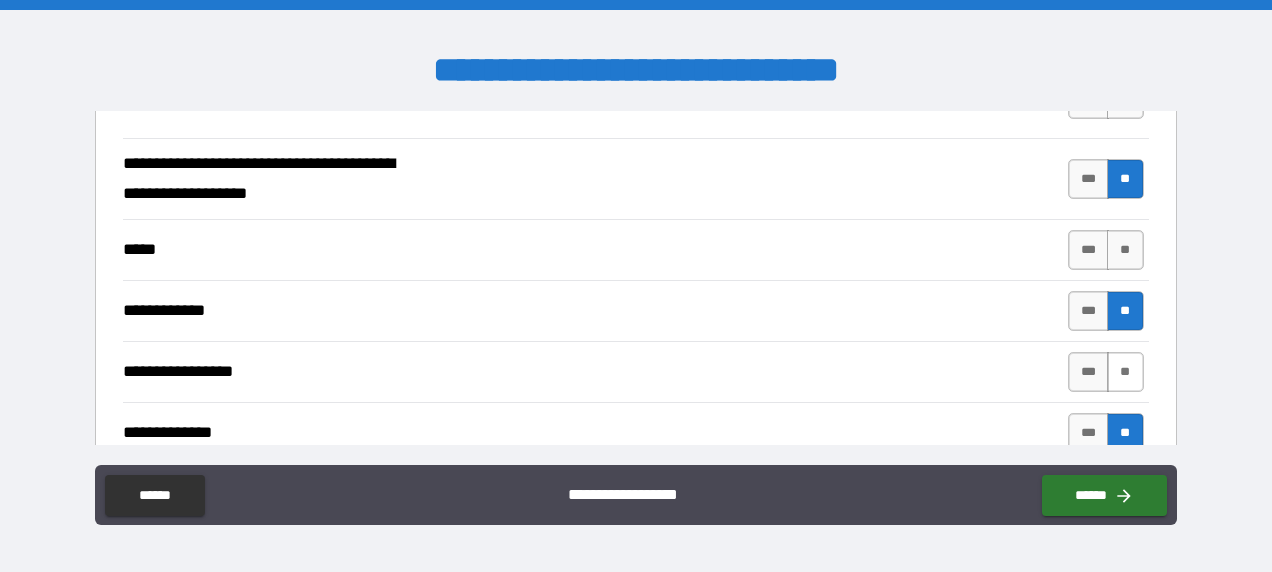 click on "**" at bounding box center [1125, 372] 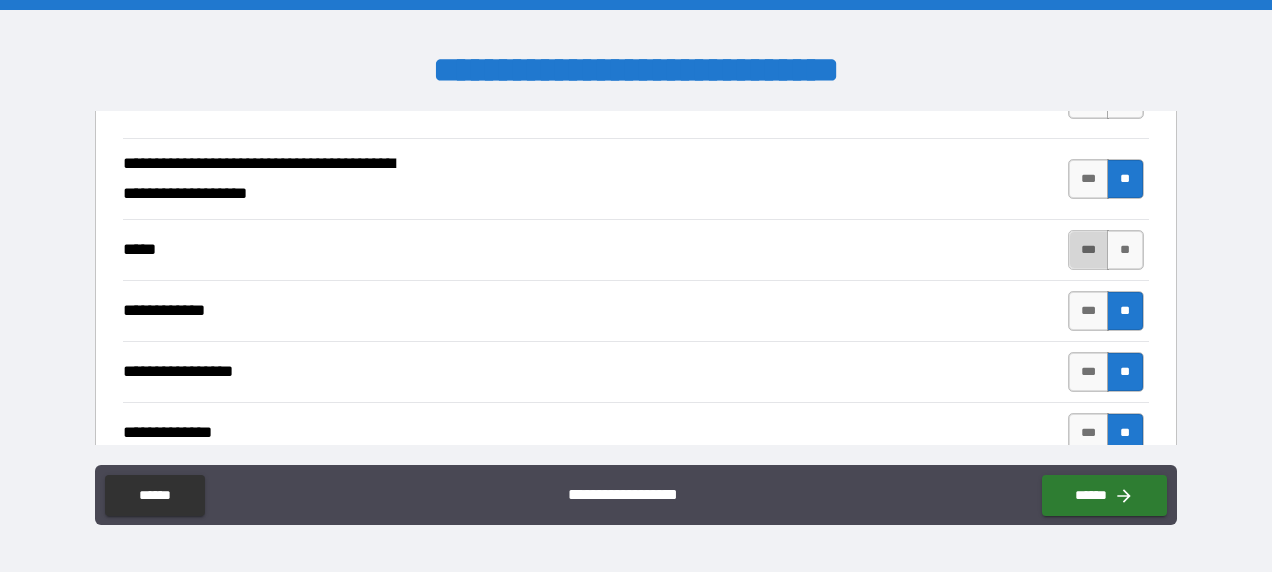 drag, startPoint x: 1078, startPoint y: 223, endPoint x: 1094, endPoint y: 229, distance: 17.088007 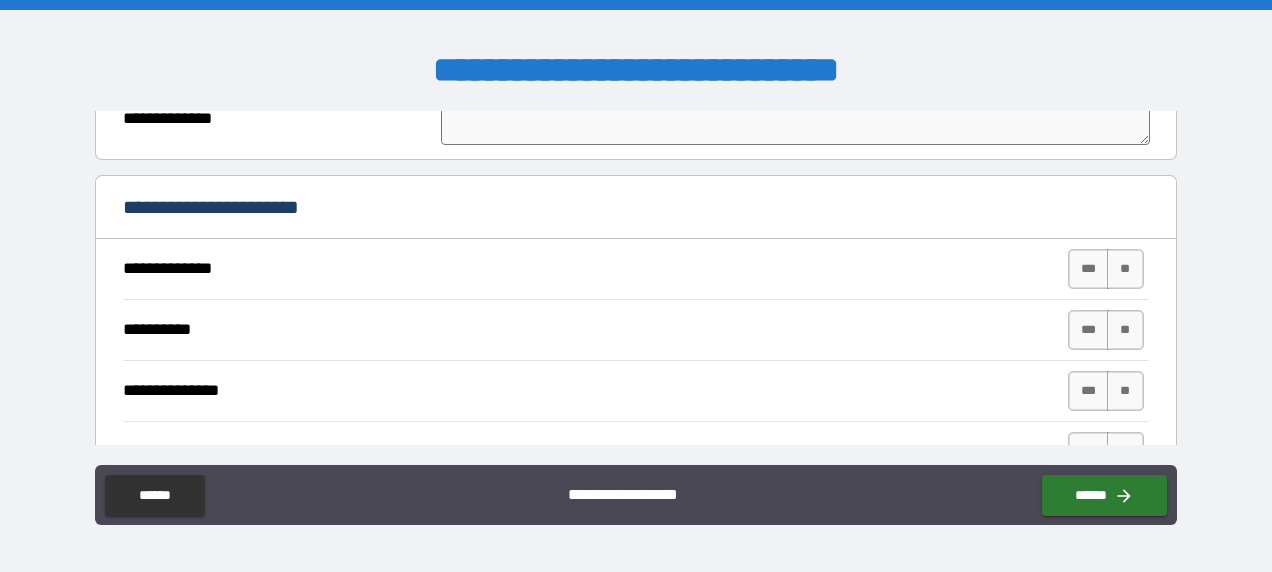 scroll, scrollTop: 2100, scrollLeft: 0, axis: vertical 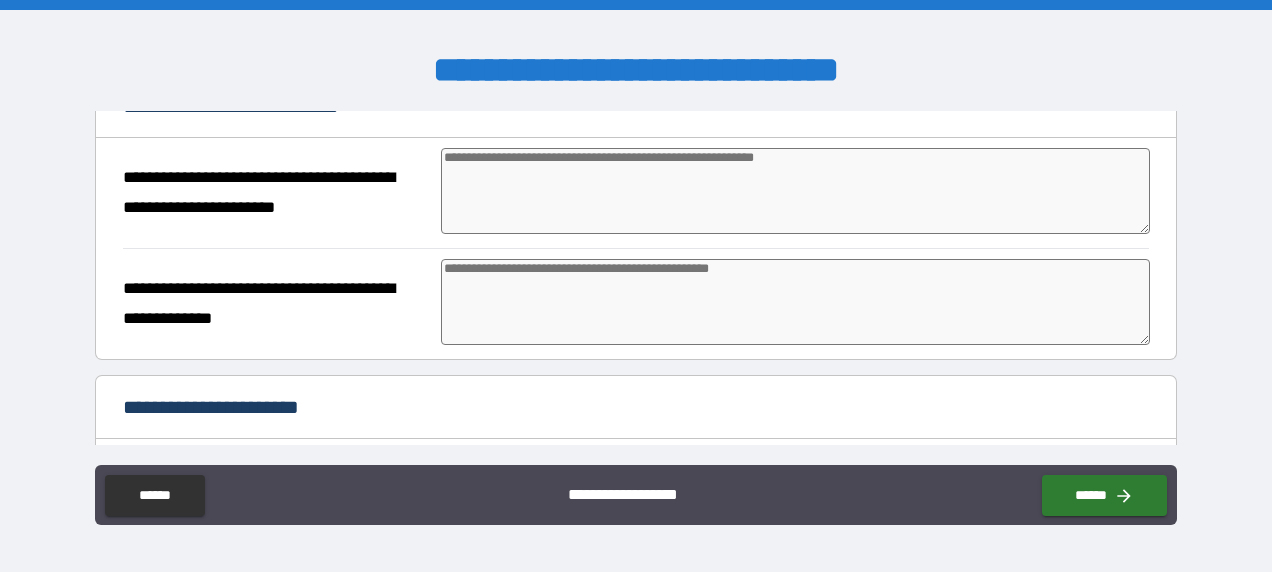 click at bounding box center (795, 191) 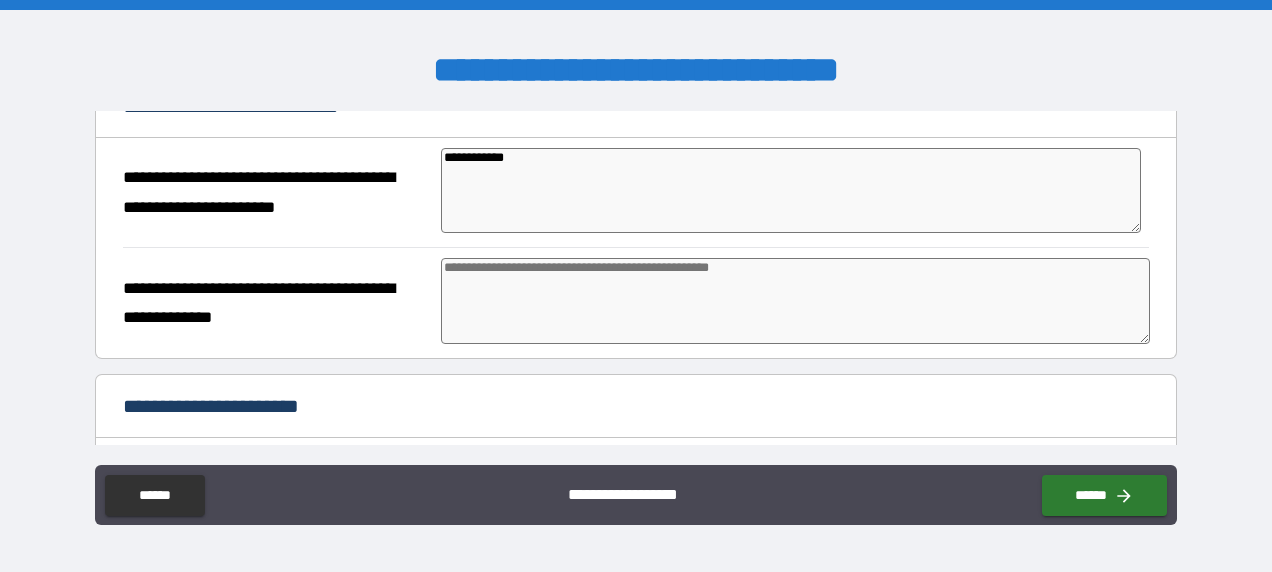 click at bounding box center (795, 301) 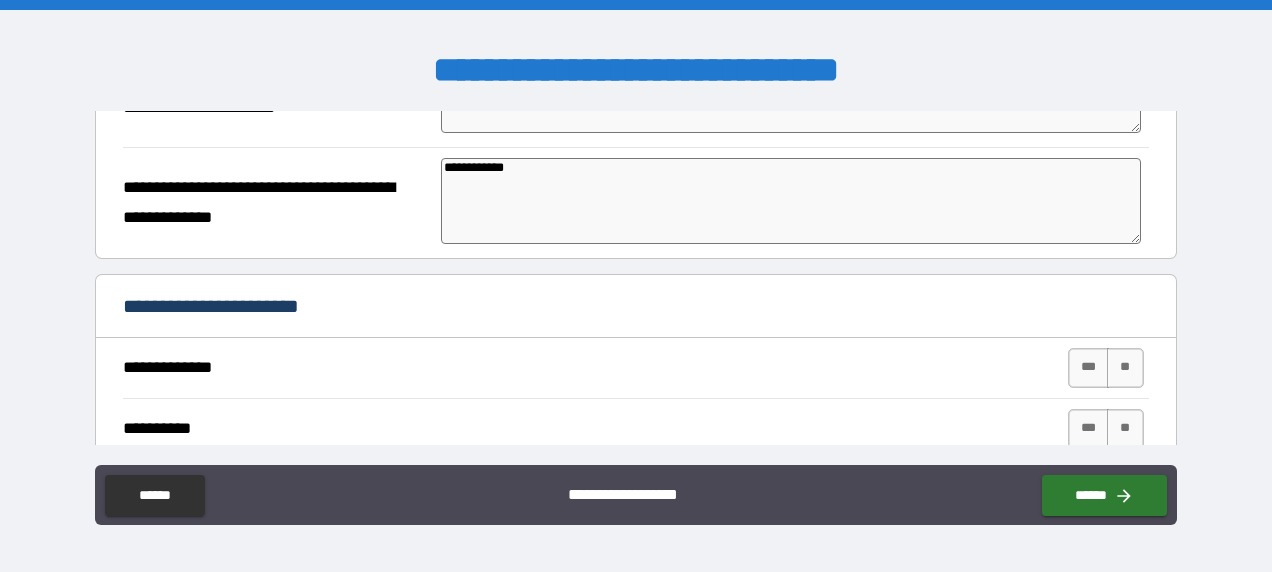 scroll, scrollTop: 2300, scrollLeft: 0, axis: vertical 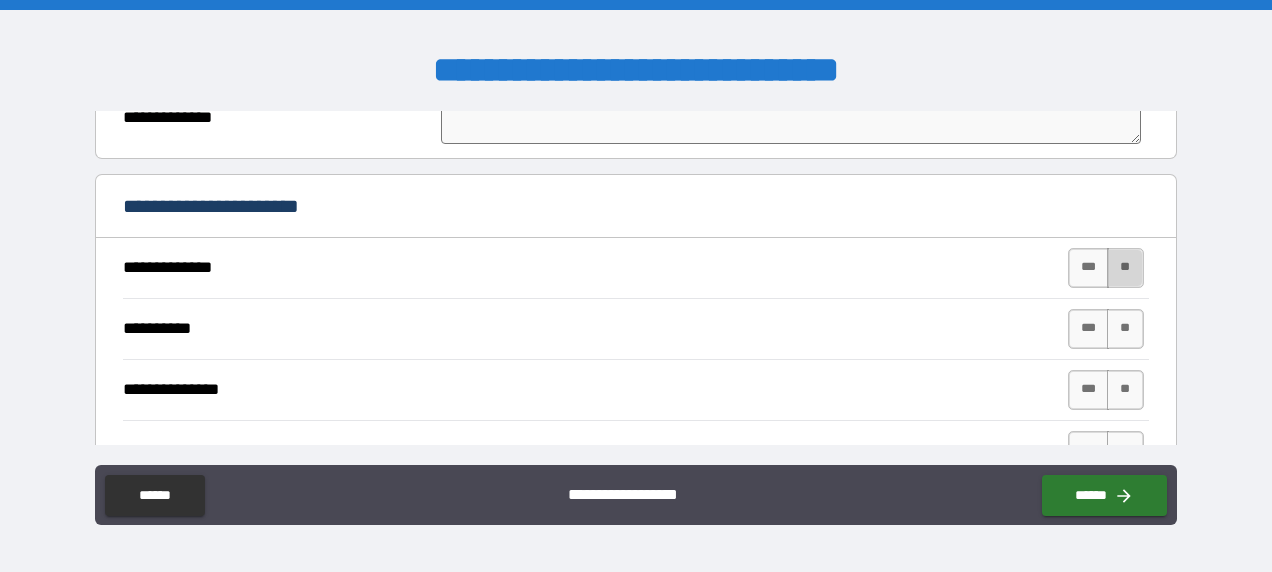 click on "**" at bounding box center [1125, 268] 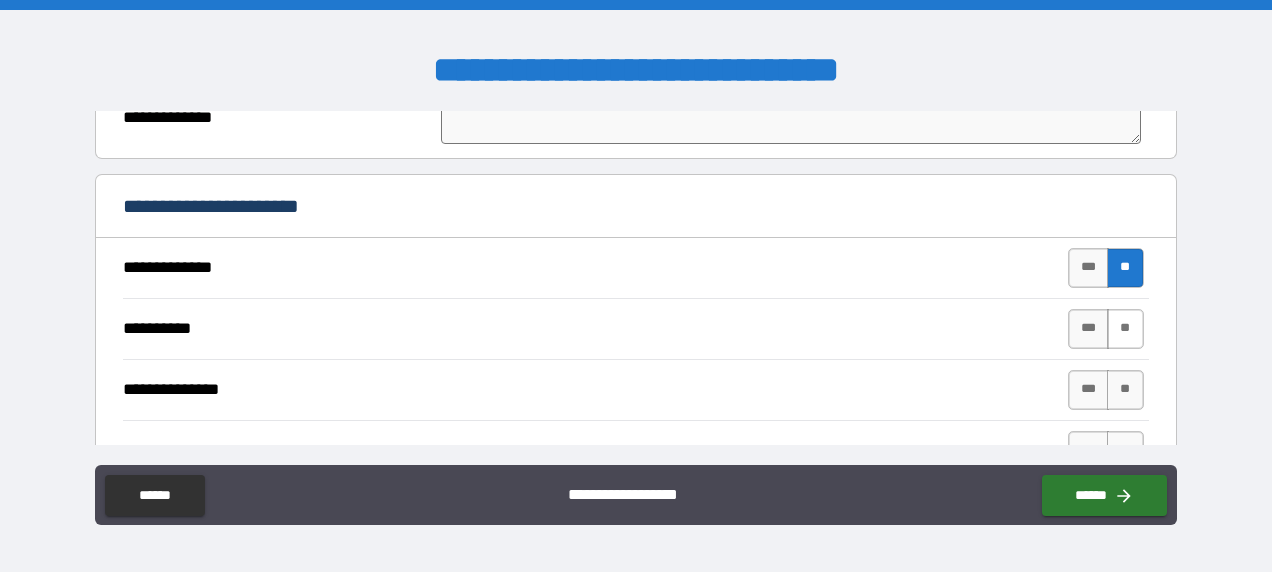 click on "**" at bounding box center [1125, 329] 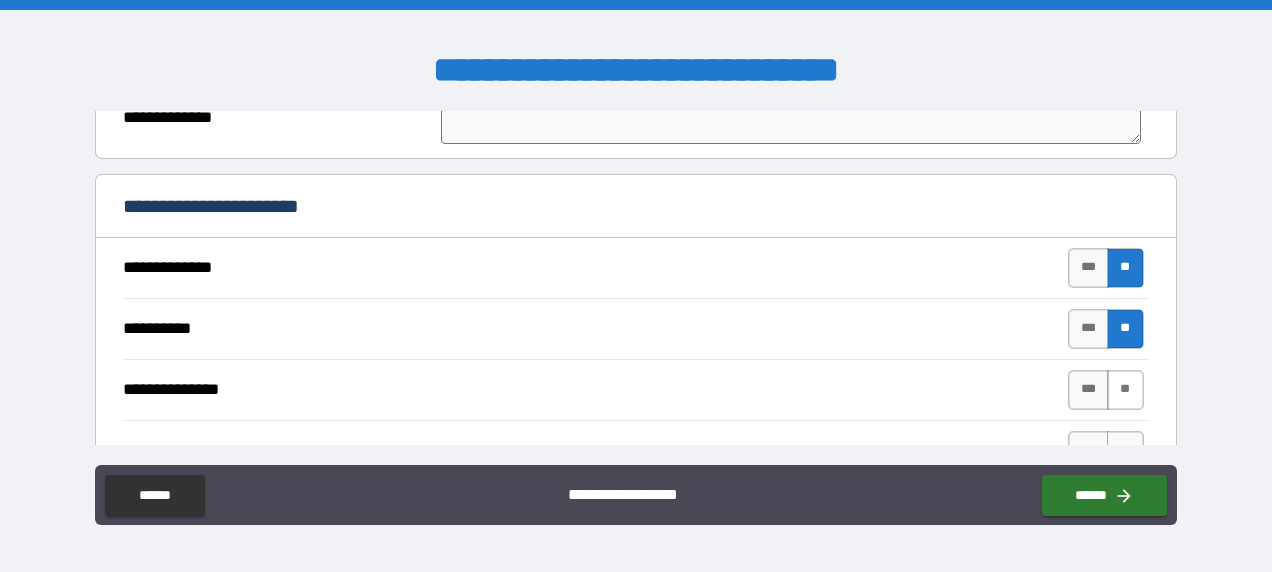 drag, startPoint x: 1123, startPoint y: 376, endPoint x: 1110, endPoint y: 376, distance: 13 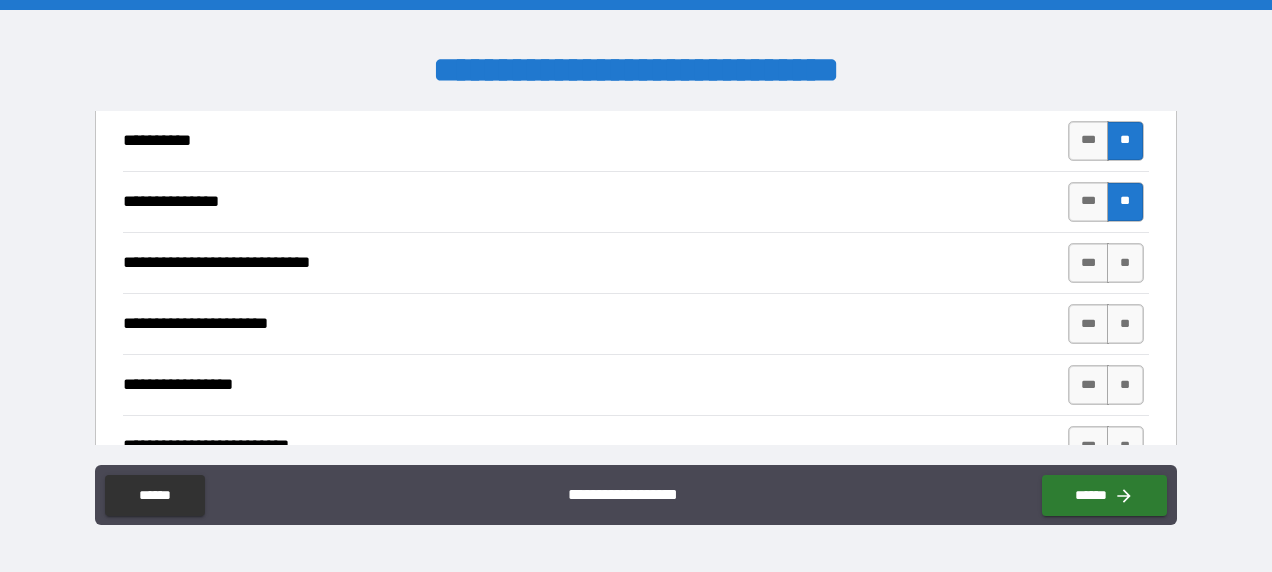 scroll, scrollTop: 2500, scrollLeft: 0, axis: vertical 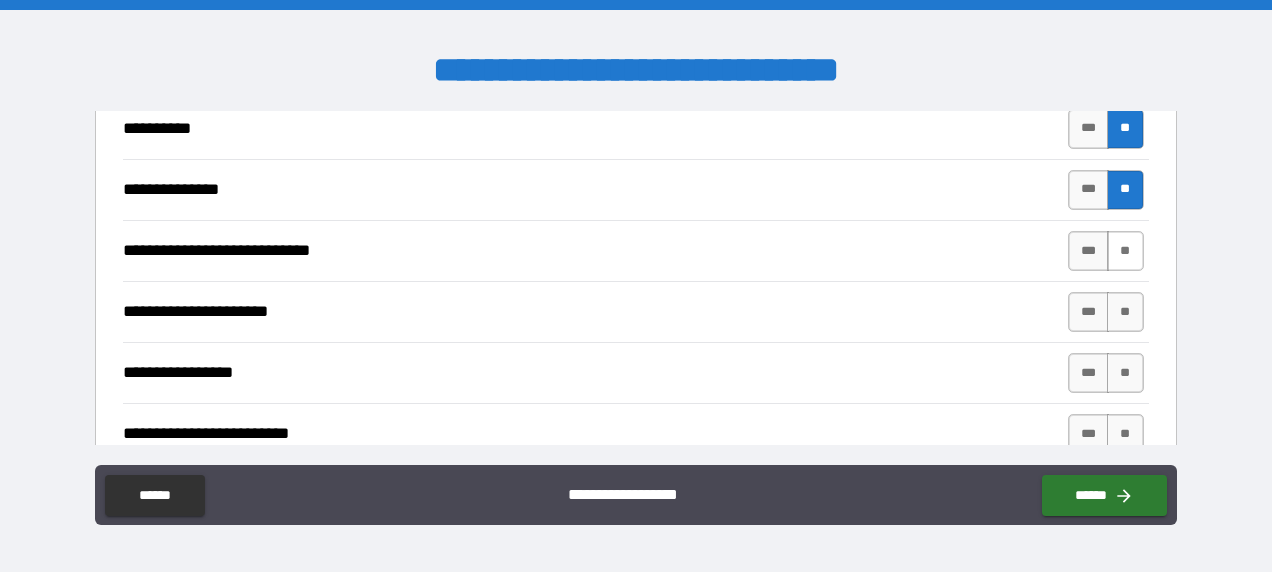 click on "**" at bounding box center [1125, 251] 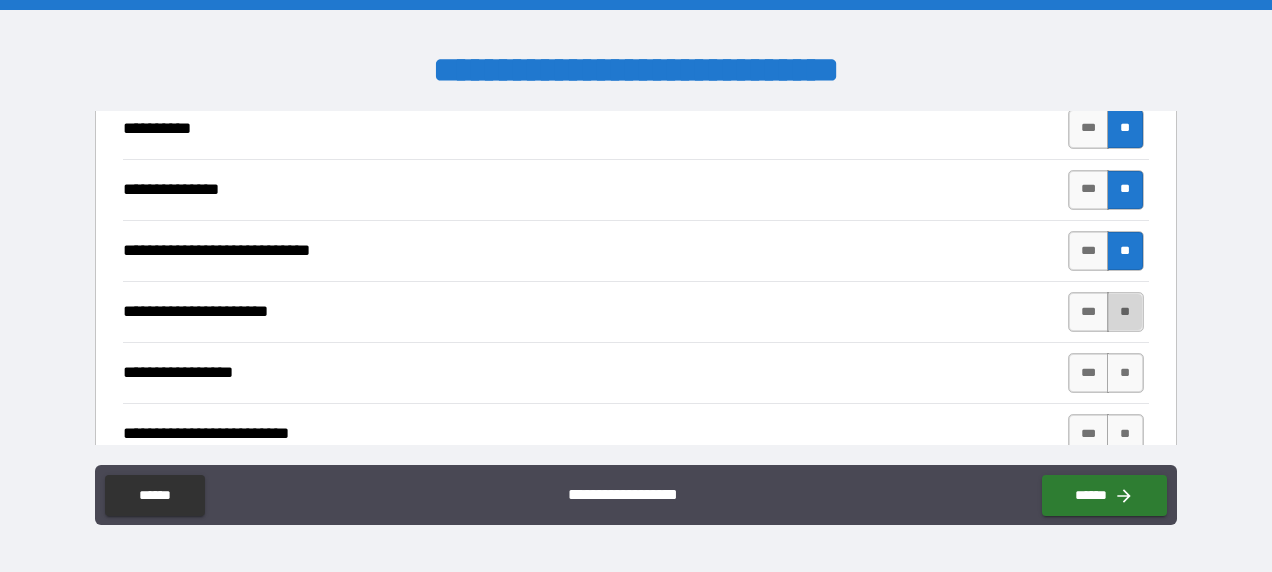 click on "**" at bounding box center [1125, 312] 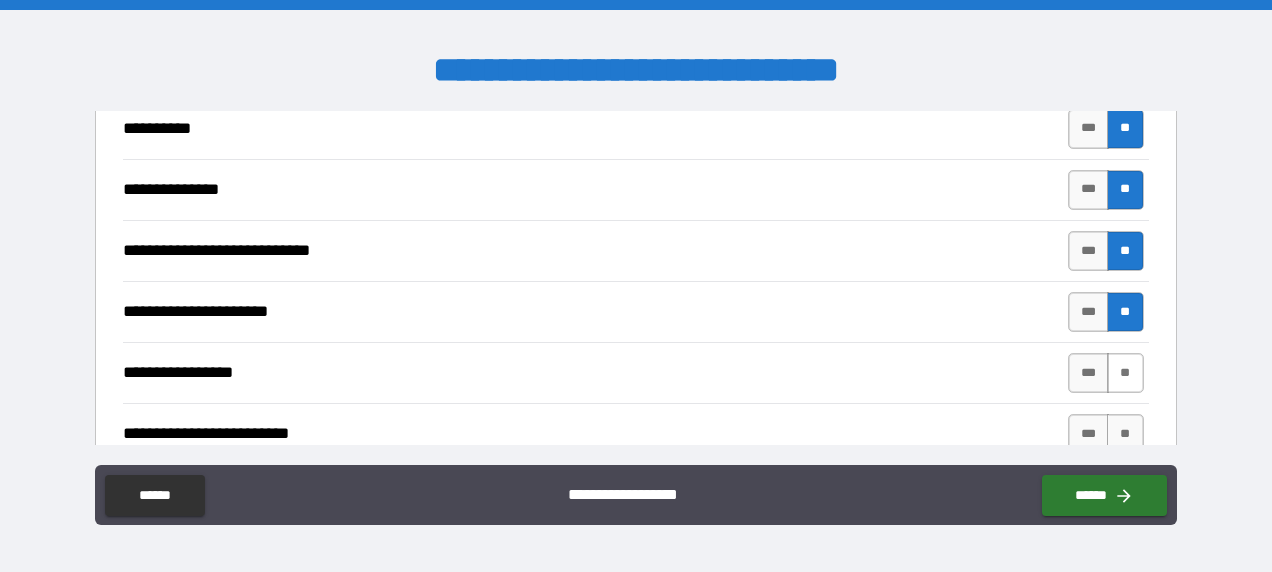 click on "**" at bounding box center (1125, 373) 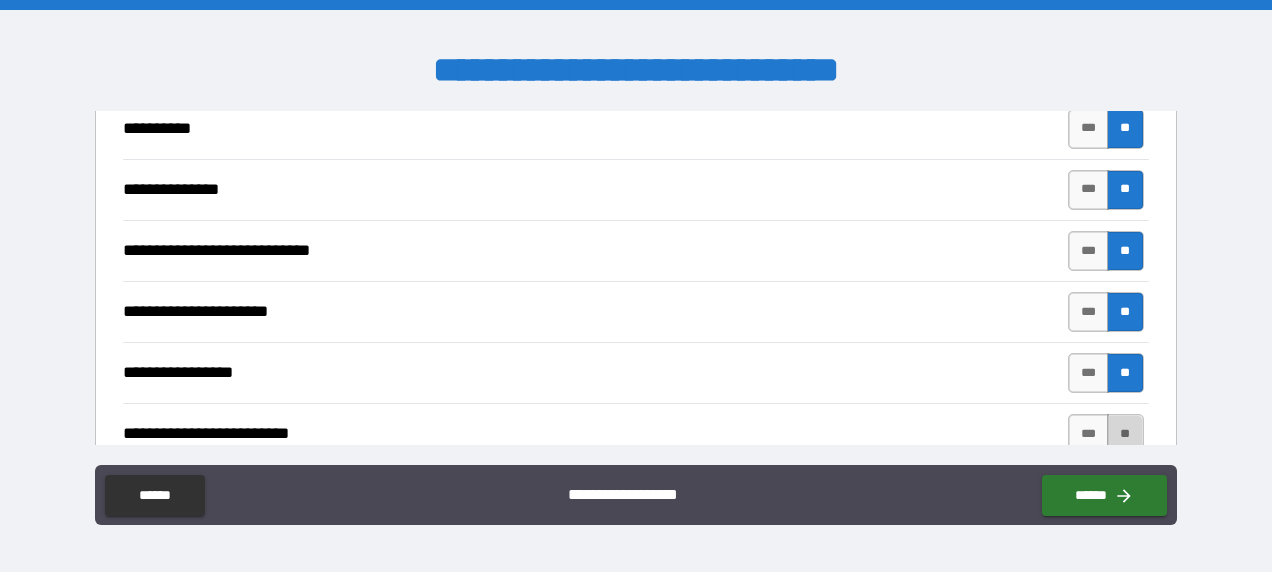click on "**" at bounding box center (1125, 434) 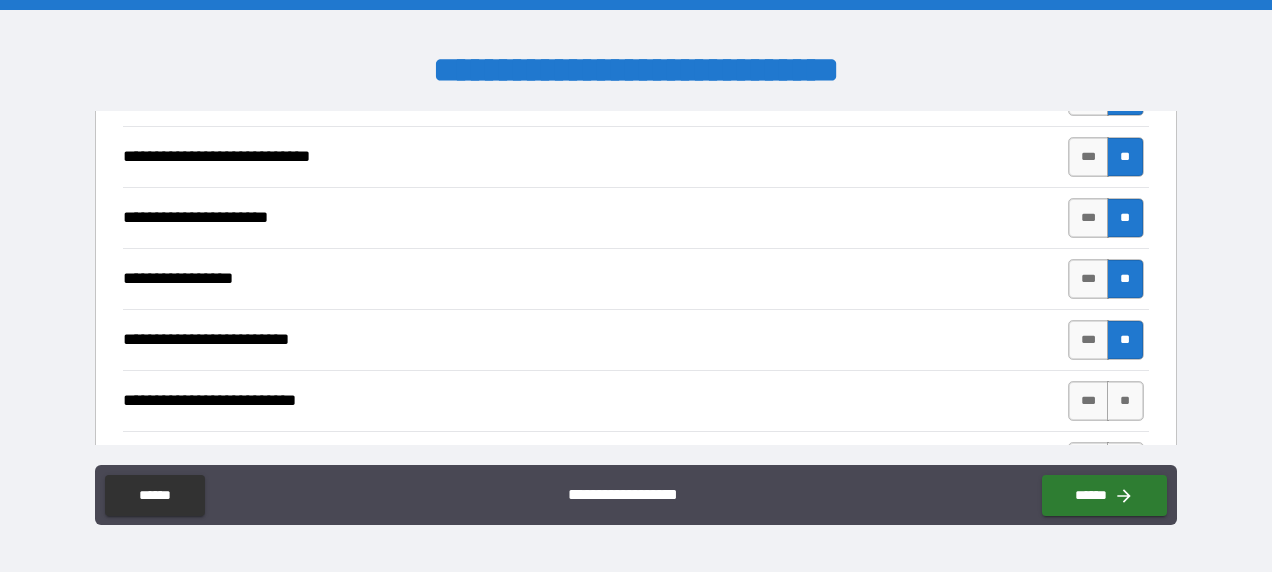 scroll, scrollTop: 2700, scrollLeft: 0, axis: vertical 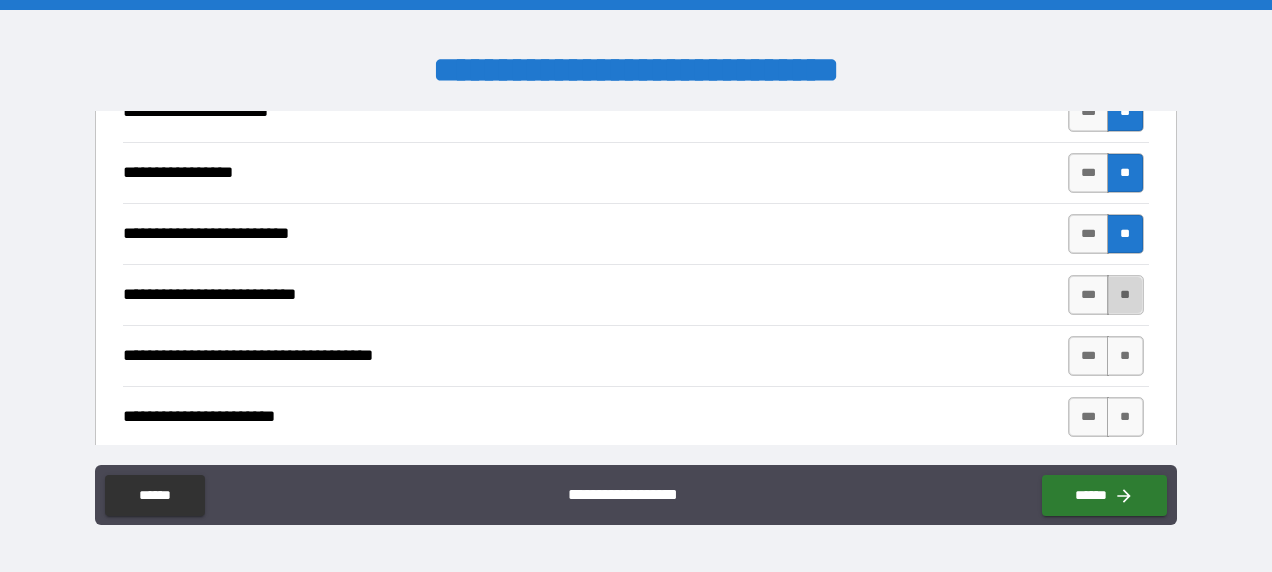 click on "**" at bounding box center (1125, 295) 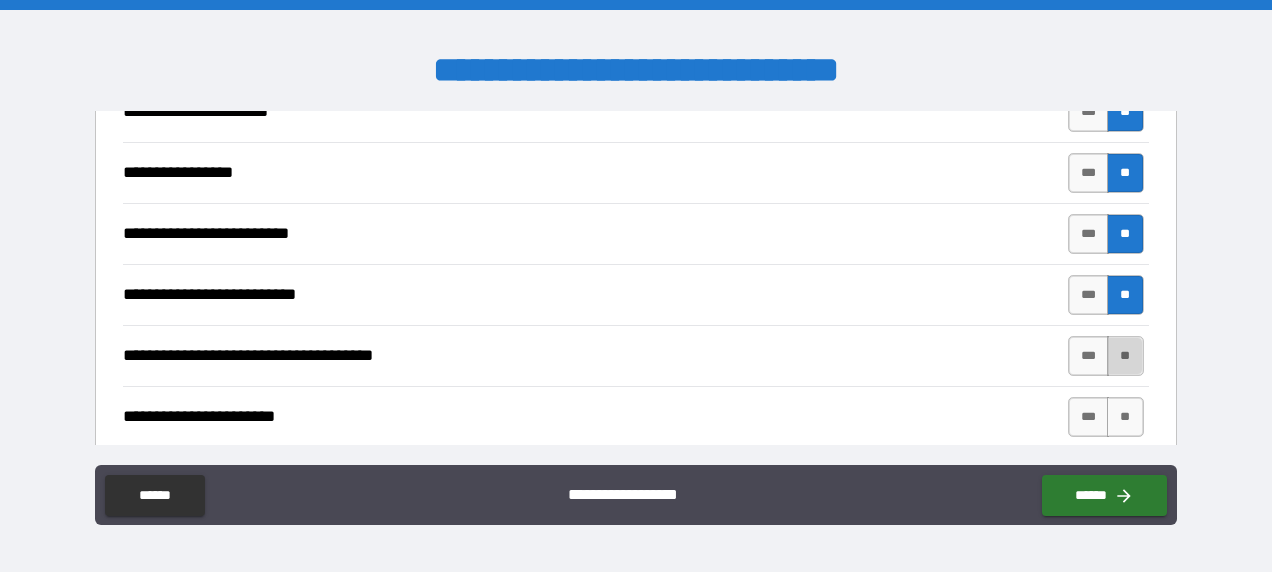 click on "**" at bounding box center (1125, 356) 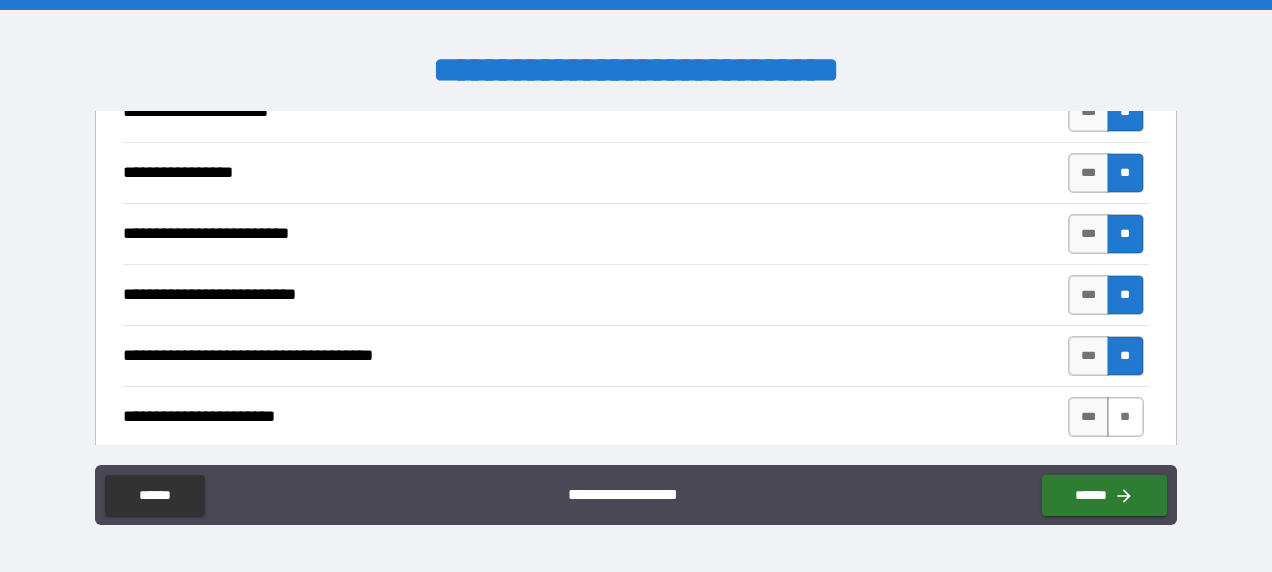 click on "**" at bounding box center [1125, 417] 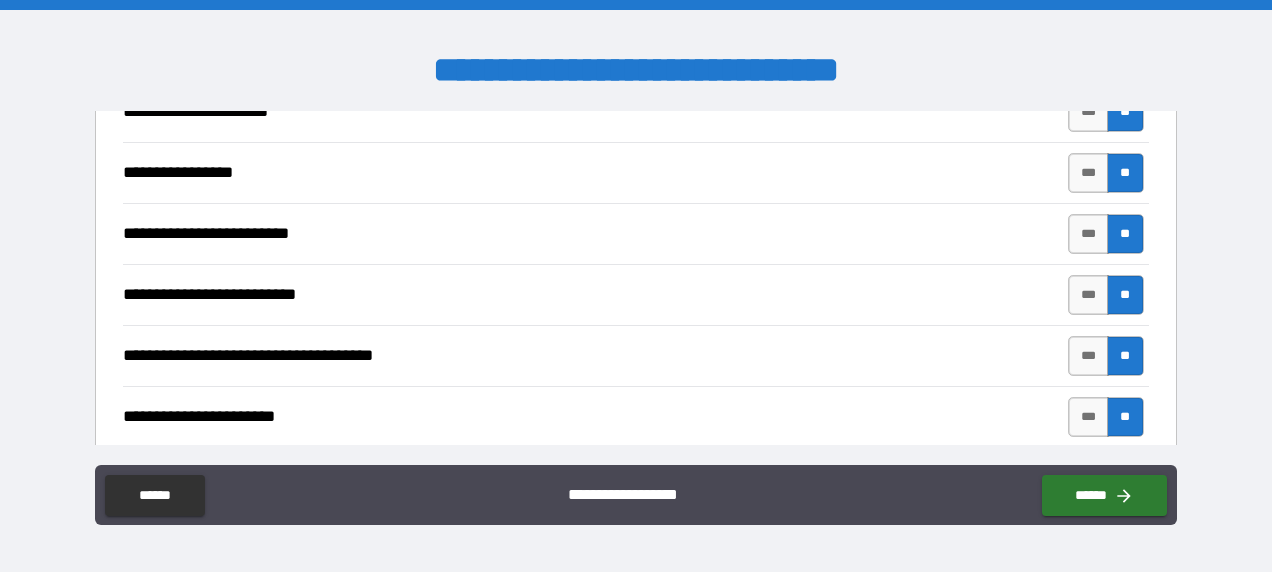 scroll, scrollTop: 2800, scrollLeft: 0, axis: vertical 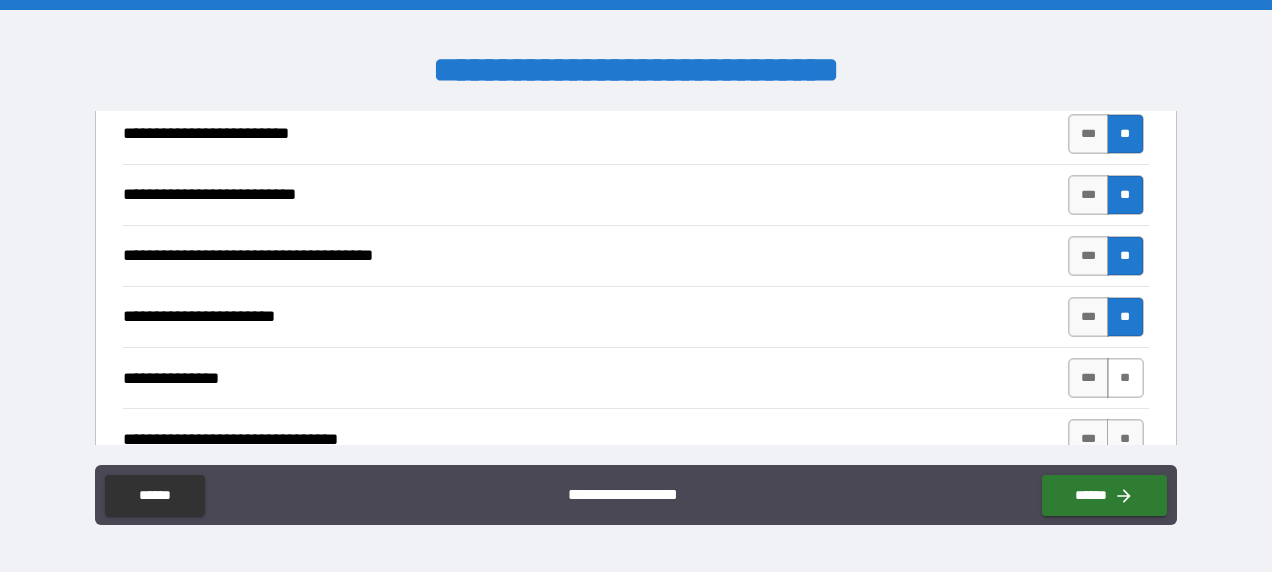 click on "**" at bounding box center [1125, 378] 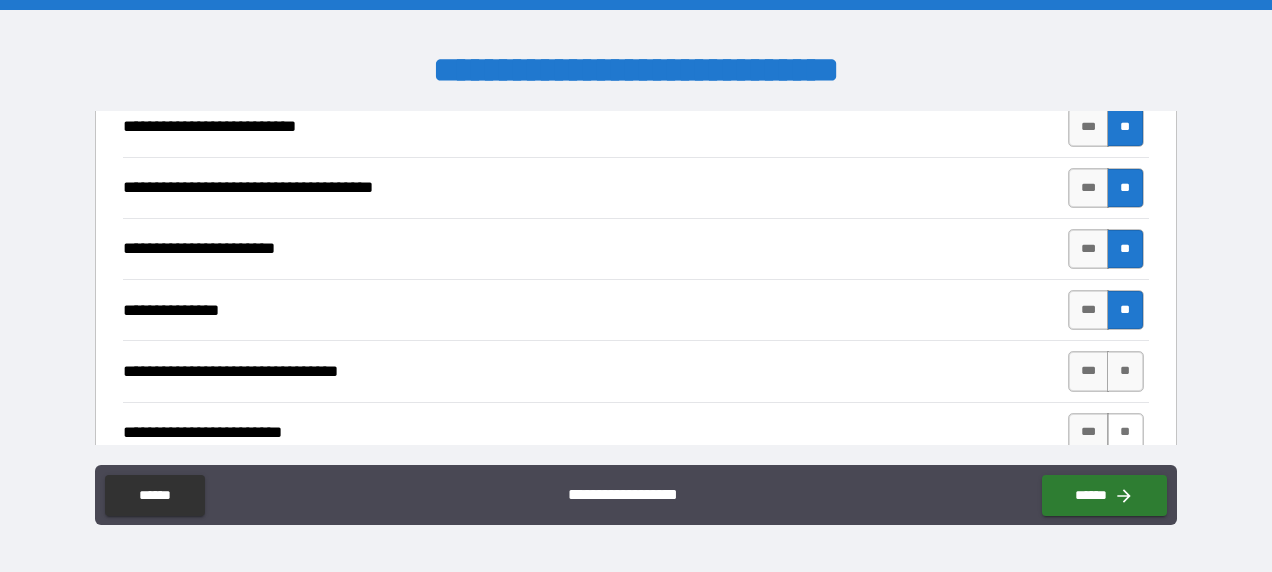 scroll, scrollTop: 2900, scrollLeft: 0, axis: vertical 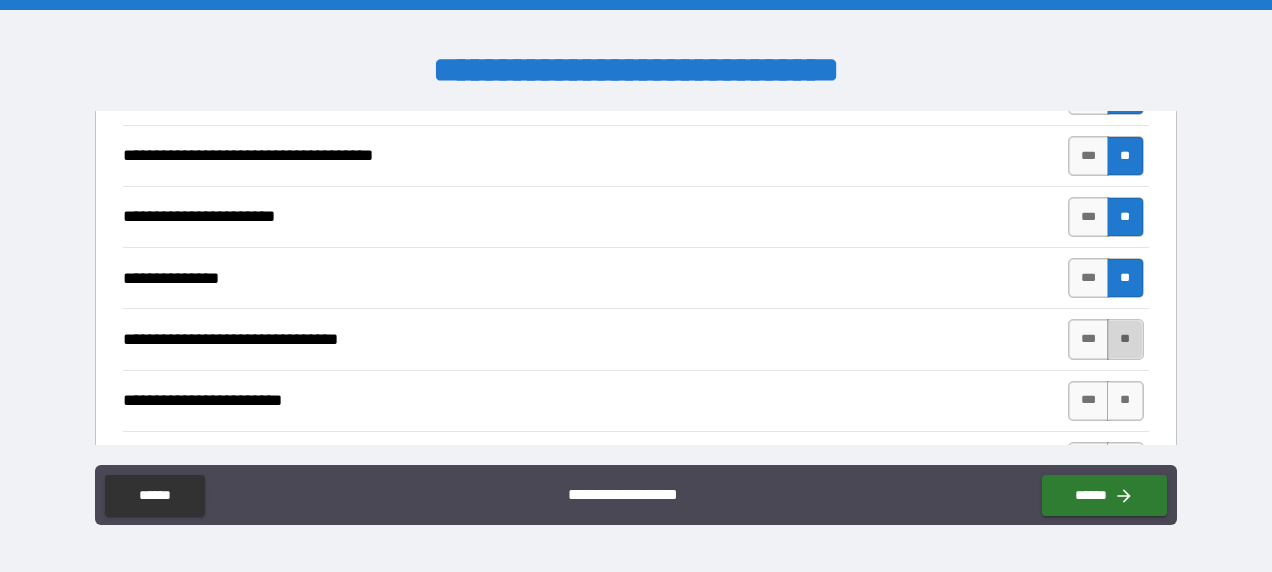 click on "**" at bounding box center [1125, 339] 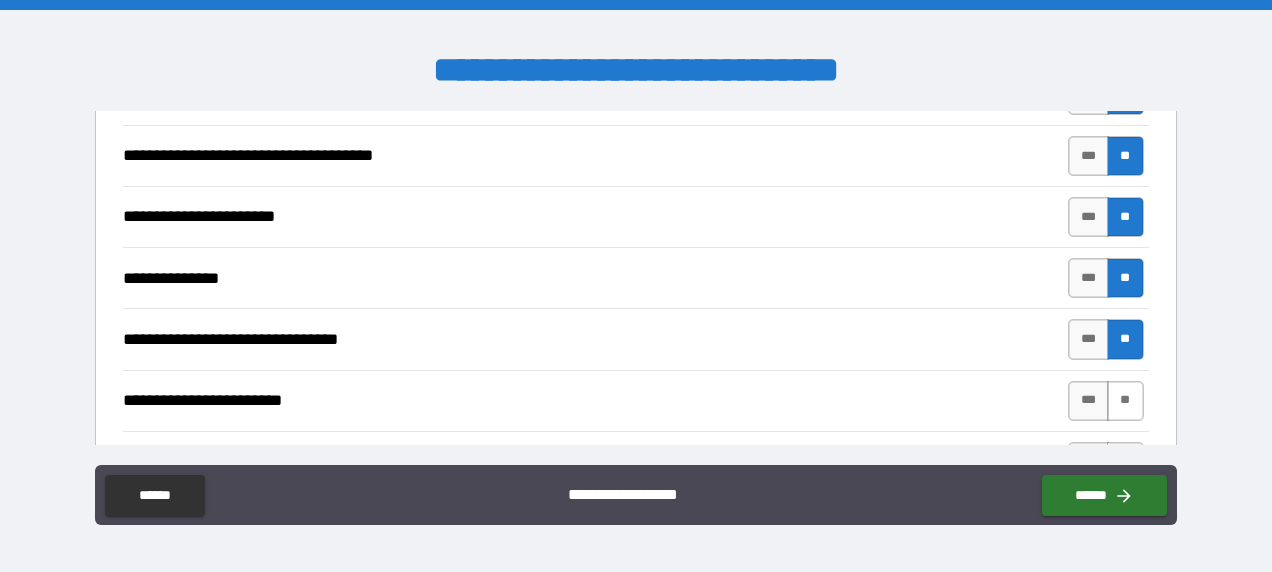 click on "**" at bounding box center (1125, 401) 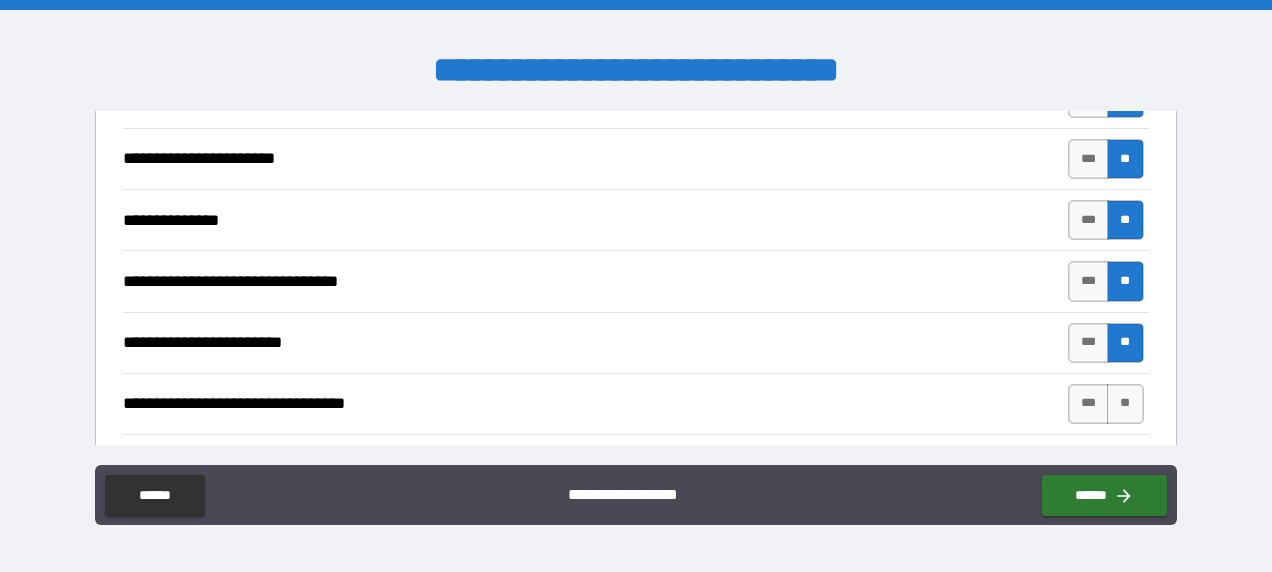 scroll, scrollTop: 3000, scrollLeft: 0, axis: vertical 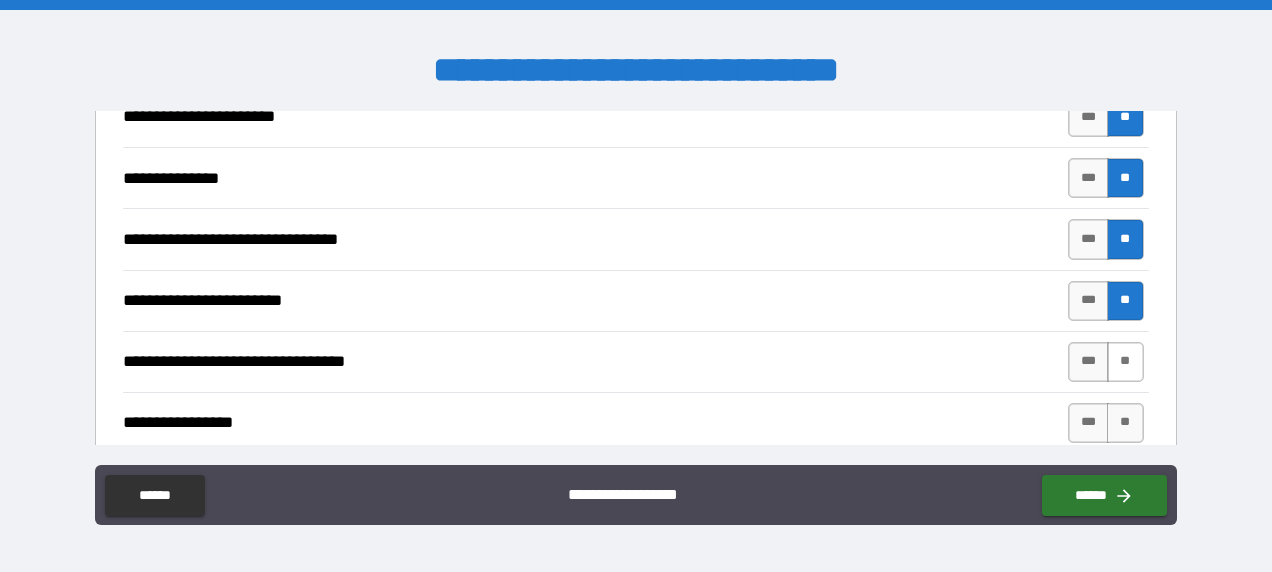click on "**" at bounding box center (1125, 362) 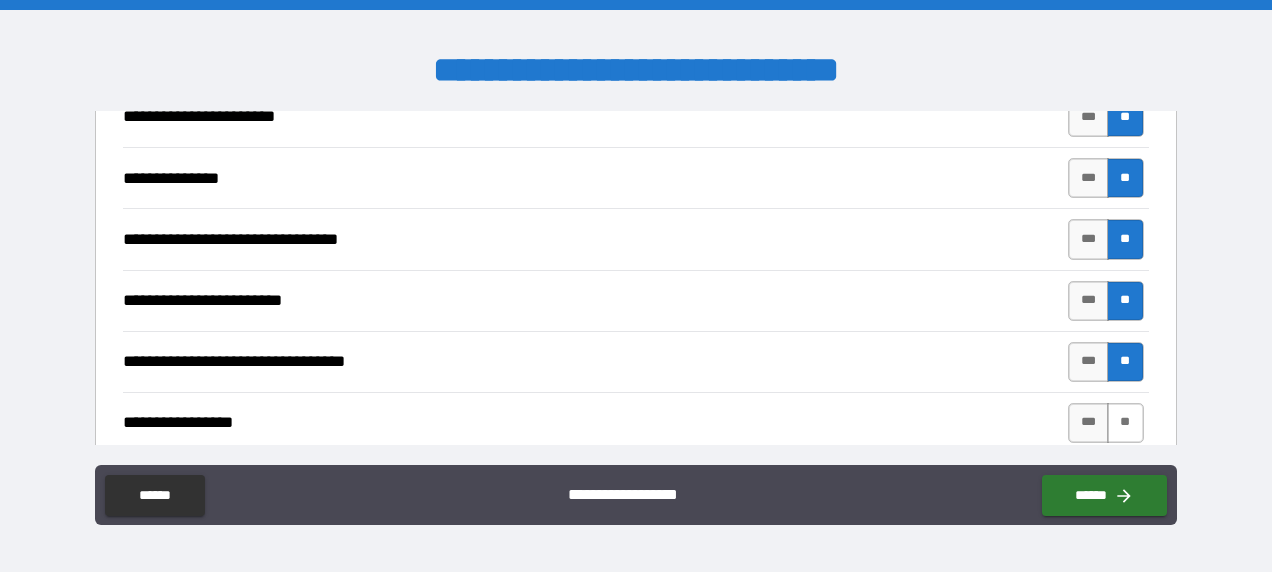 click on "**" at bounding box center (1125, 423) 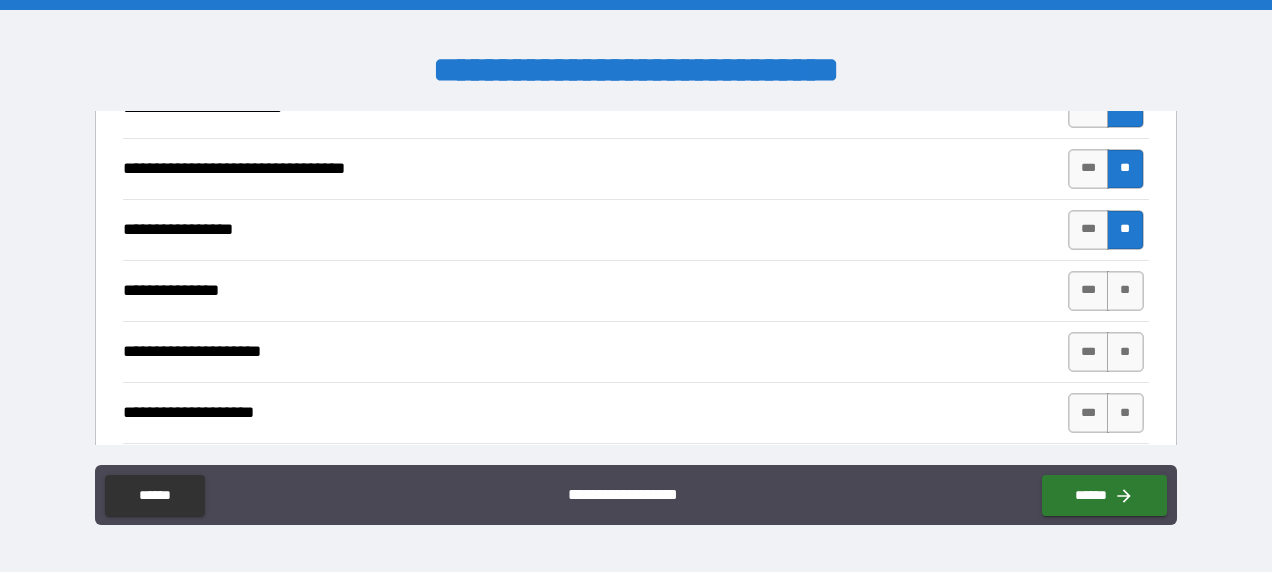 scroll, scrollTop: 3200, scrollLeft: 0, axis: vertical 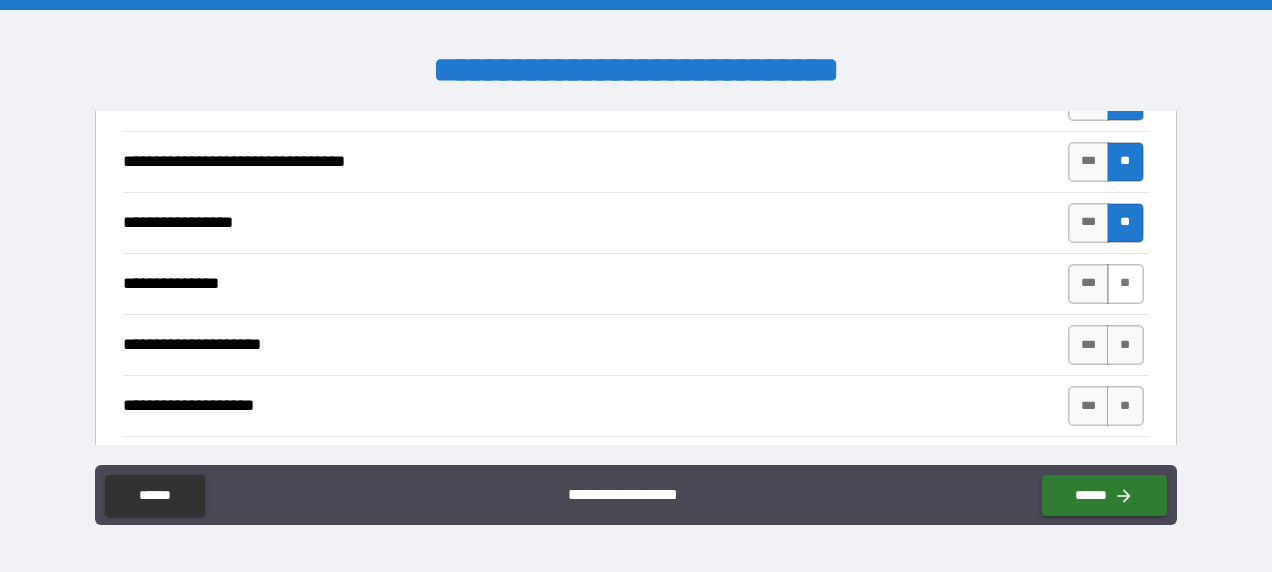 click on "**" at bounding box center (1125, 284) 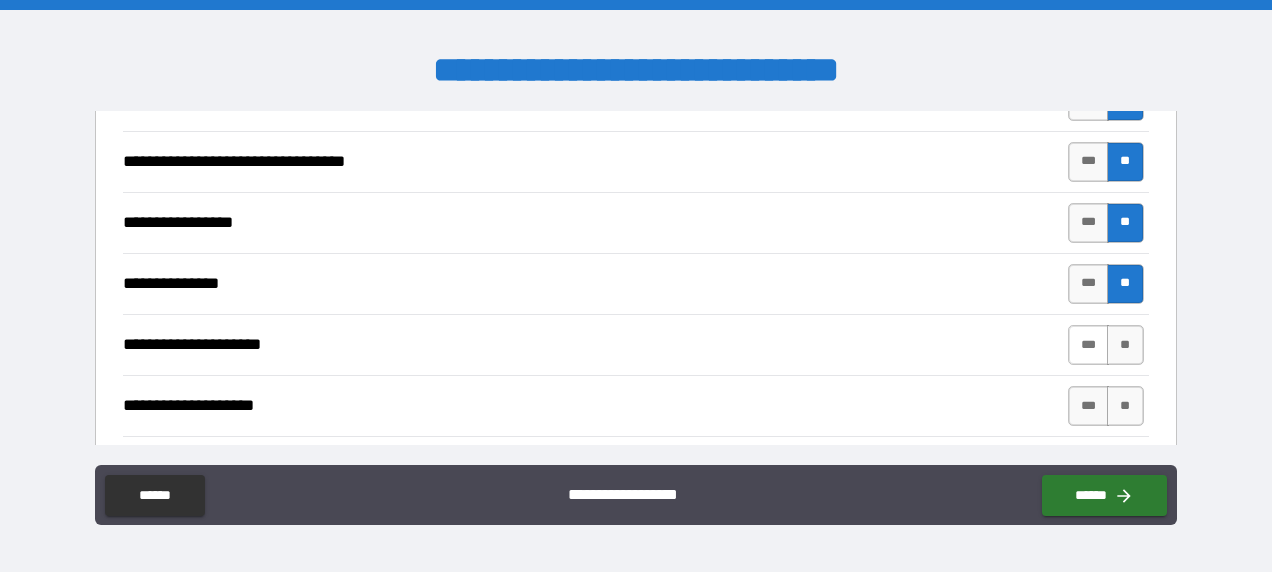 click on "***" at bounding box center (1089, 345) 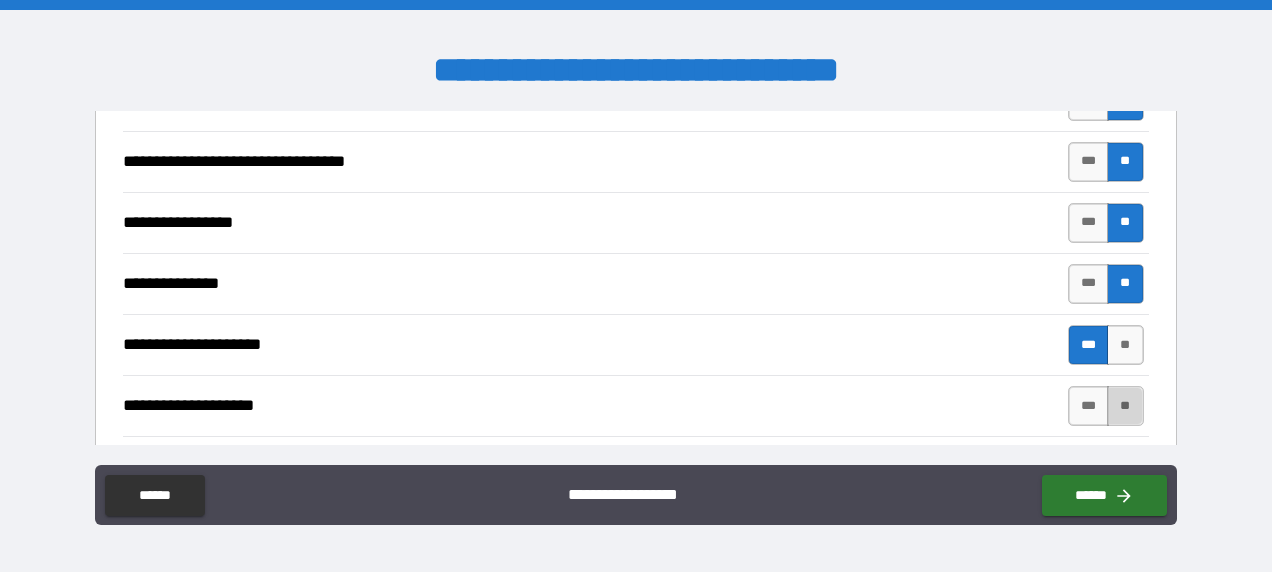 click on "**" at bounding box center (1125, 406) 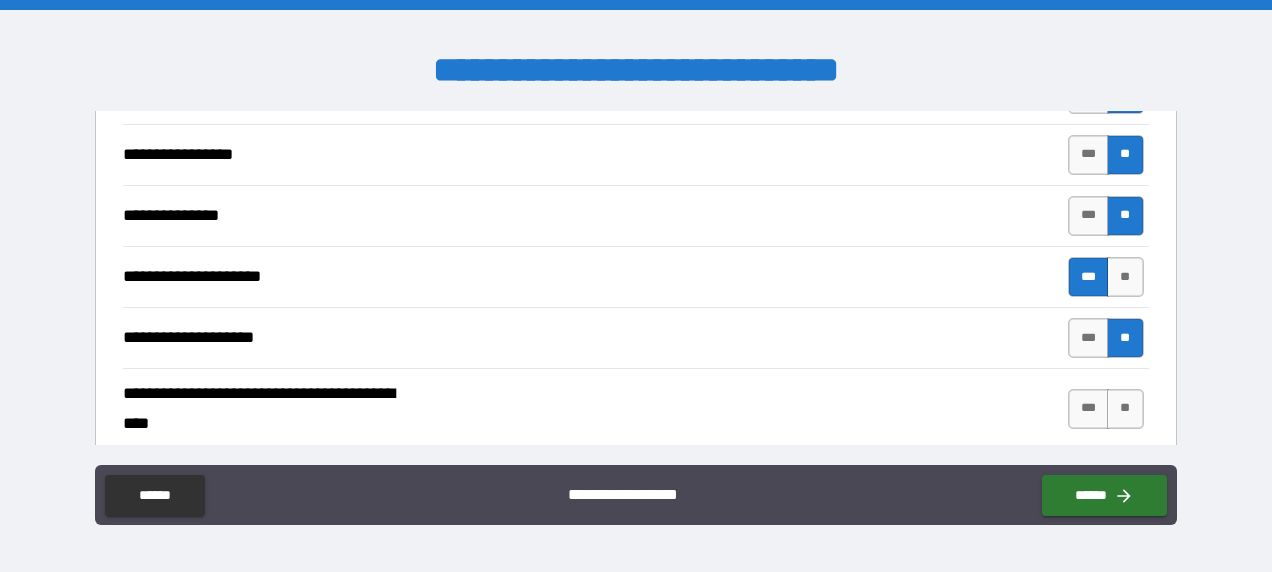 scroll, scrollTop: 3300, scrollLeft: 0, axis: vertical 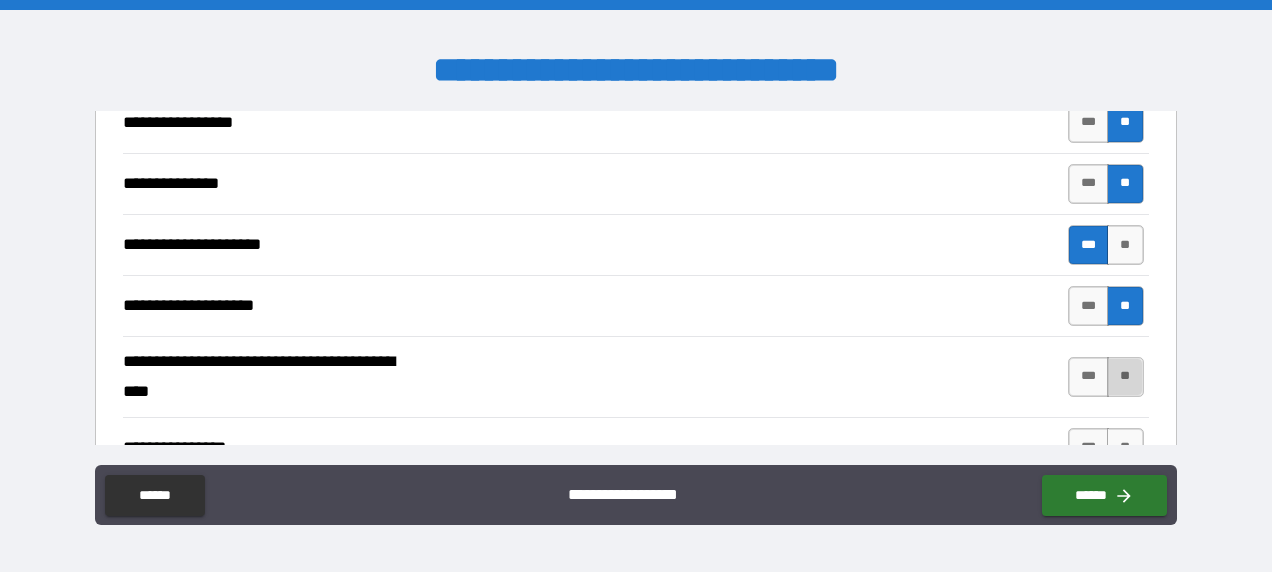drag, startPoint x: 1121, startPoint y: 363, endPoint x: 1107, endPoint y: 370, distance: 15.652476 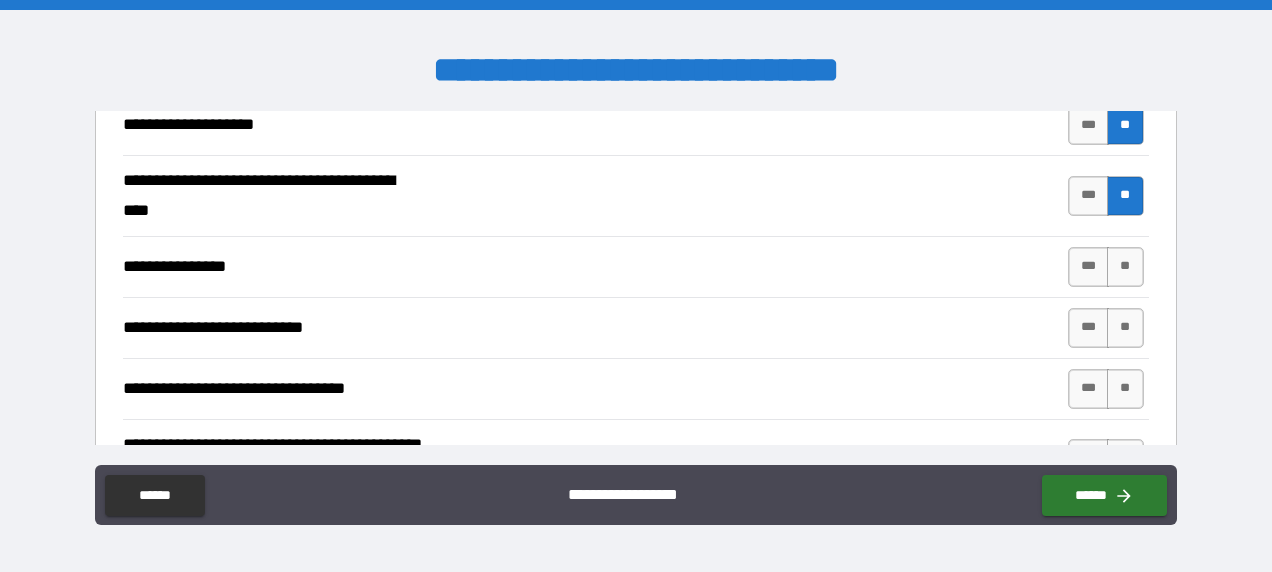 scroll, scrollTop: 3500, scrollLeft: 0, axis: vertical 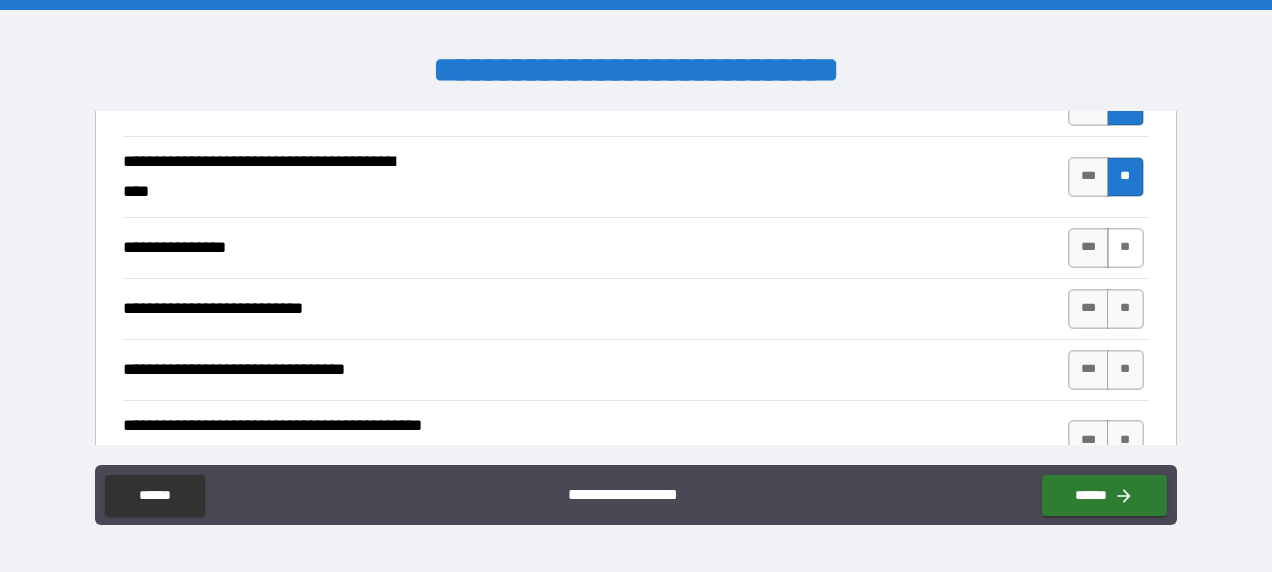 click on "**" at bounding box center (1125, 248) 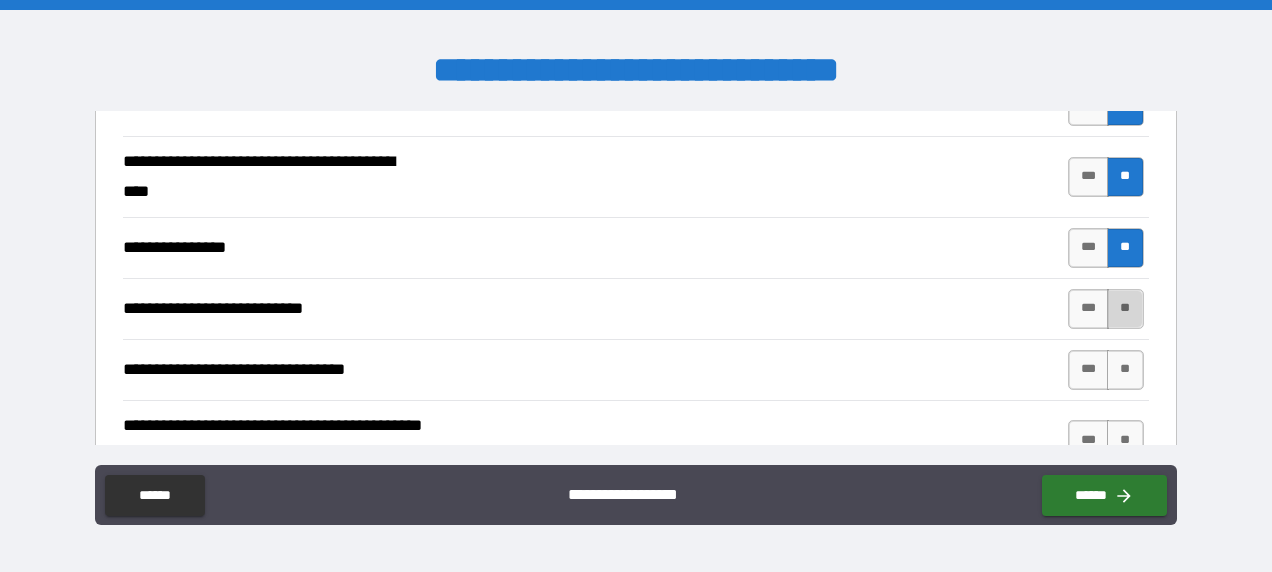 click on "**" at bounding box center (1125, 309) 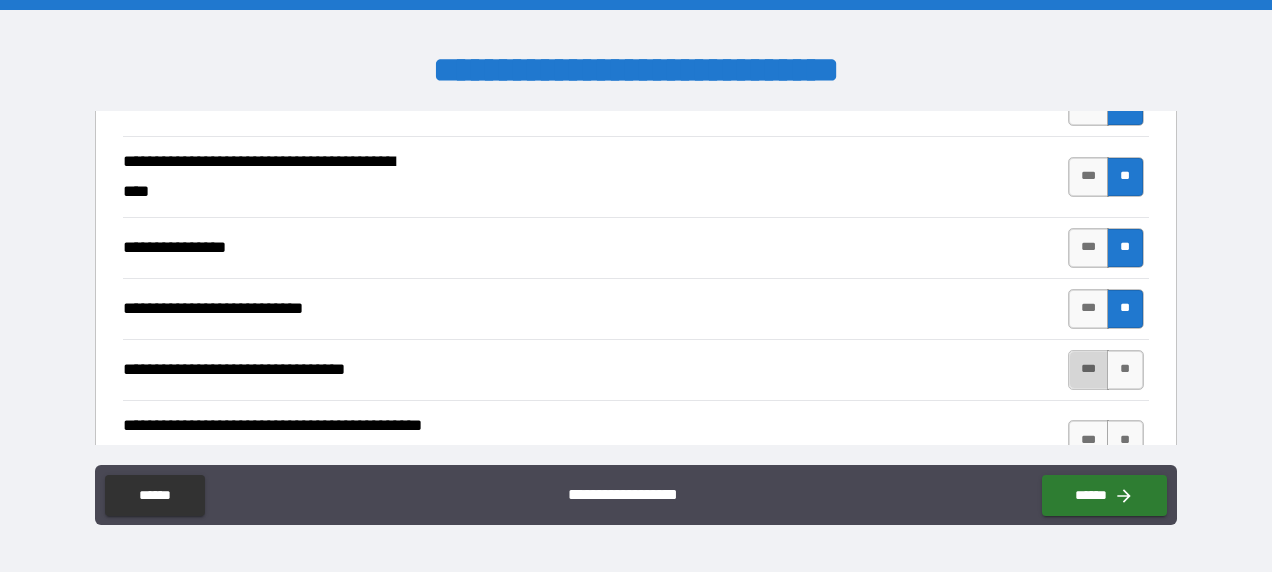 click on "***" at bounding box center (1089, 370) 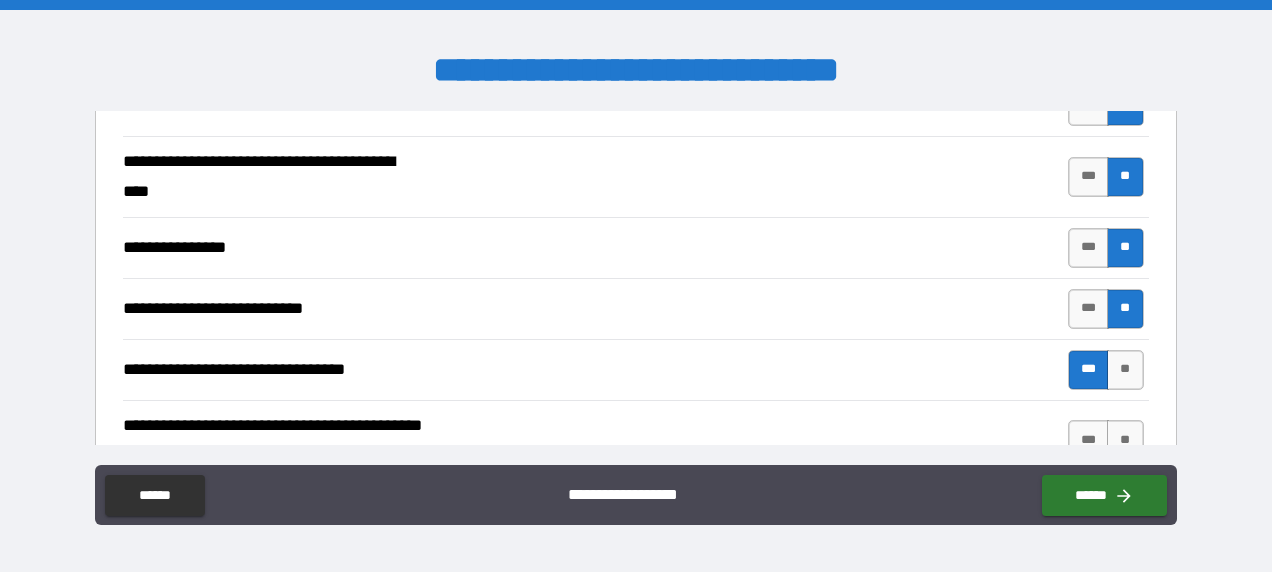 scroll, scrollTop: 3600, scrollLeft: 0, axis: vertical 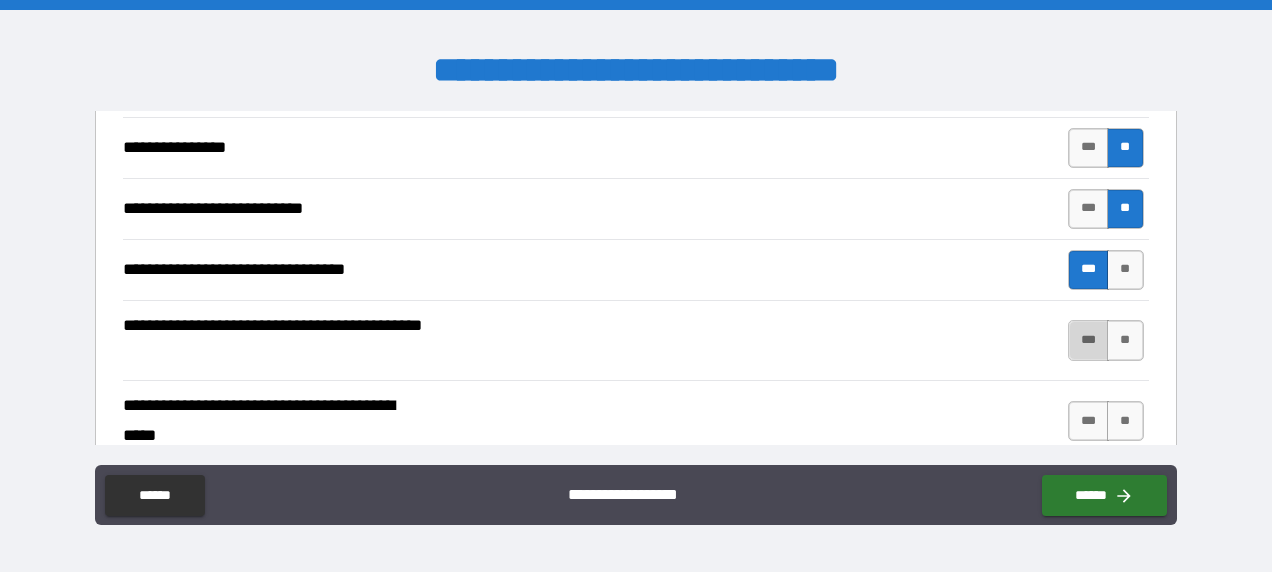 click on "***" at bounding box center (1089, 340) 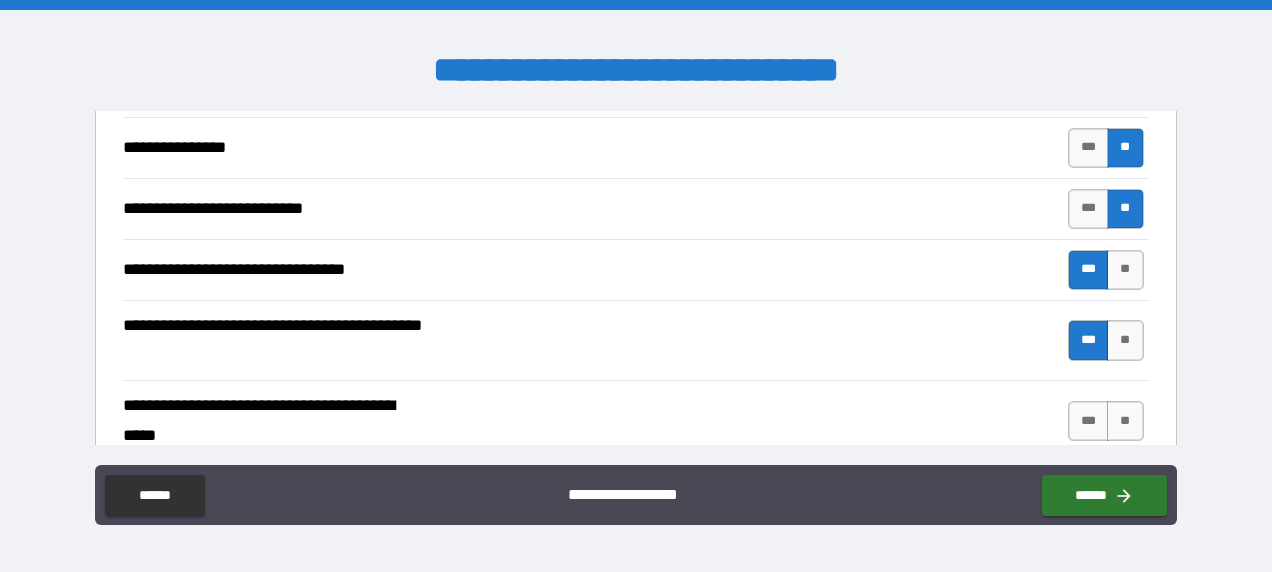 scroll, scrollTop: 3700, scrollLeft: 0, axis: vertical 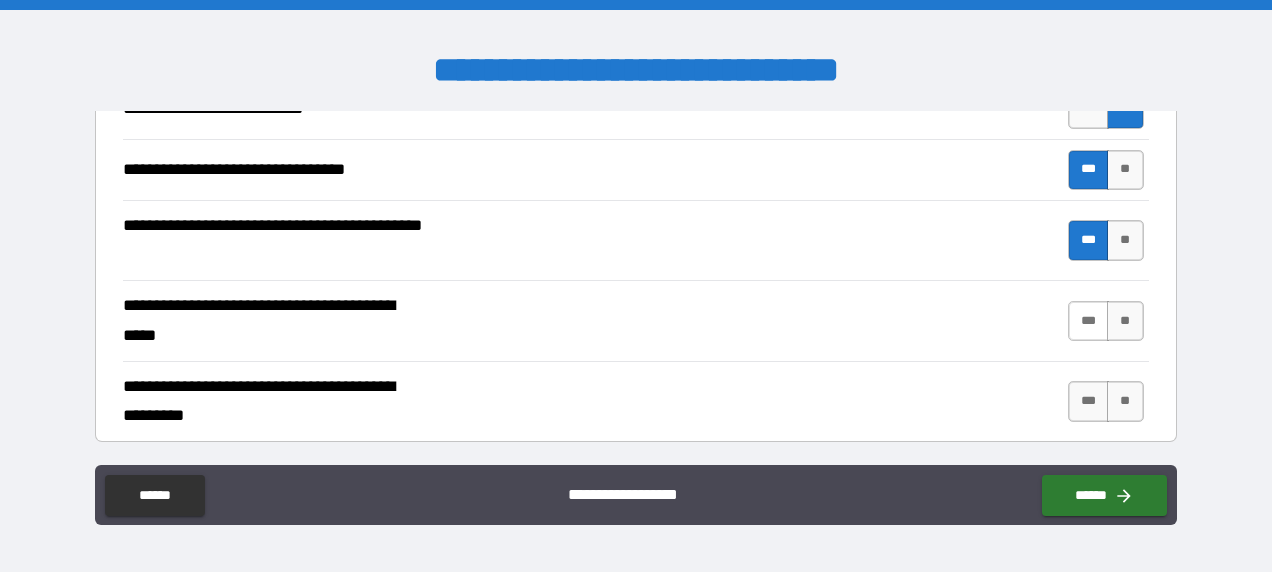 click on "***" at bounding box center [1089, 321] 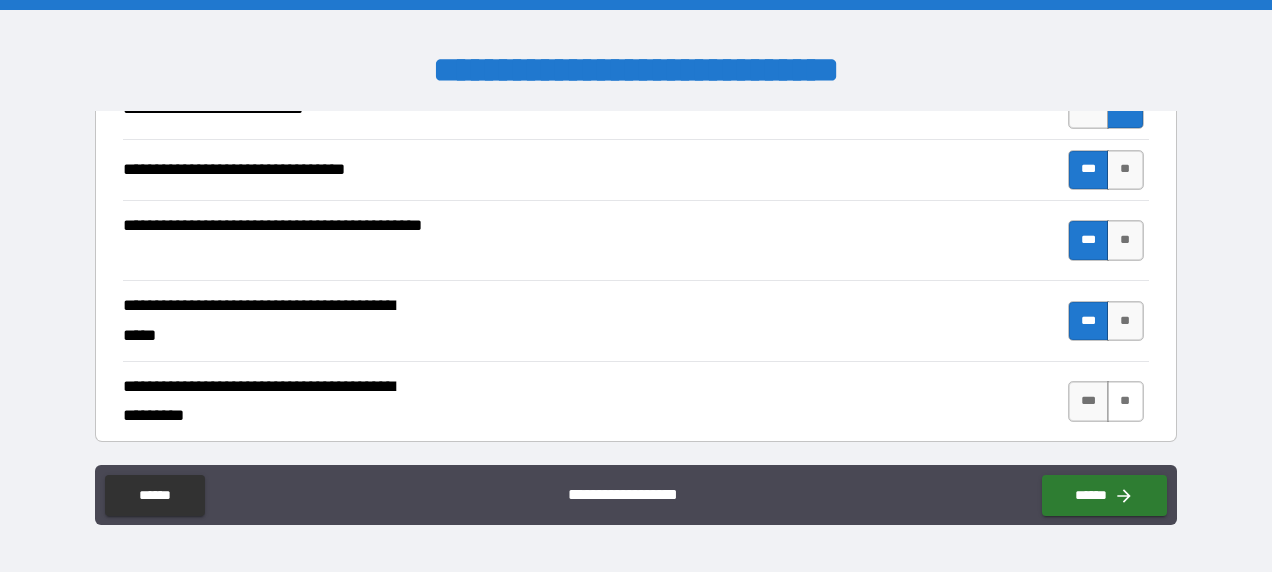 click on "**" at bounding box center [1125, 401] 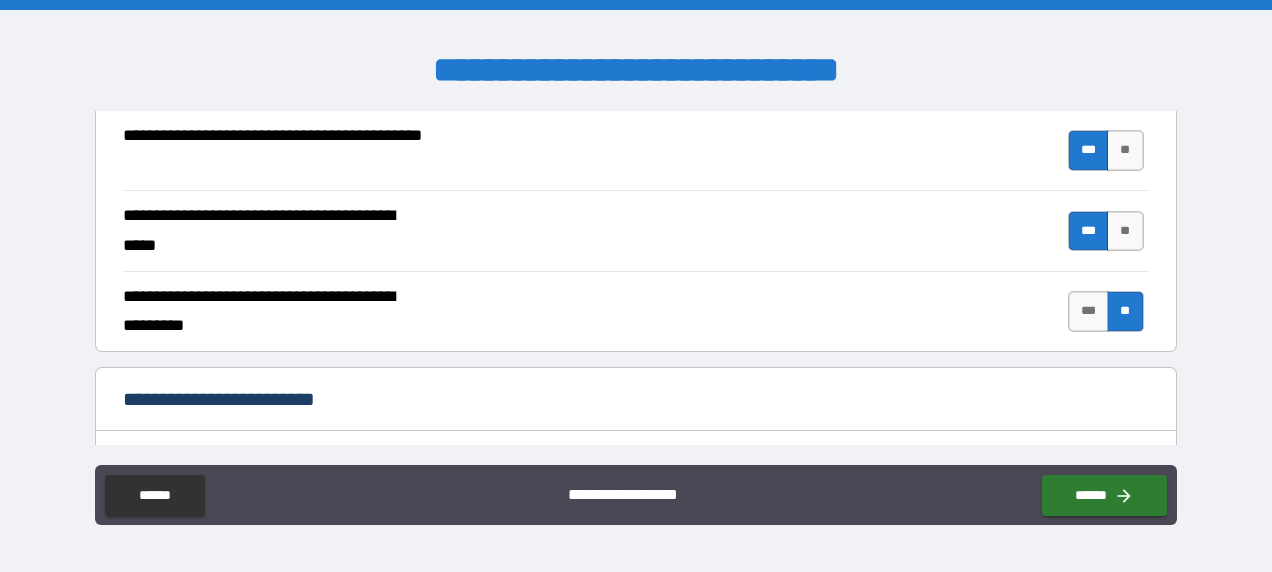 scroll, scrollTop: 3900, scrollLeft: 0, axis: vertical 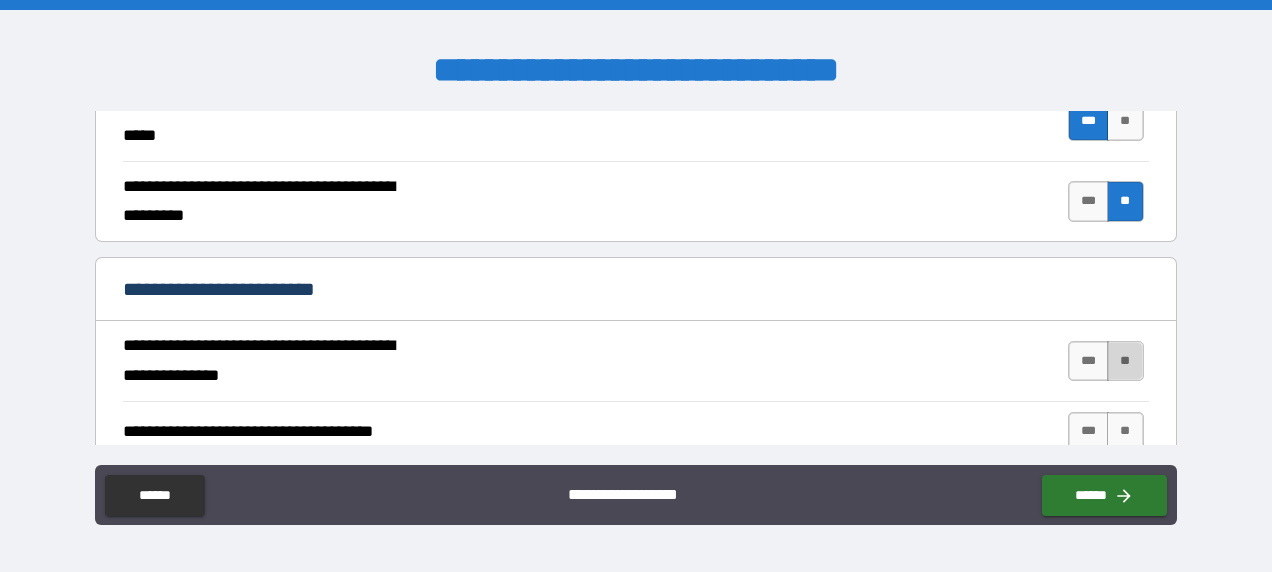 click on "**" at bounding box center (1125, 361) 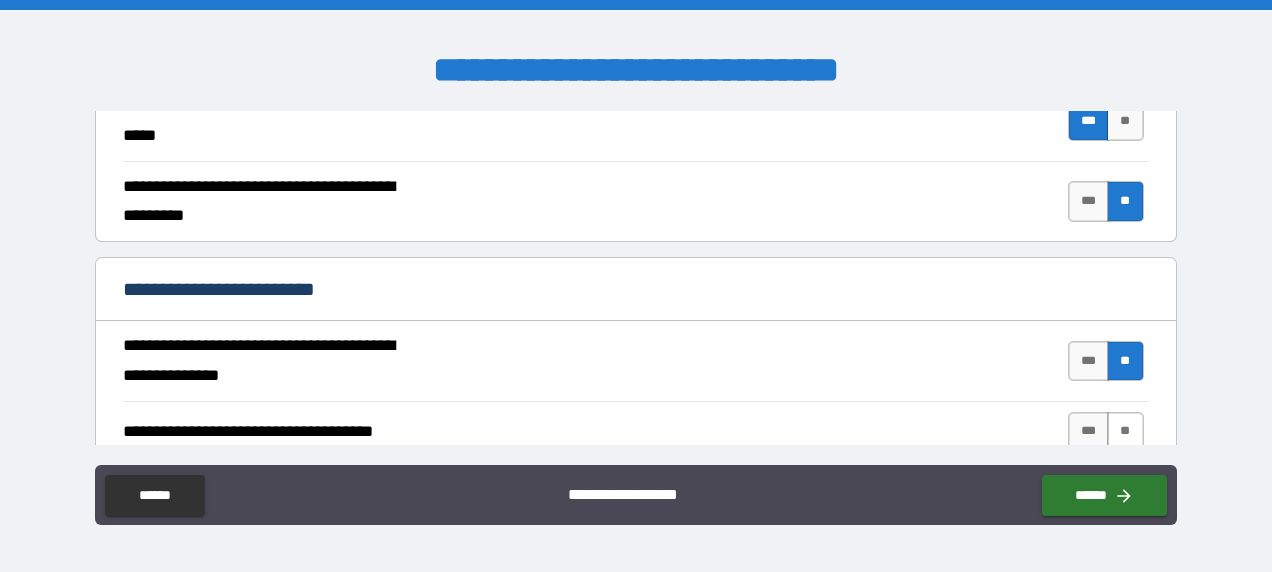 click on "**" at bounding box center [1125, 432] 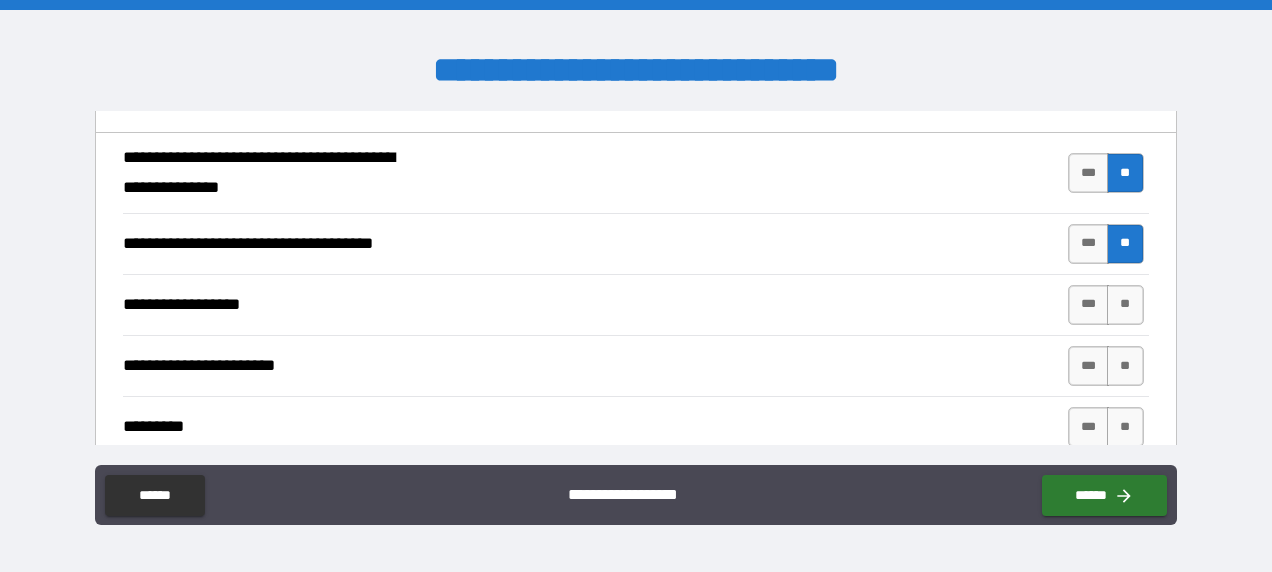 scroll, scrollTop: 4100, scrollLeft: 0, axis: vertical 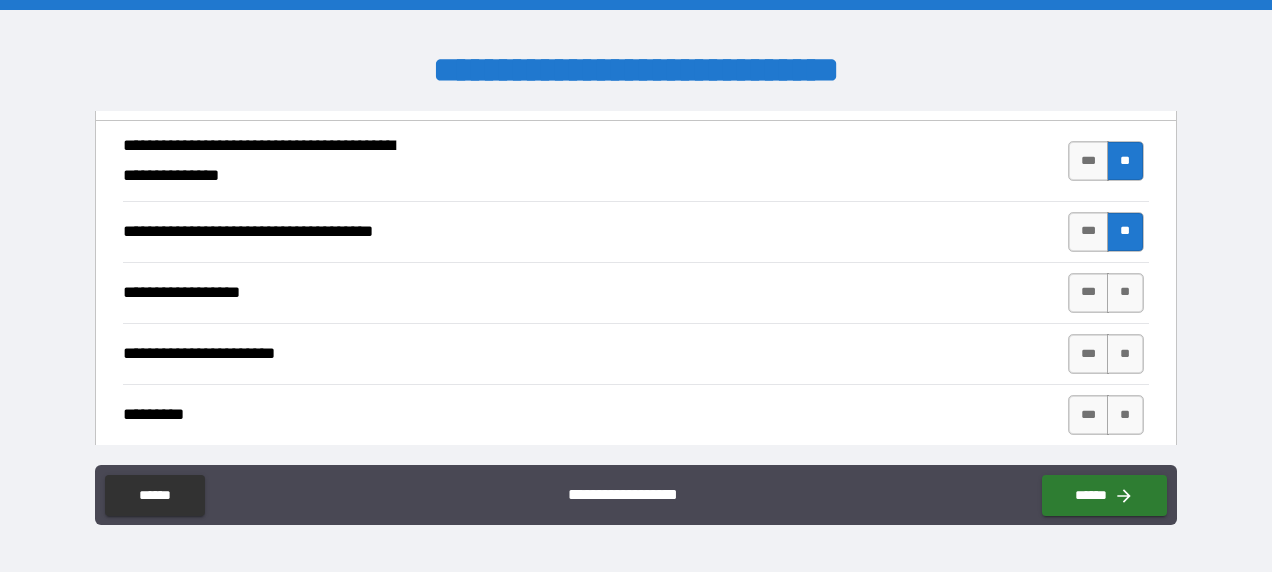 click on "*** **" at bounding box center (1106, 293) 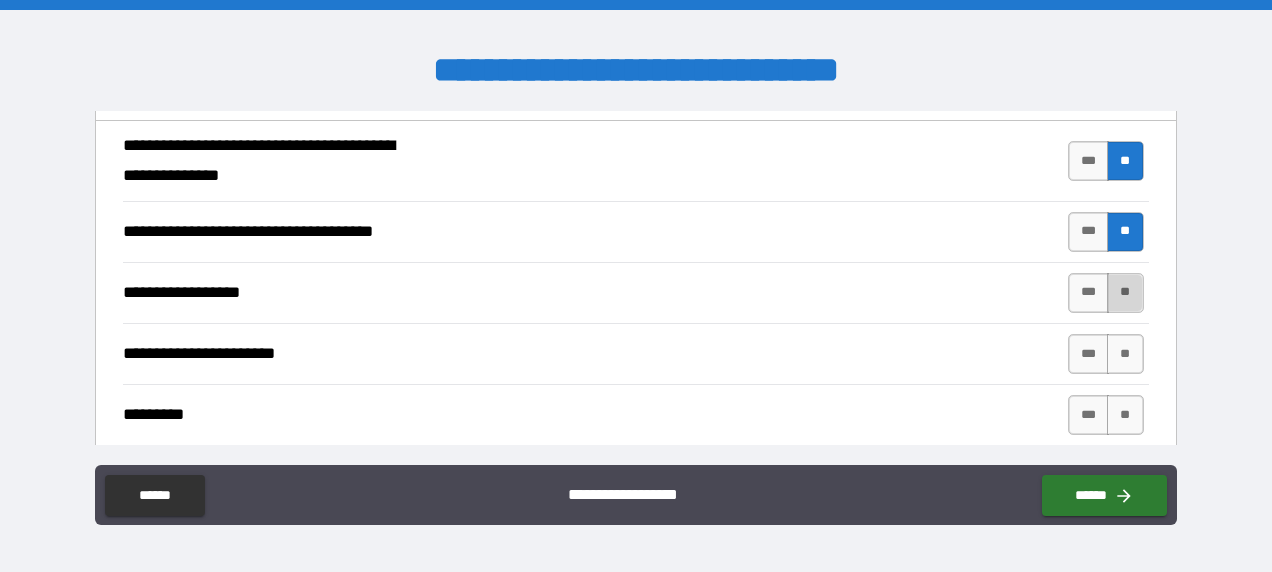 click on "**" at bounding box center [1125, 293] 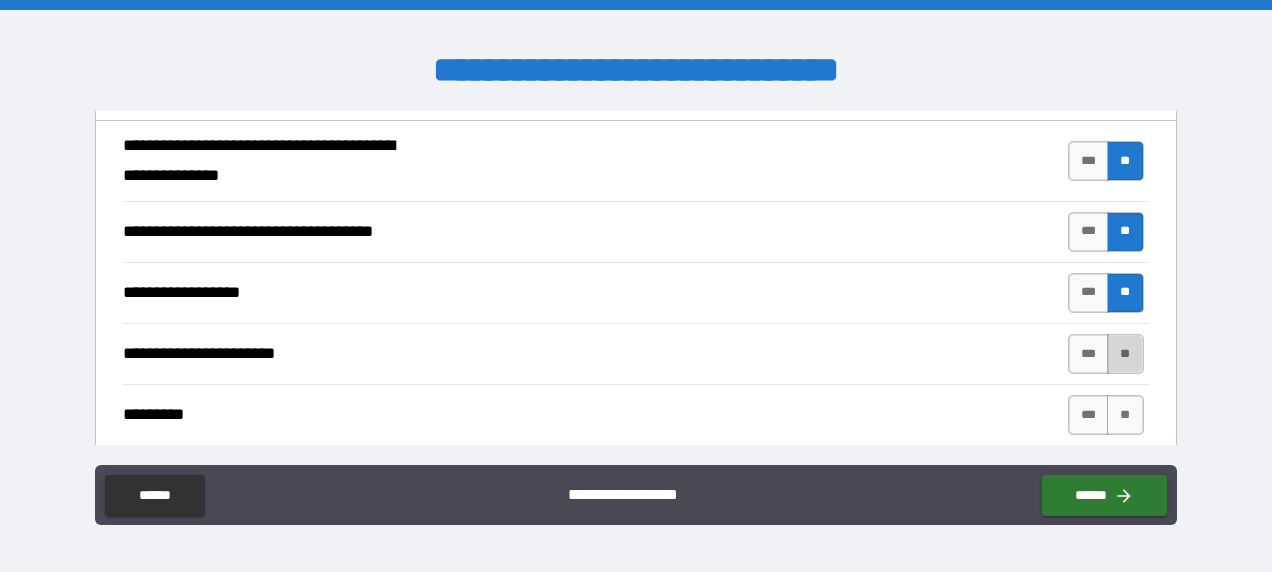 click on "**" at bounding box center [1125, 354] 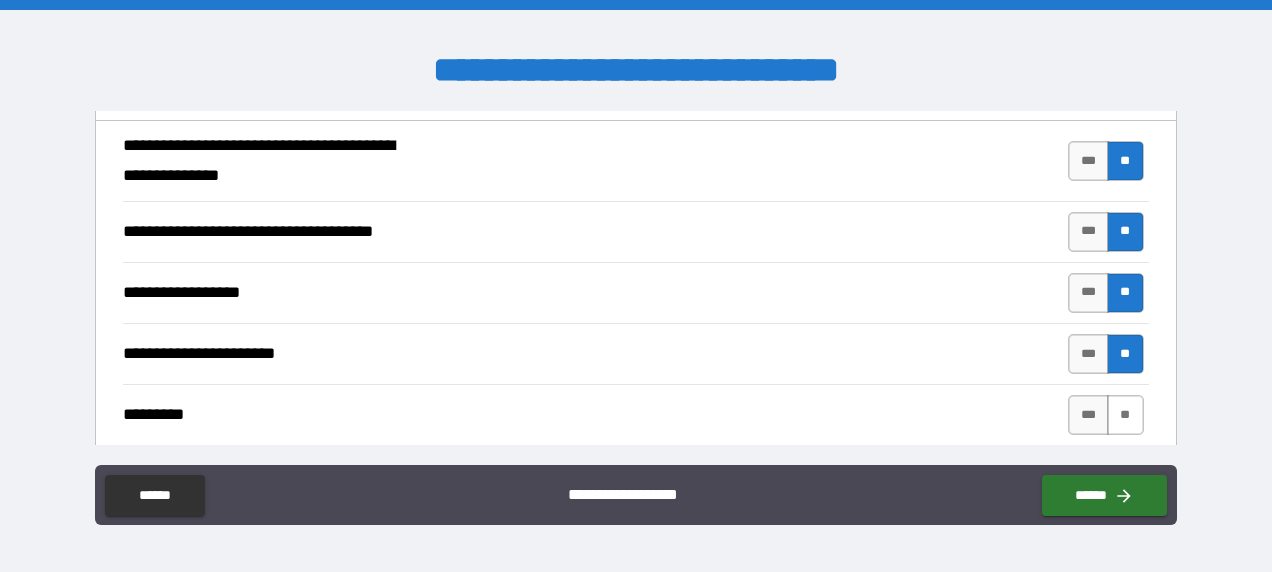 click on "**" at bounding box center (1125, 415) 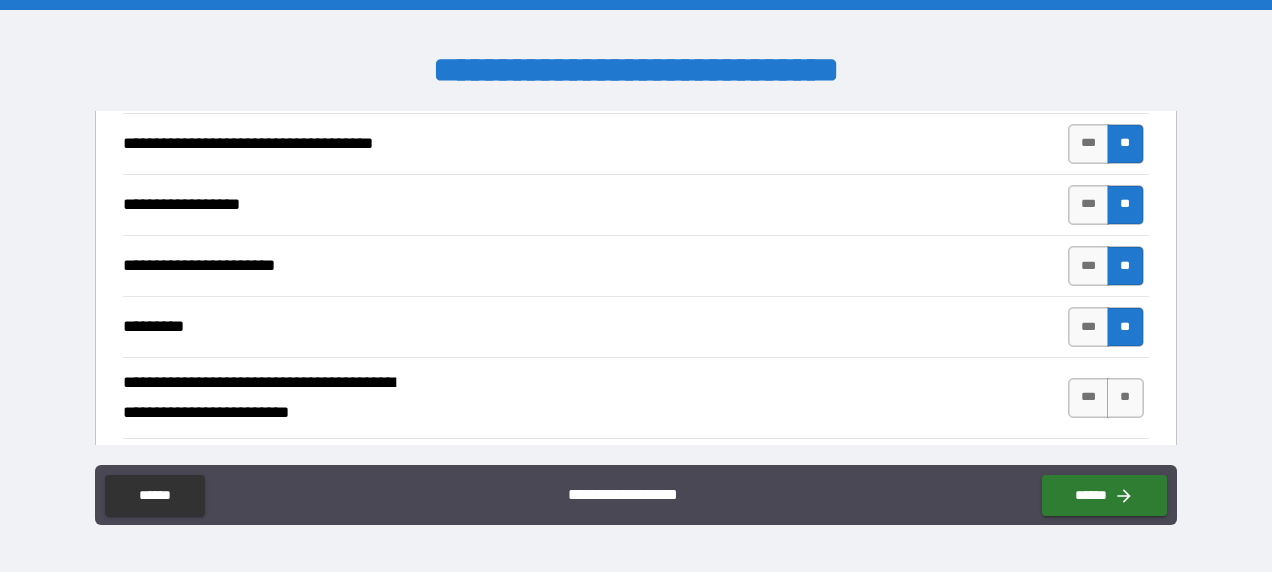 scroll, scrollTop: 4300, scrollLeft: 0, axis: vertical 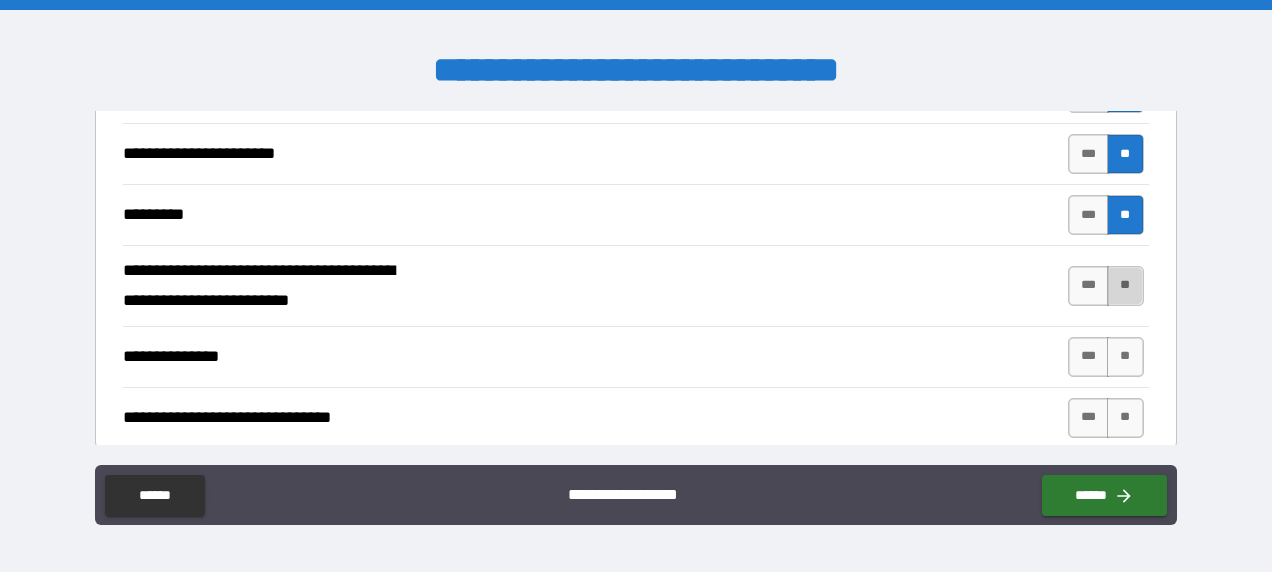 click on "**" at bounding box center [1125, 286] 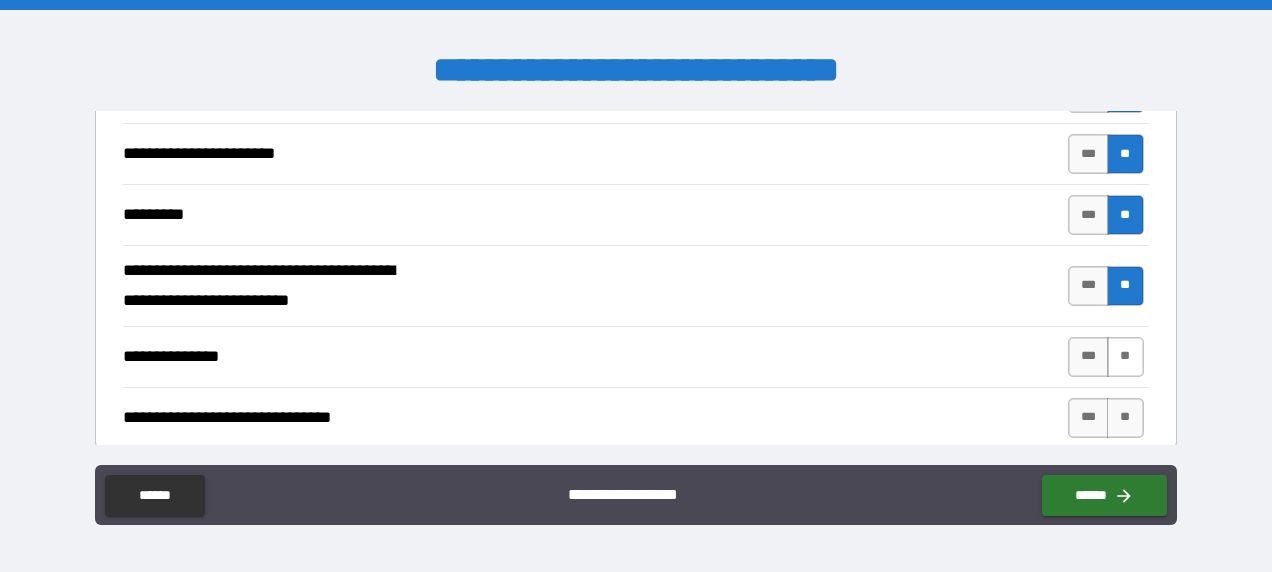 drag, startPoint x: 1107, startPoint y: 340, endPoint x: 1113, endPoint y: 352, distance: 13.416408 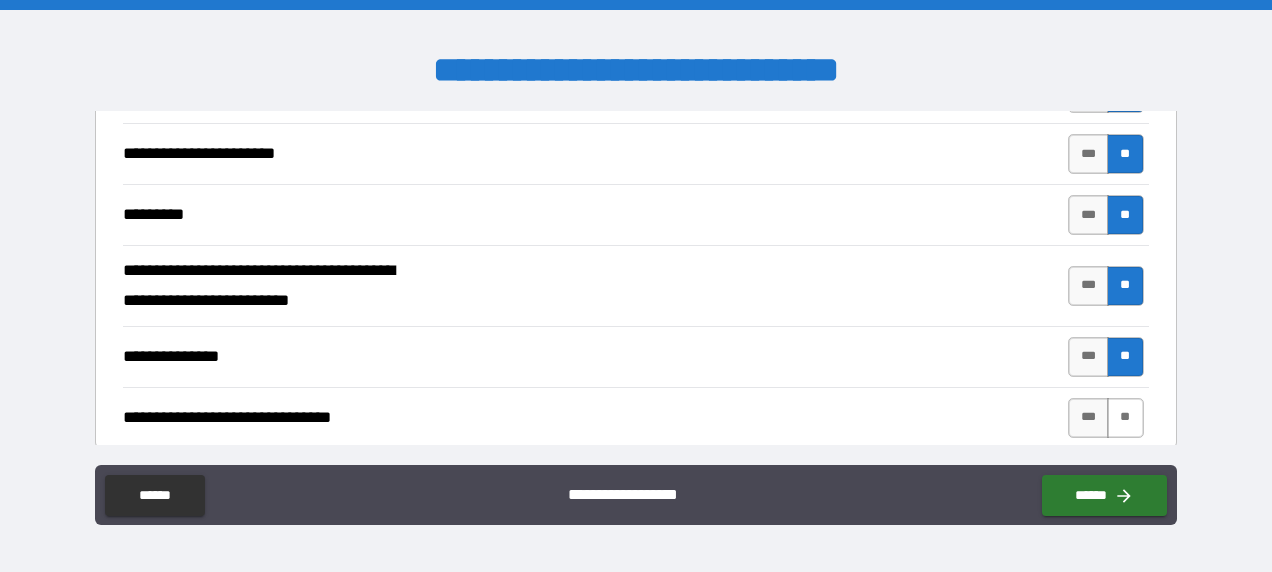 drag, startPoint x: 1119, startPoint y: 390, endPoint x: 1101, endPoint y: 390, distance: 18 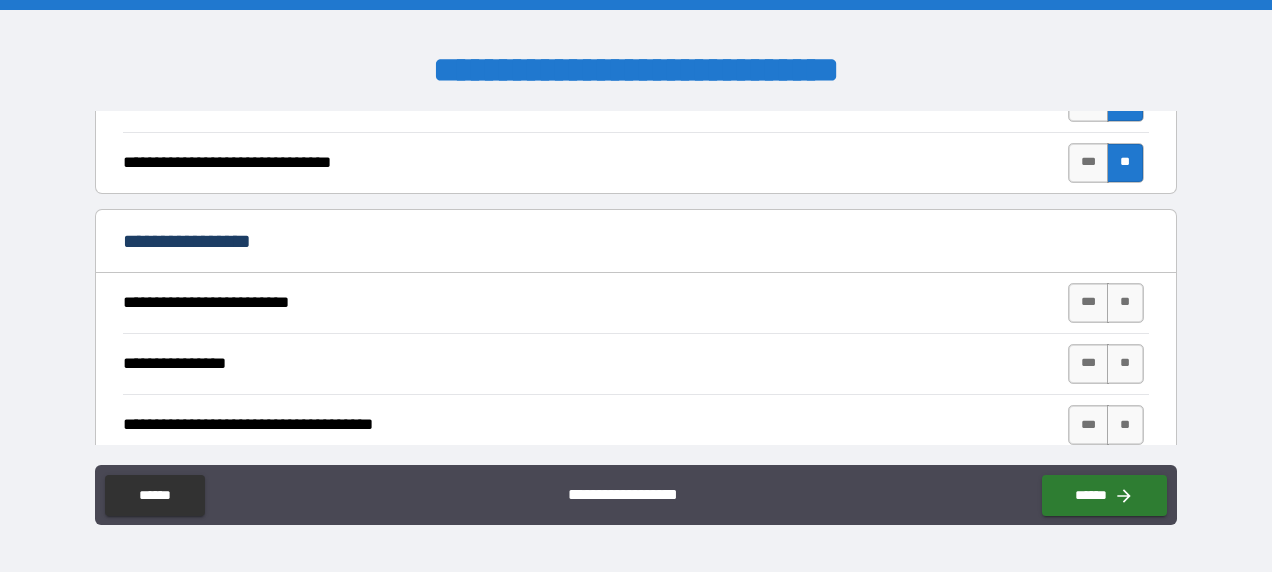 scroll, scrollTop: 4600, scrollLeft: 0, axis: vertical 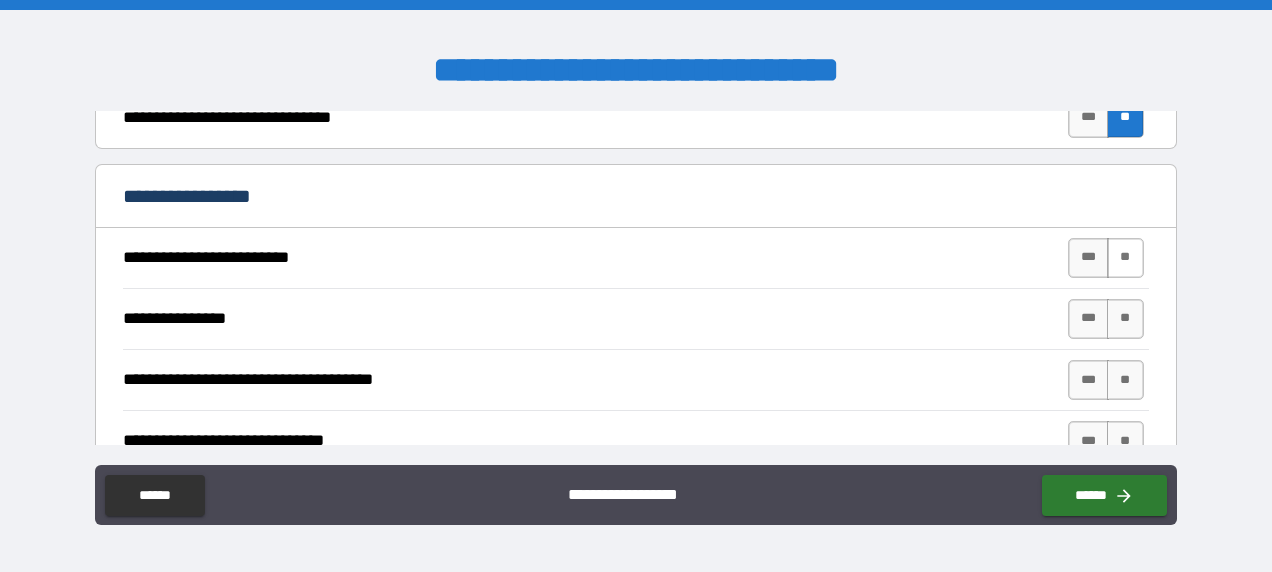click on "**" at bounding box center [1125, 258] 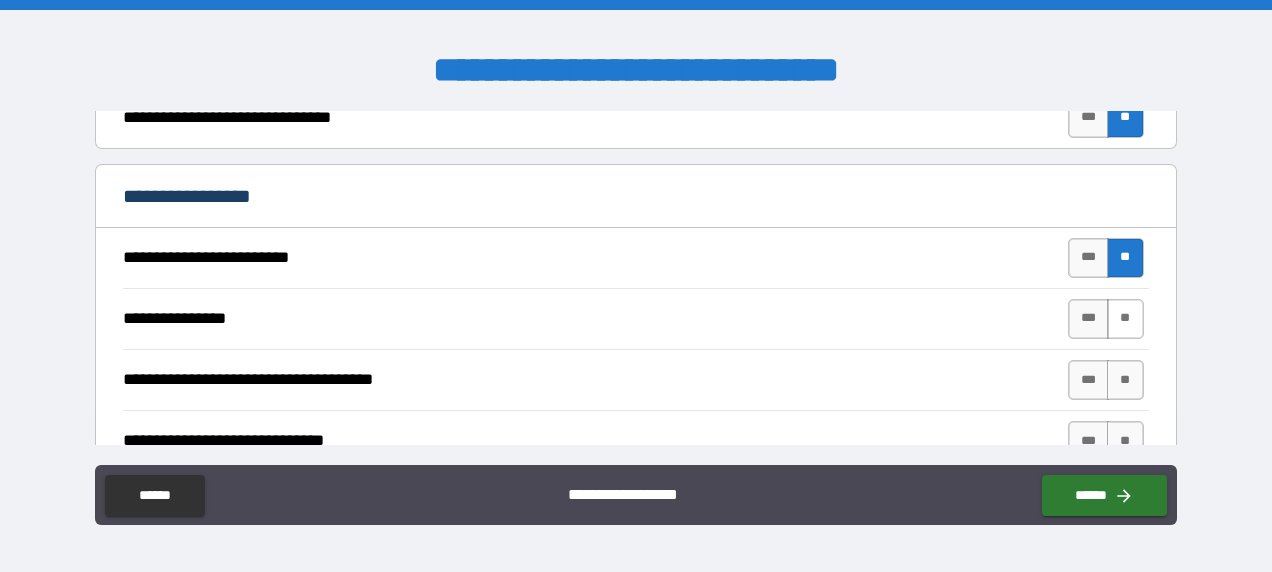 click on "**" at bounding box center [1125, 319] 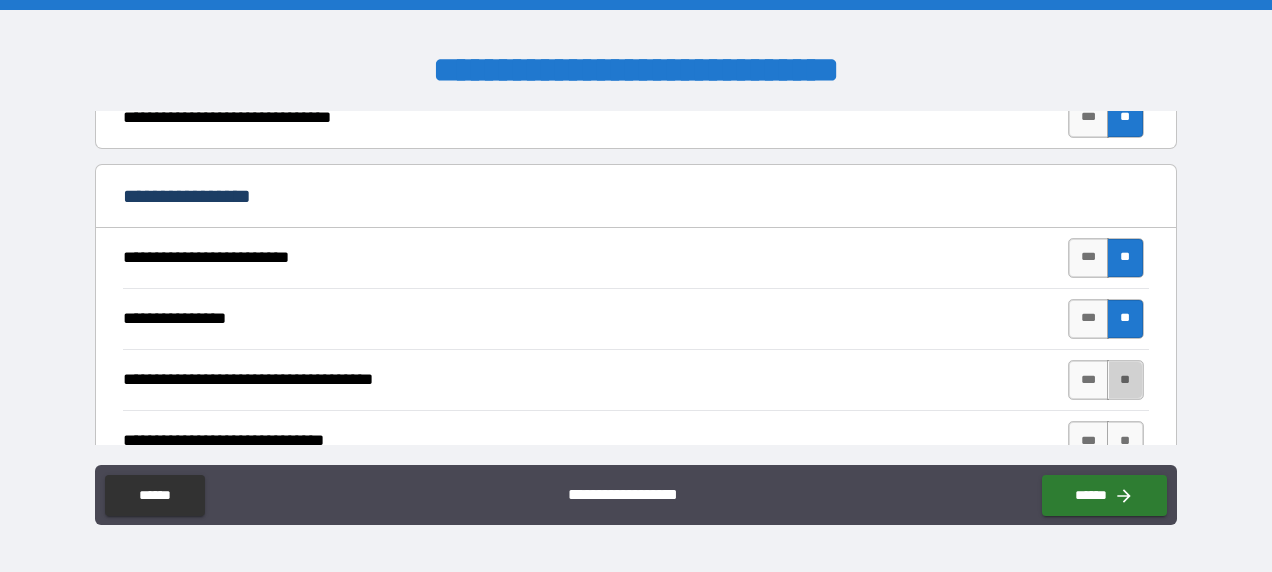 drag, startPoint x: 1116, startPoint y: 359, endPoint x: 1116, endPoint y: 396, distance: 37 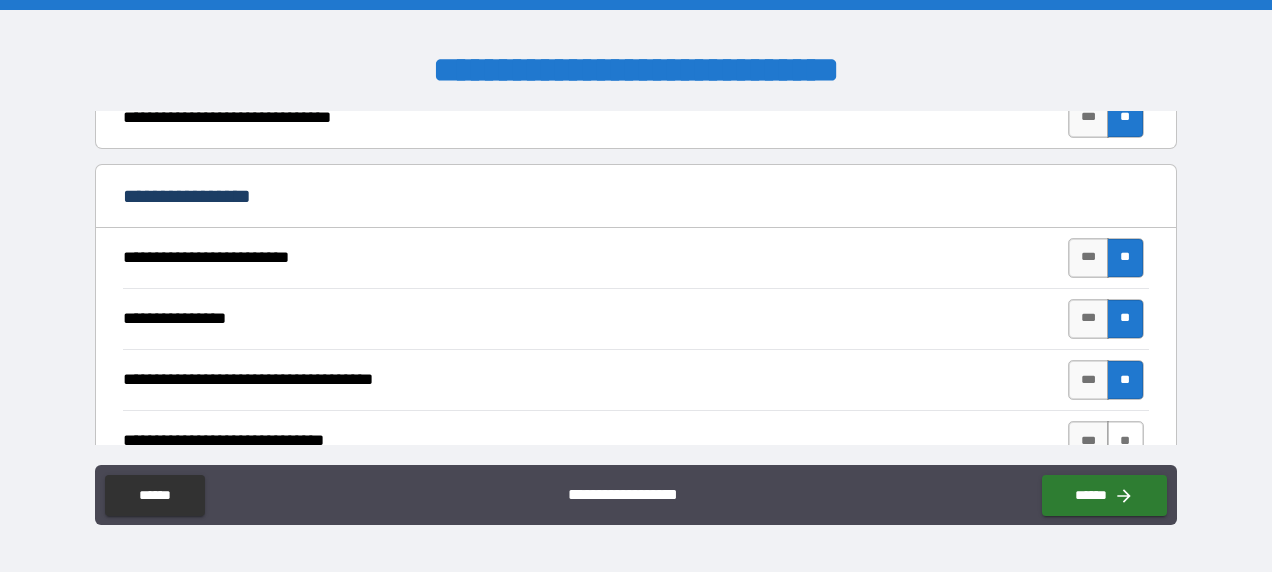 drag, startPoint x: 1116, startPoint y: 412, endPoint x: 1100, endPoint y: 402, distance: 18.867962 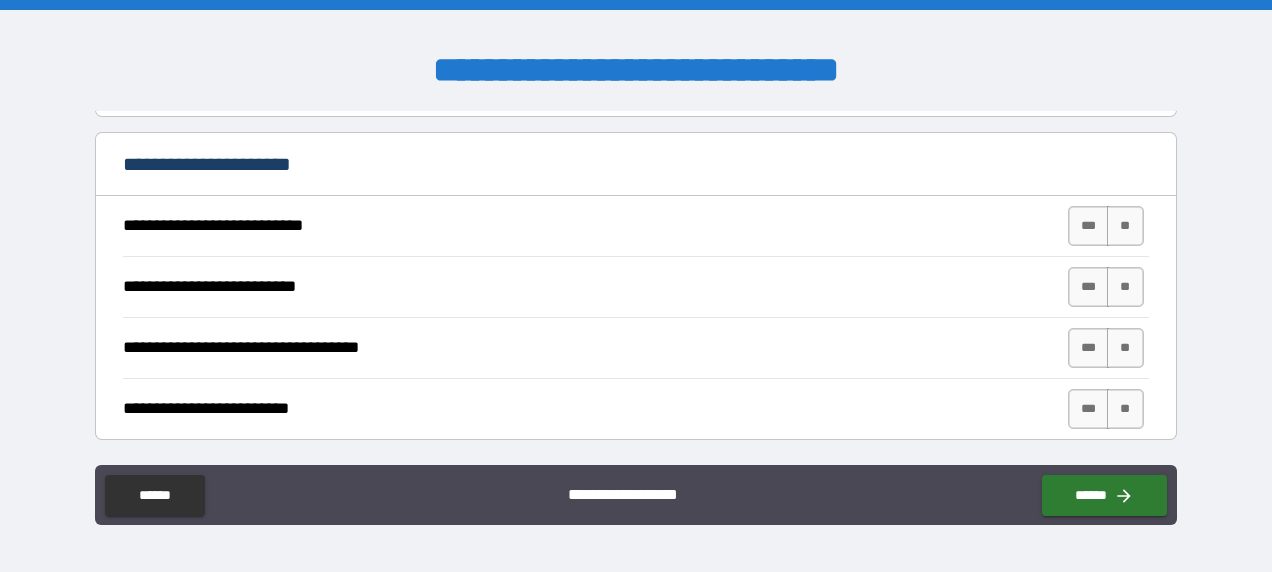 scroll, scrollTop: 5000, scrollLeft: 0, axis: vertical 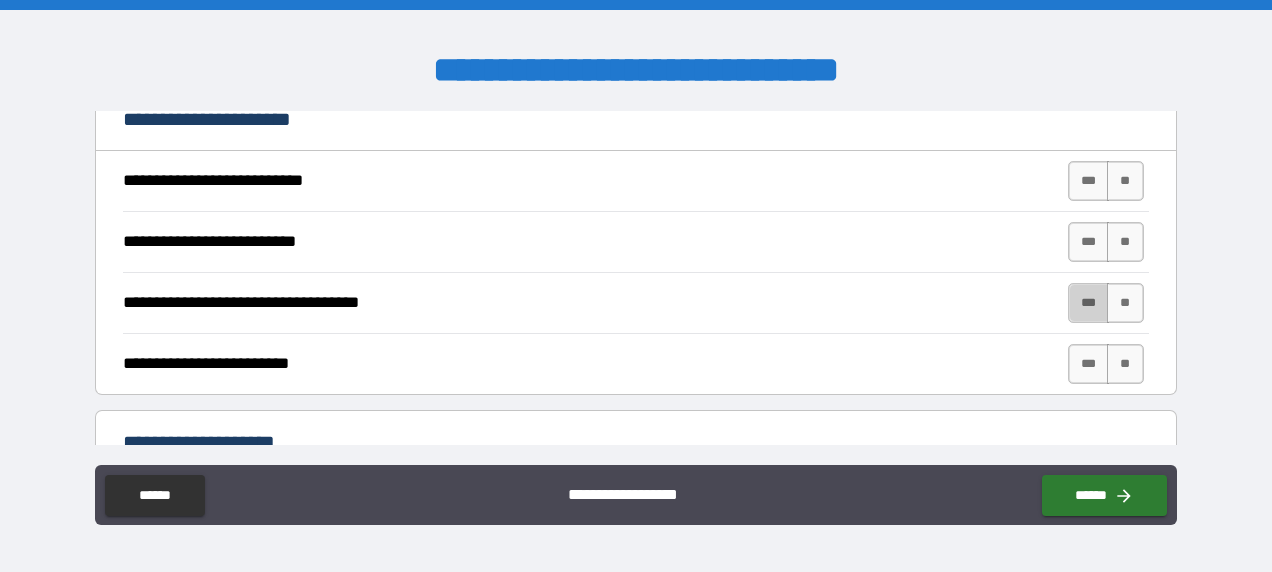 drag, startPoint x: 1074, startPoint y: 282, endPoint x: 1104, endPoint y: 247, distance: 46.09772 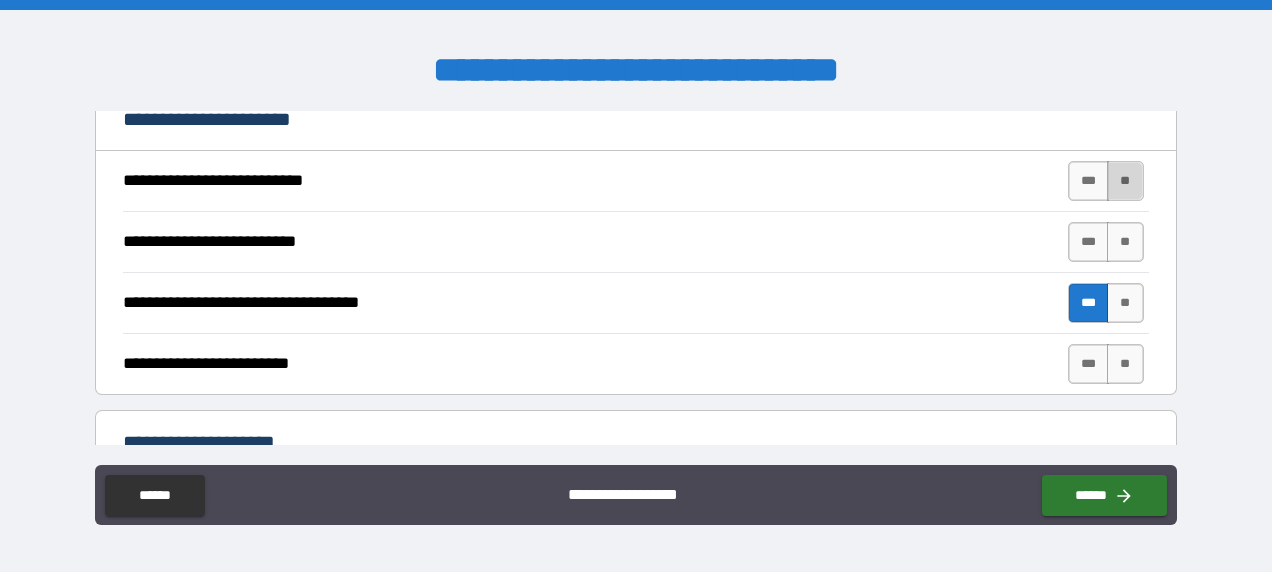 click on "**" at bounding box center (1125, 181) 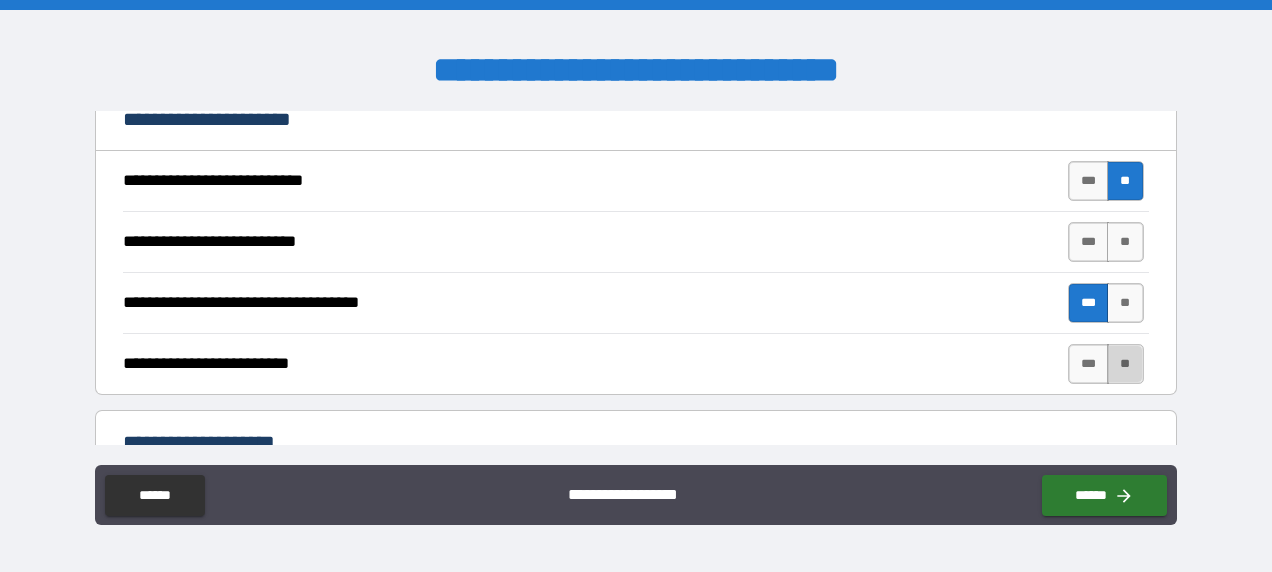click on "**" at bounding box center [1125, 364] 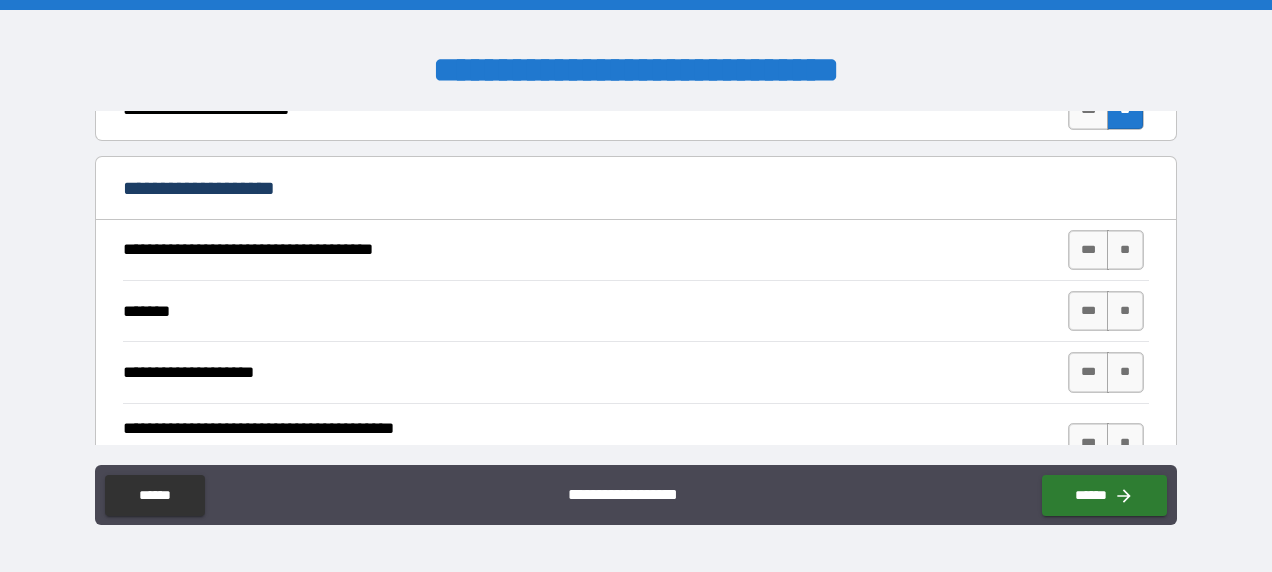 scroll, scrollTop: 5300, scrollLeft: 0, axis: vertical 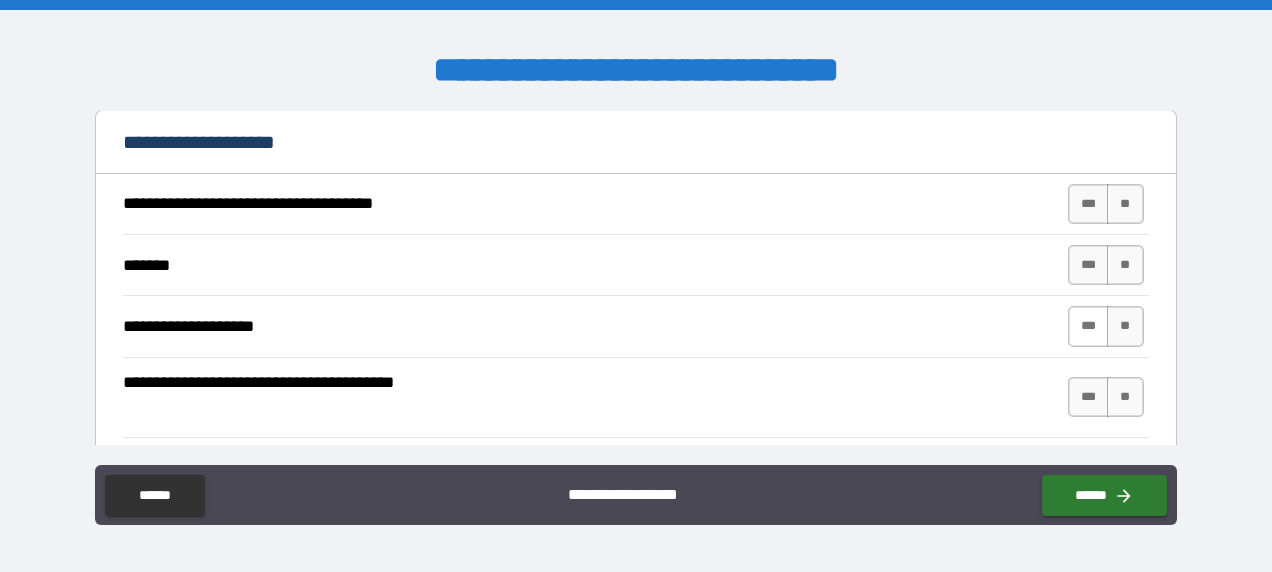 click on "***" at bounding box center (1089, 326) 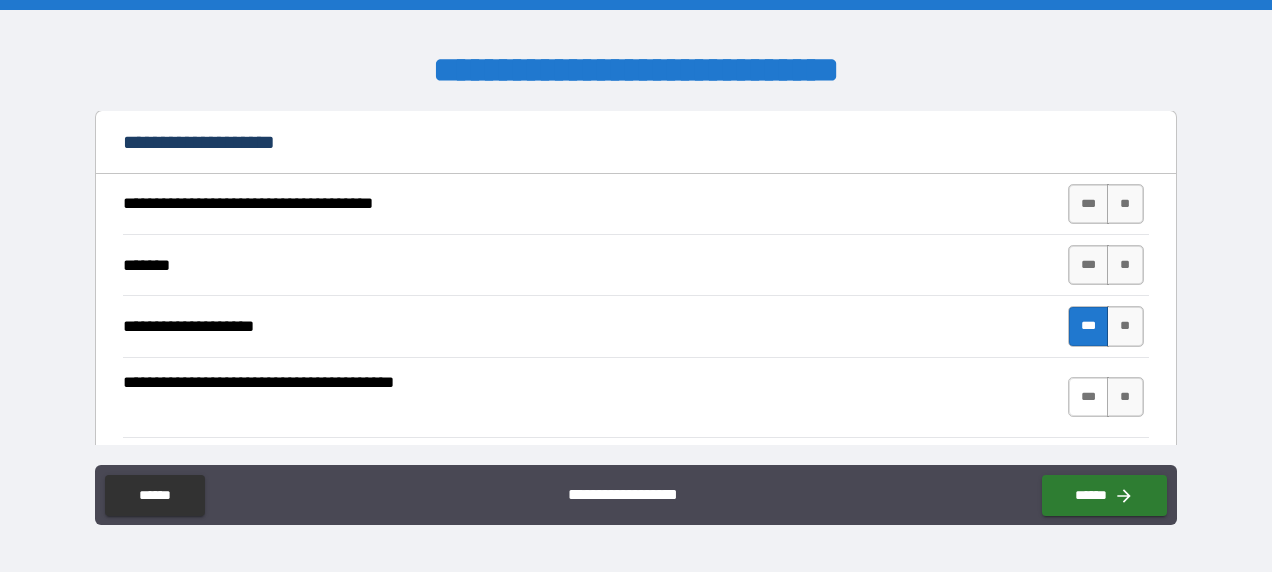 drag, startPoint x: 1116, startPoint y: 368, endPoint x: 1078, endPoint y: 379, distance: 39.56008 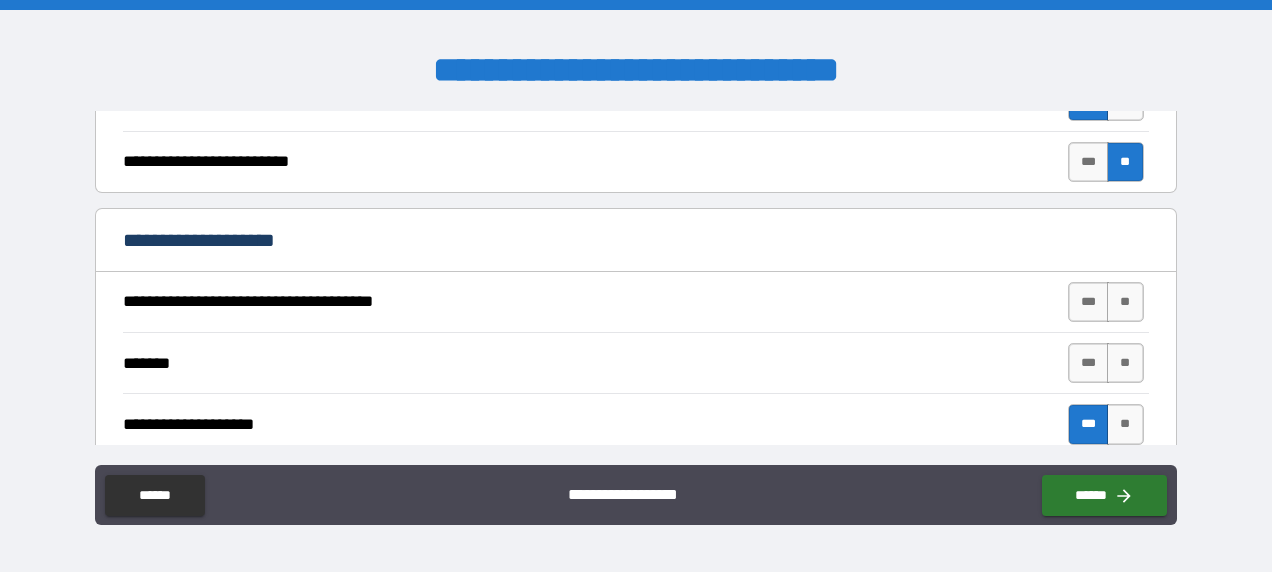 scroll, scrollTop: 5200, scrollLeft: 0, axis: vertical 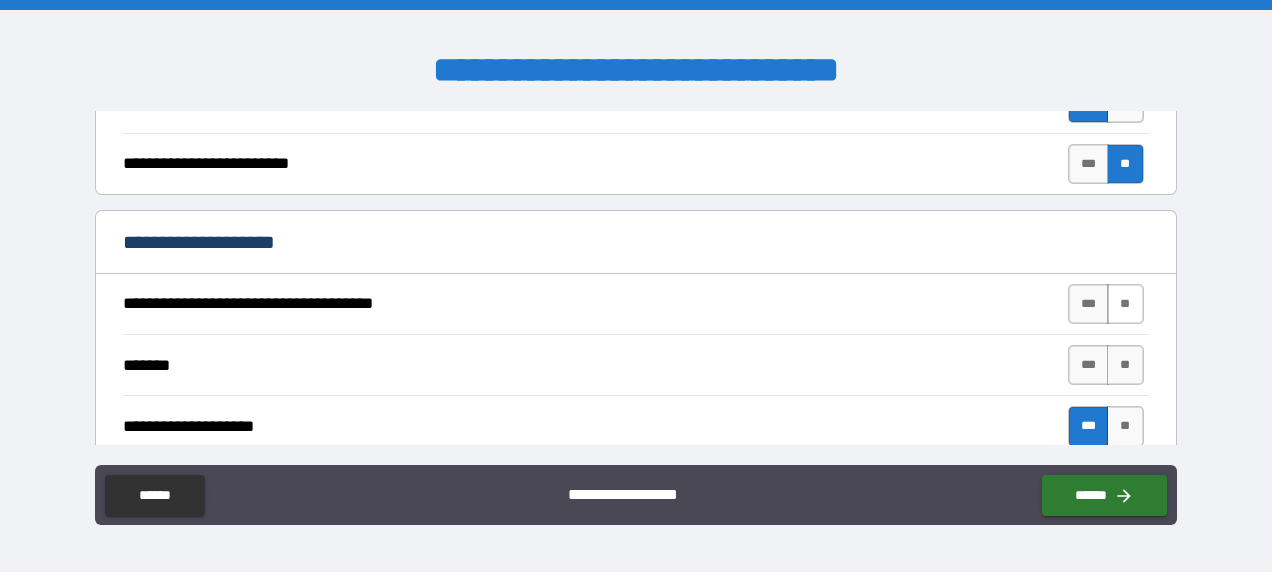 click on "**" at bounding box center (1125, 304) 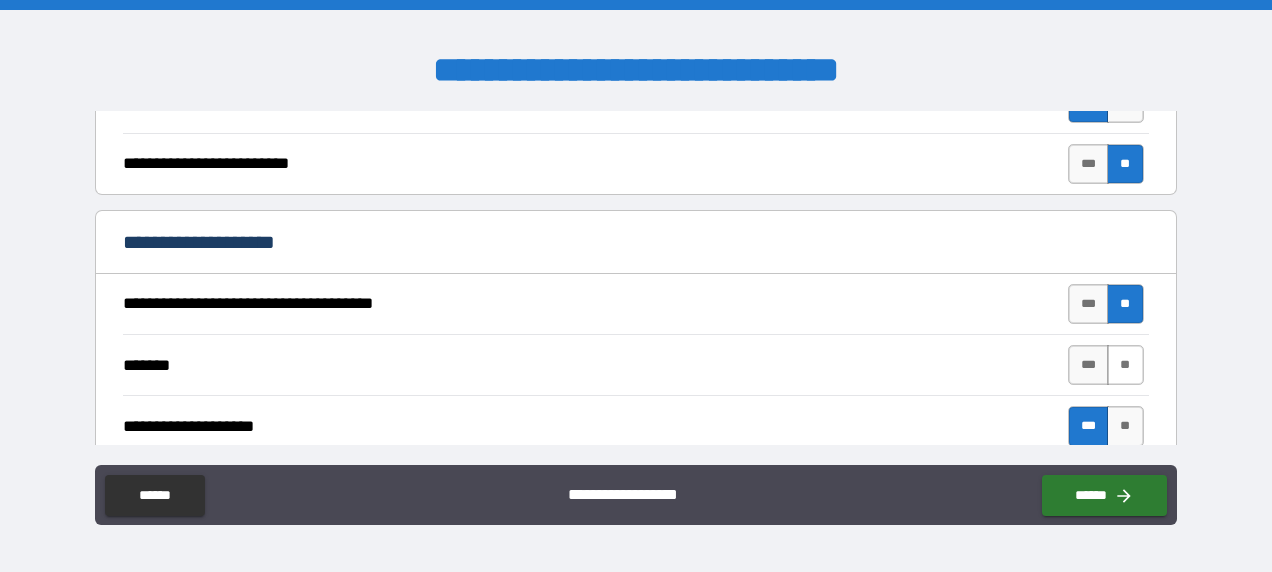 drag, startPoint x: 1115, startPoint y: 344, endPoint x: 1106, endPoint y: 354, distance: 13.453624 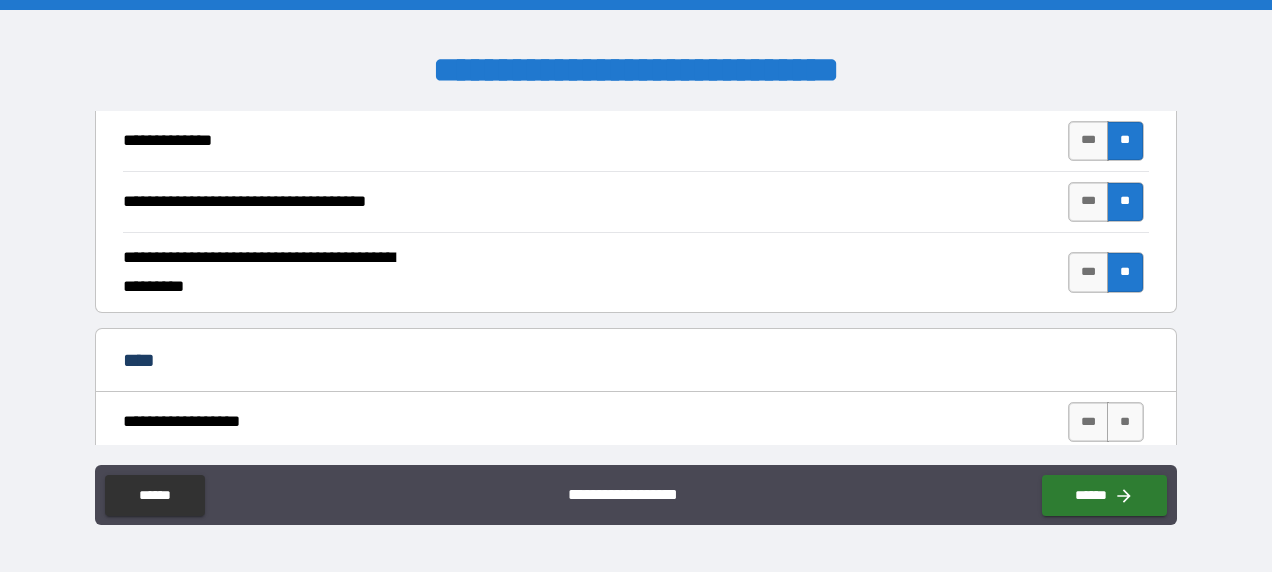scroll, scrollTop: 7000, scrollLeft: 0, axis: vertical 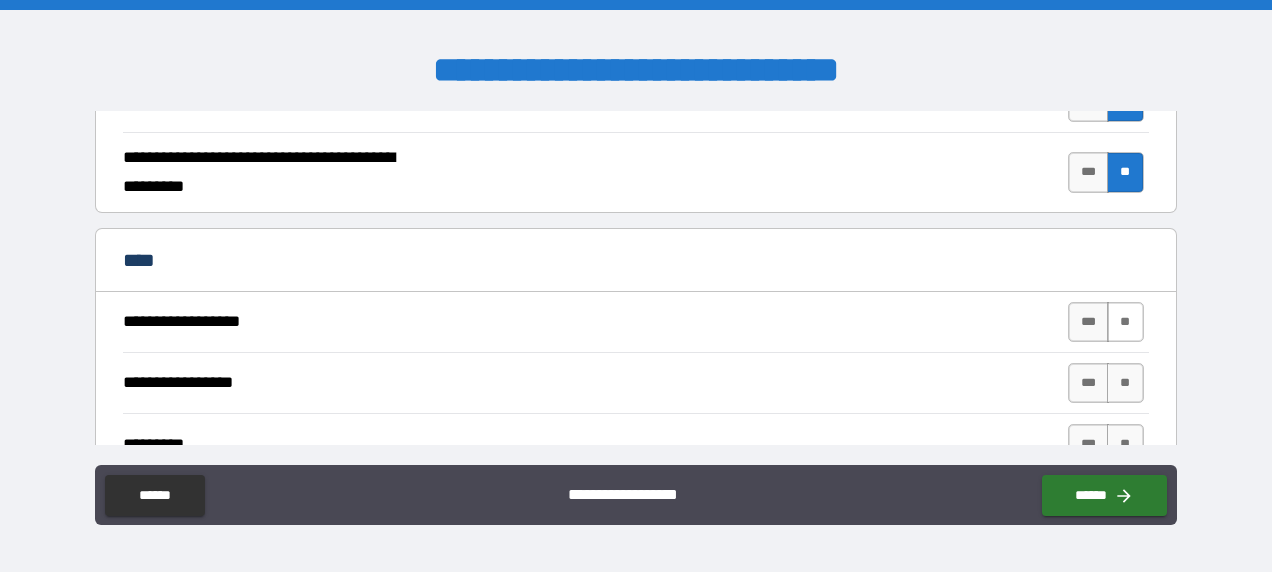 drag, startPoint x: 1122, startPoint y: 285, endPoint x: 1121, endPoint y: 298, distance: 13.038404 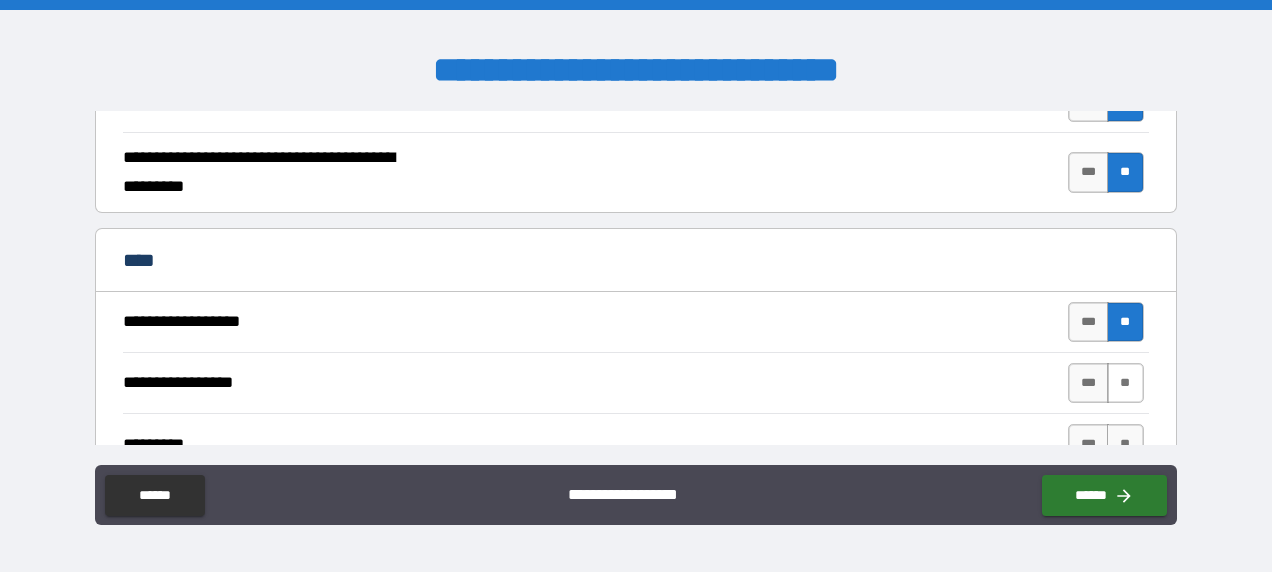 click on "**" at bounding box center (1125, 383) 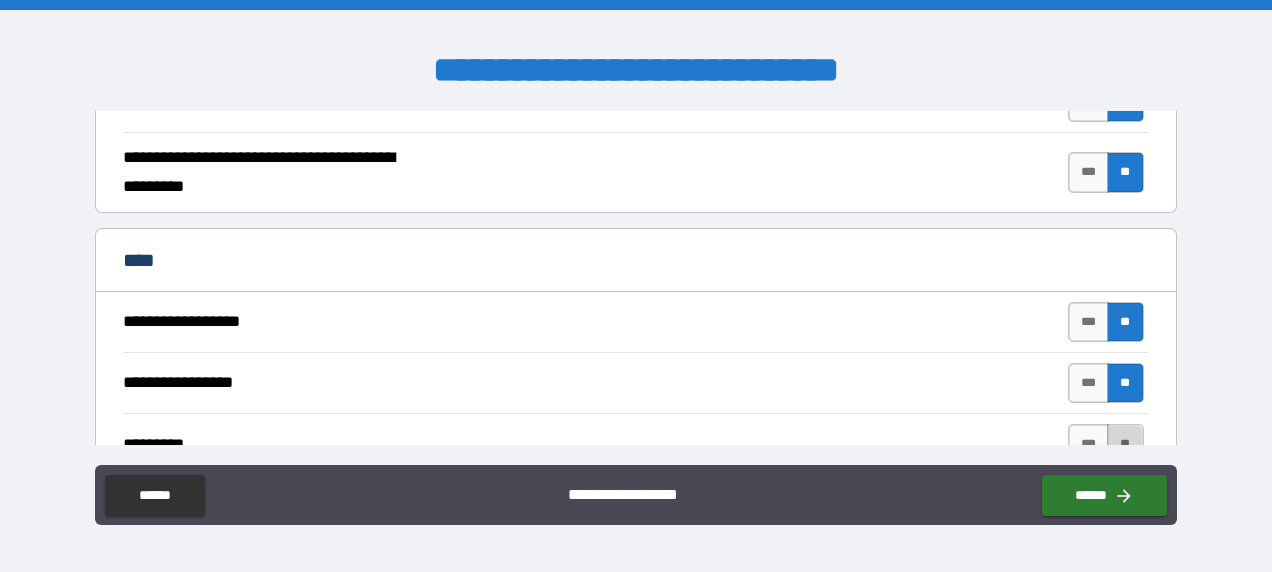 click on "**" at bounding box center (1125, 444) 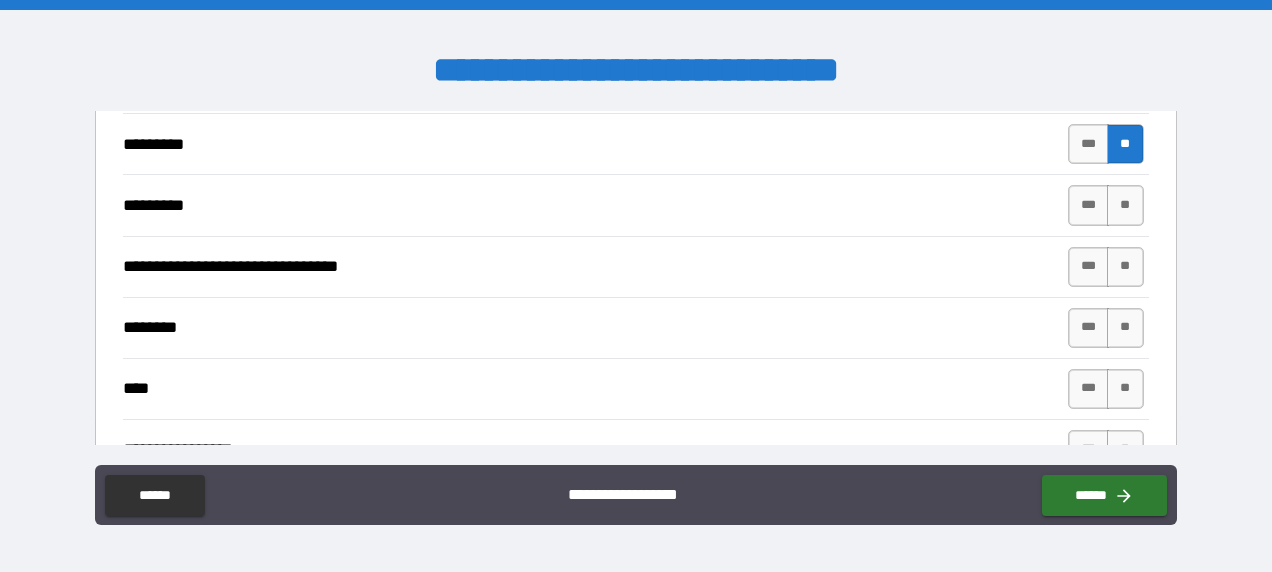 scroll, scrollTop: 7200, scrollLeft: 0, axis: vertical 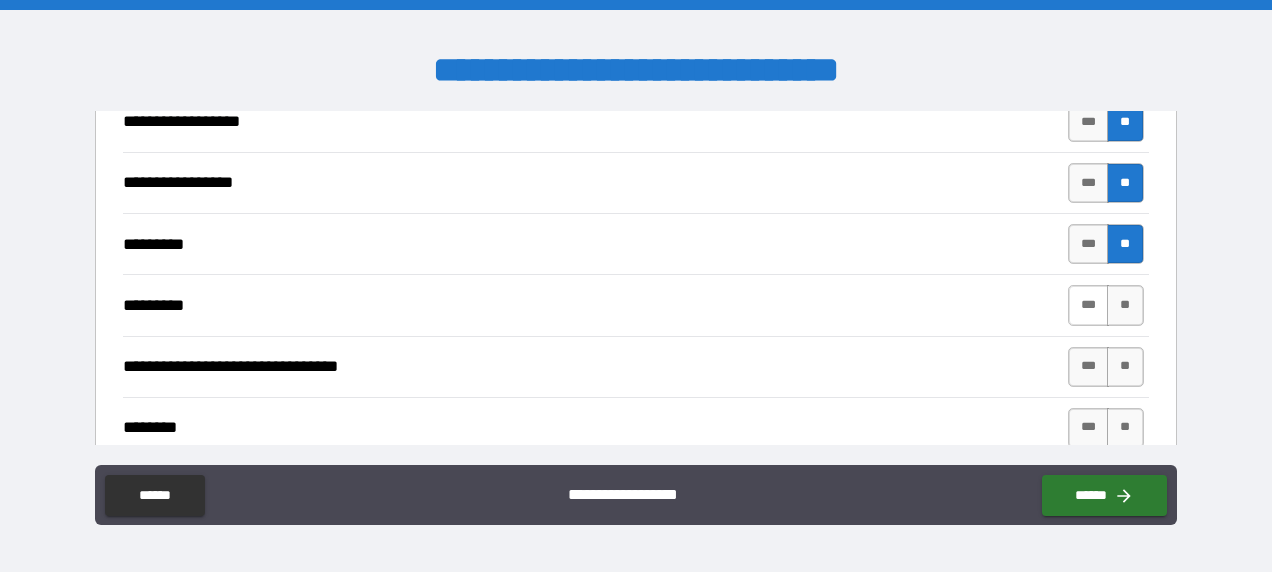 click on "***" at bounding box center (1089, 305) 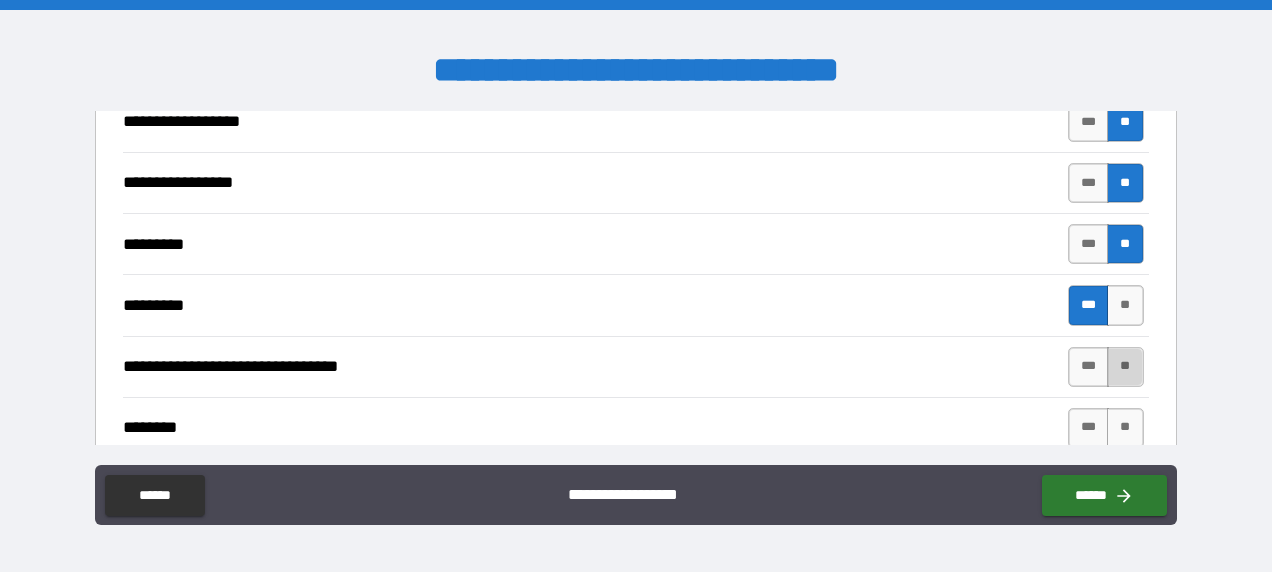 click on "**" at bounding box center [1125, 367] 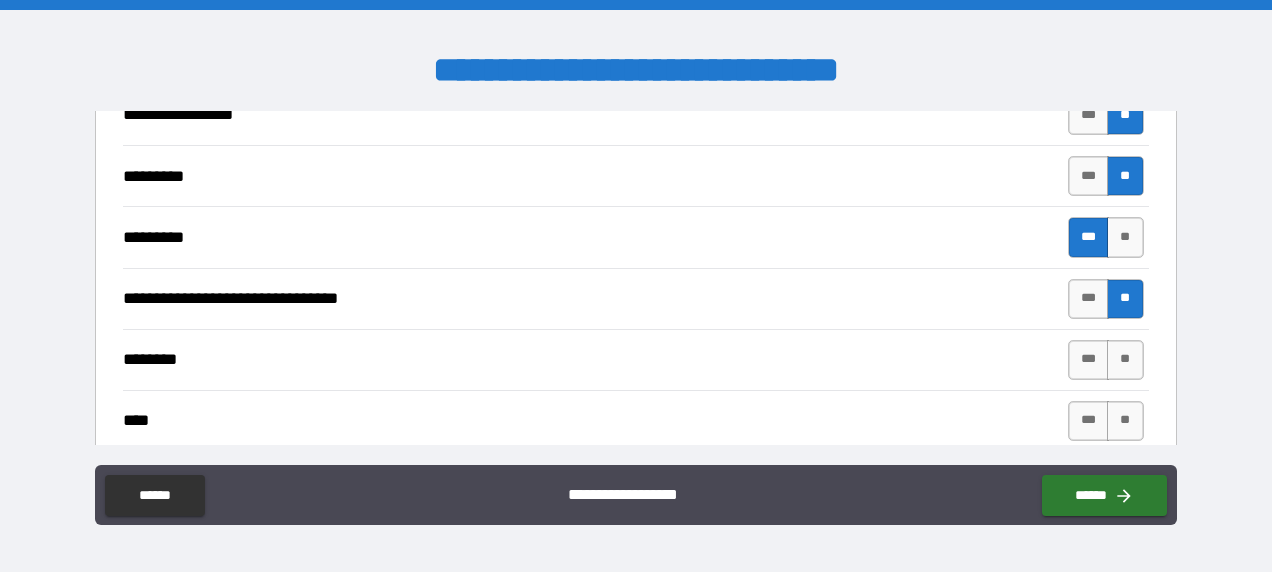 scroll, scrollTop: 7300, scrollLeft: 0, axis: vertical 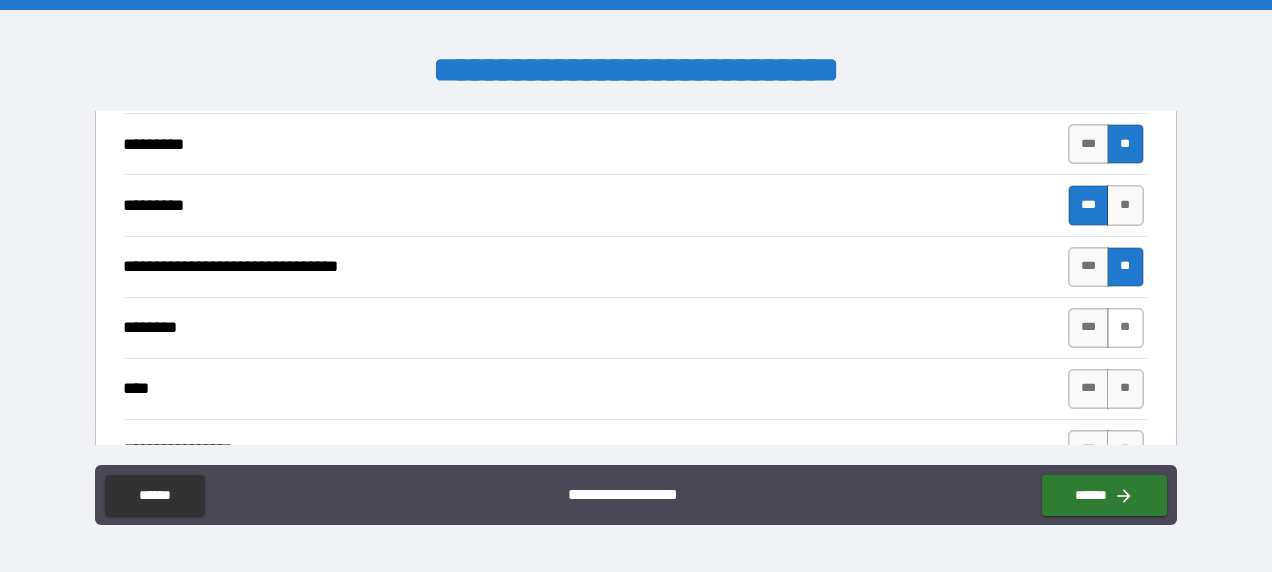click on "**" at bounding box center (1125, 328) 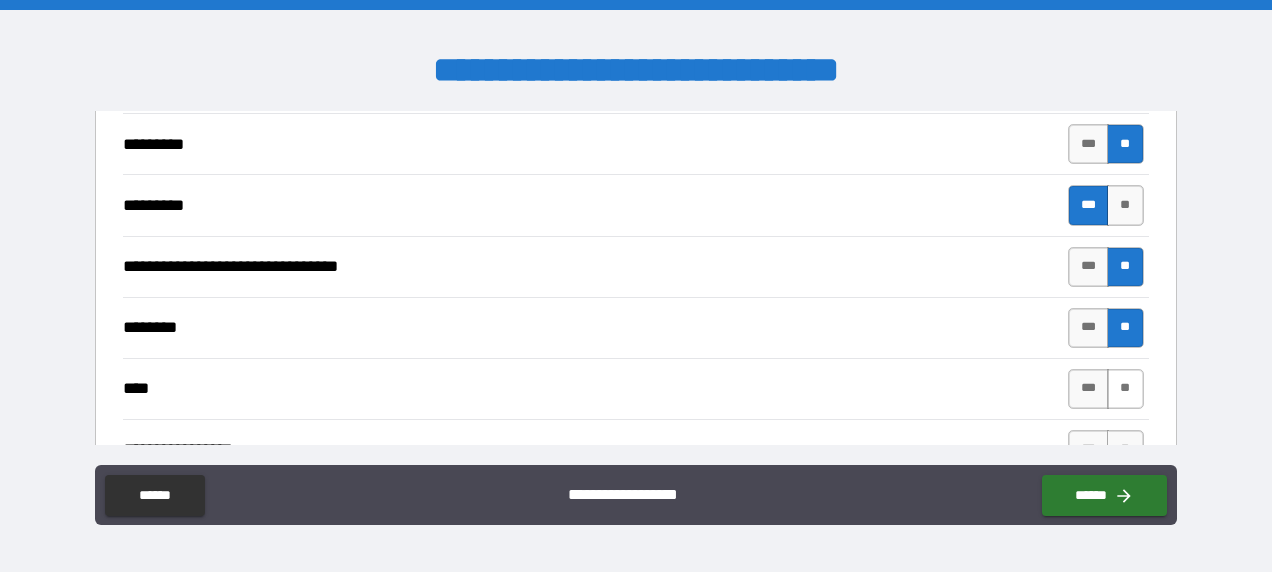 click on "**" at bounding box center [1125, 389] 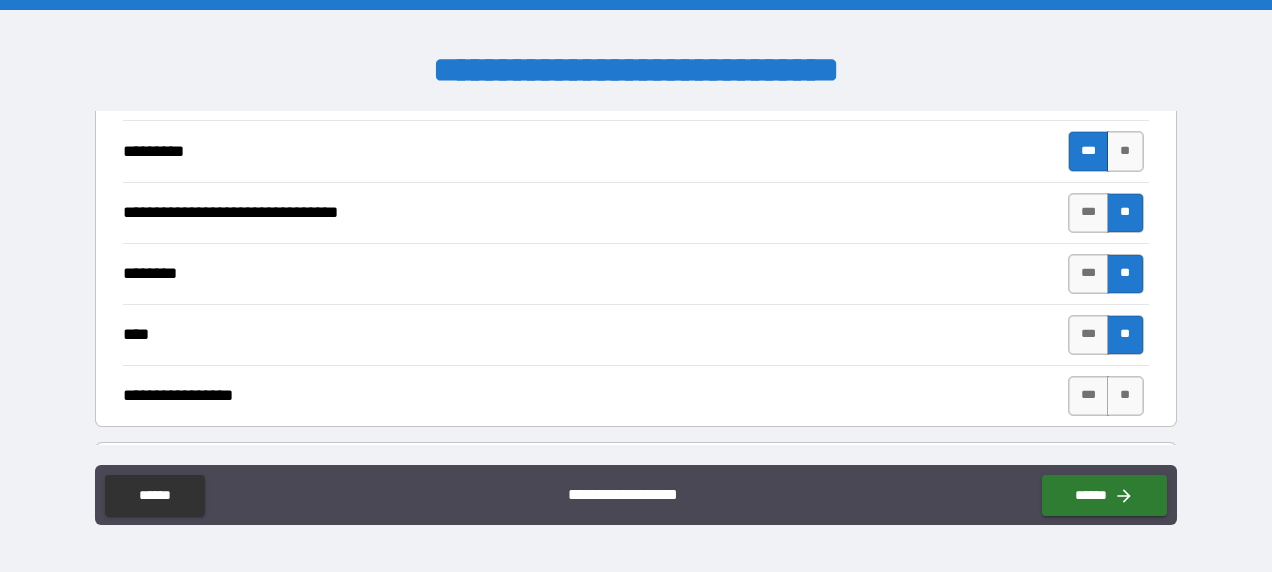 scroll, scrollTop: 7400, scrollLeft: 0, axis: vertical 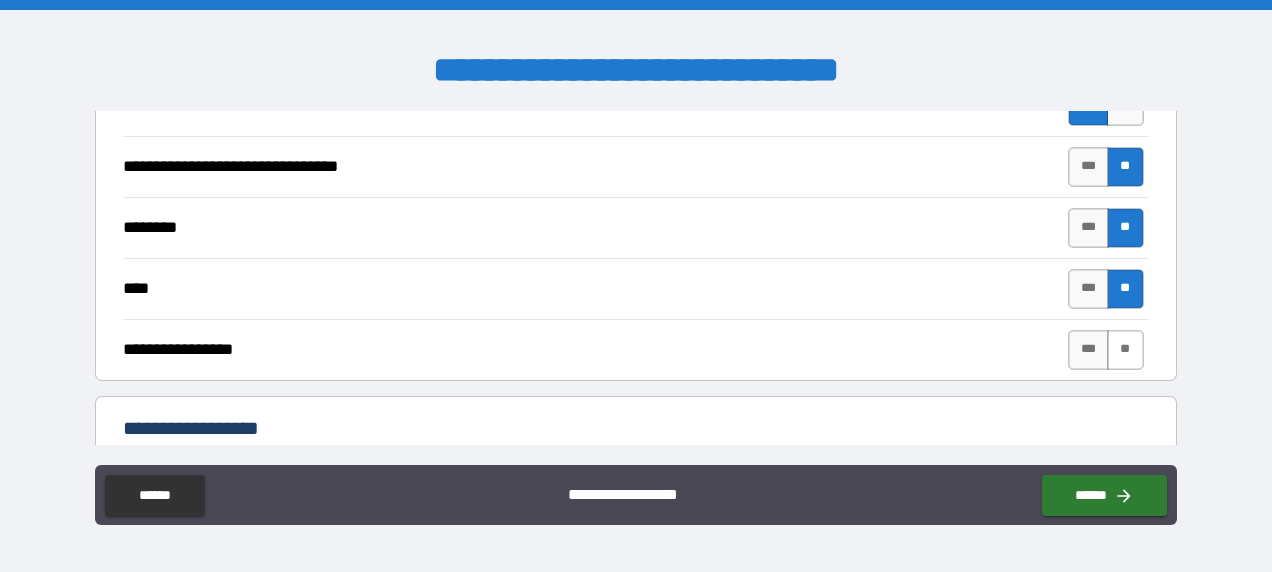 click on "**" at bounding box center [1125, 350] 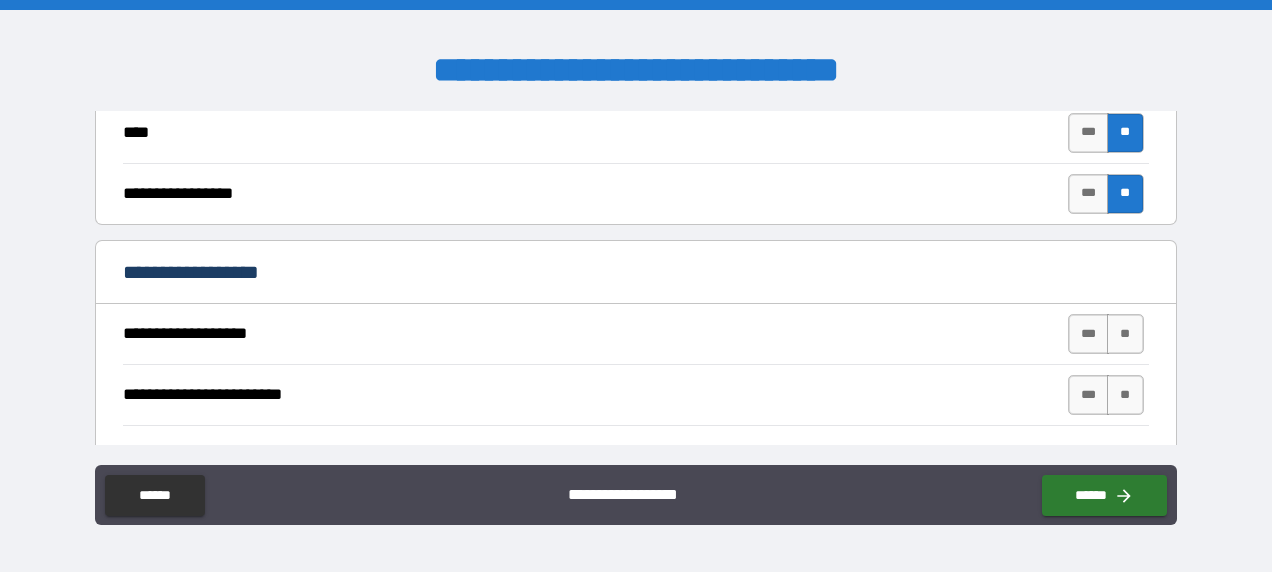 scroll, scrollTop: 7600, scrollLeft: 0, axis: vertical 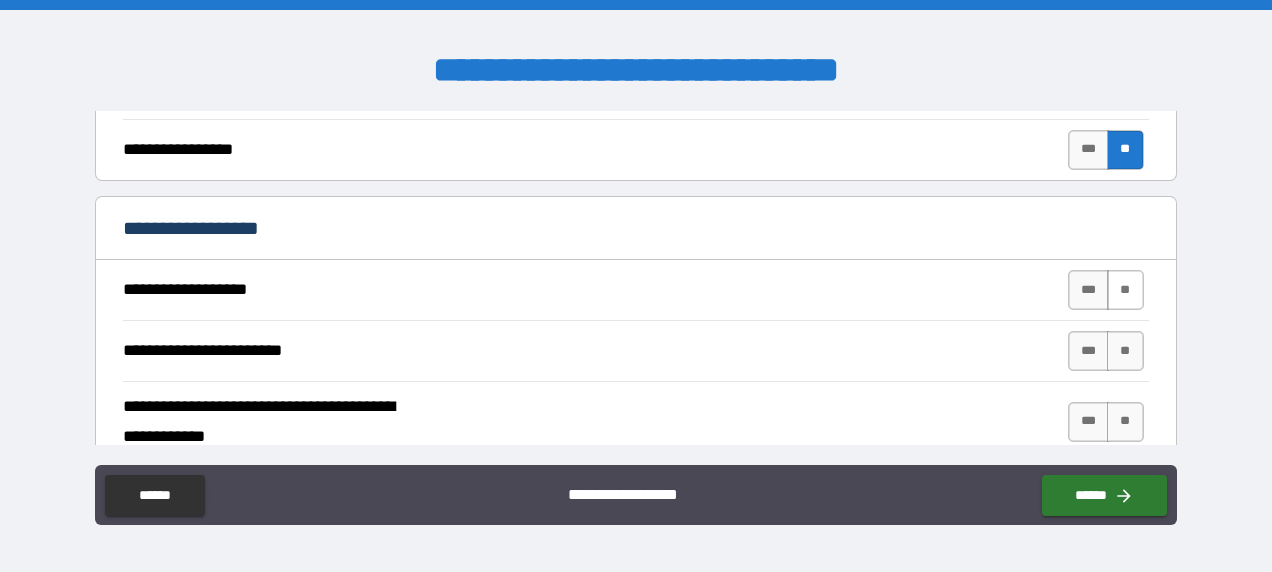 click on "**" at bounding box center (1125, 290) 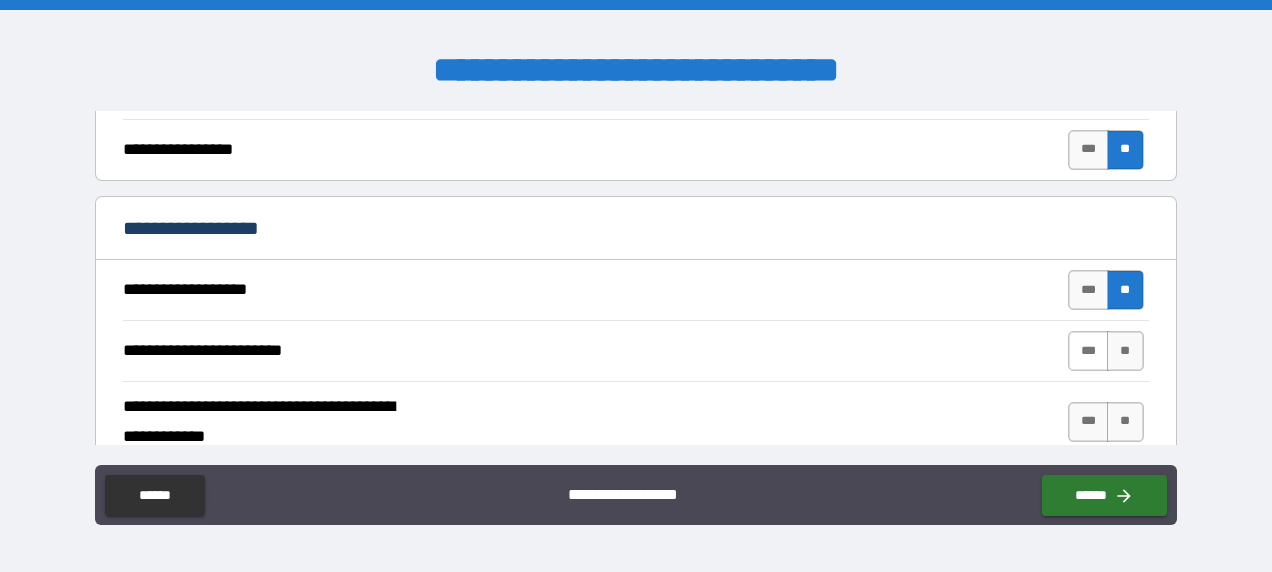 click on "***" at bounding box center (1089, 351) 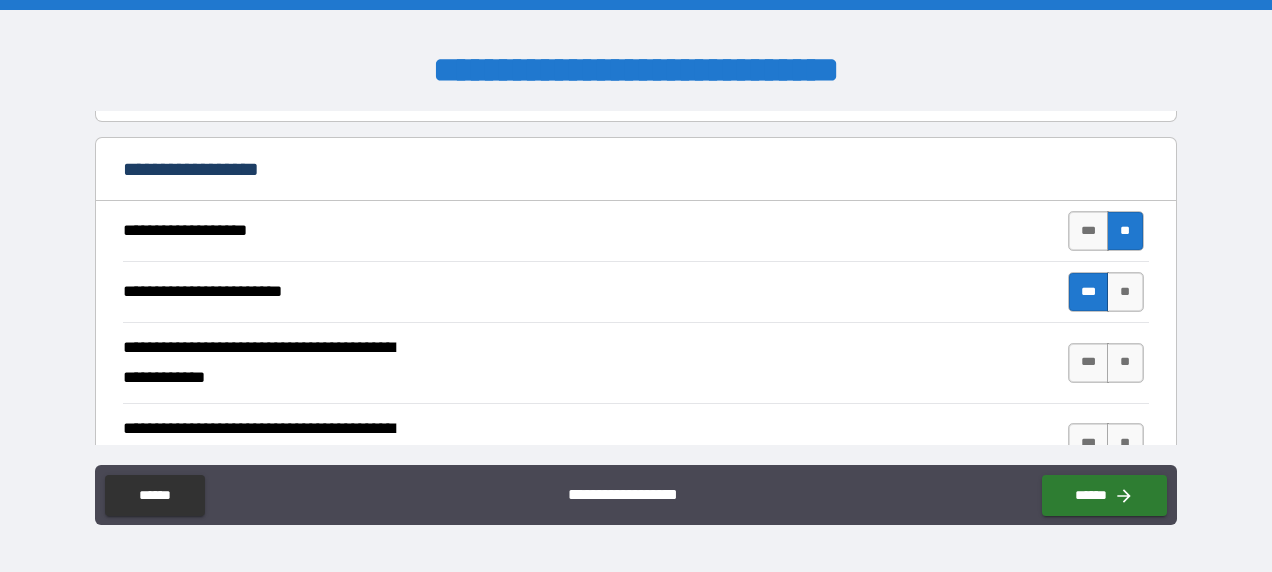 scroll, scrollTop: 7700, scrollLeft: 0, axis: vertical 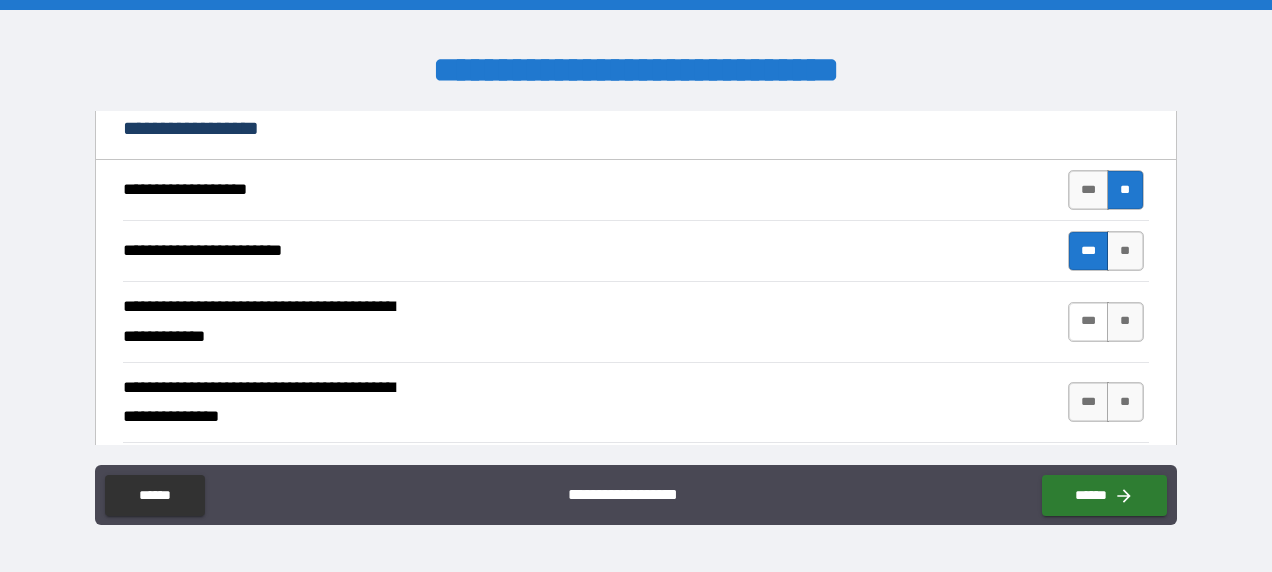 click on "***" at bounding box center (1089, 322) 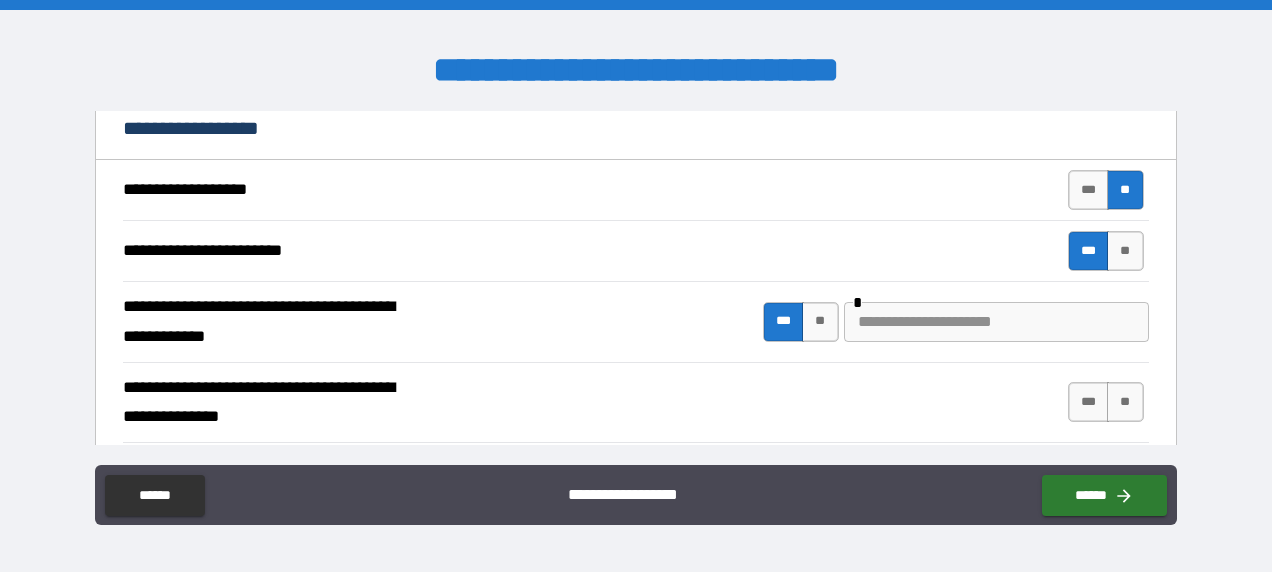 click at bounding box center (996, 322) 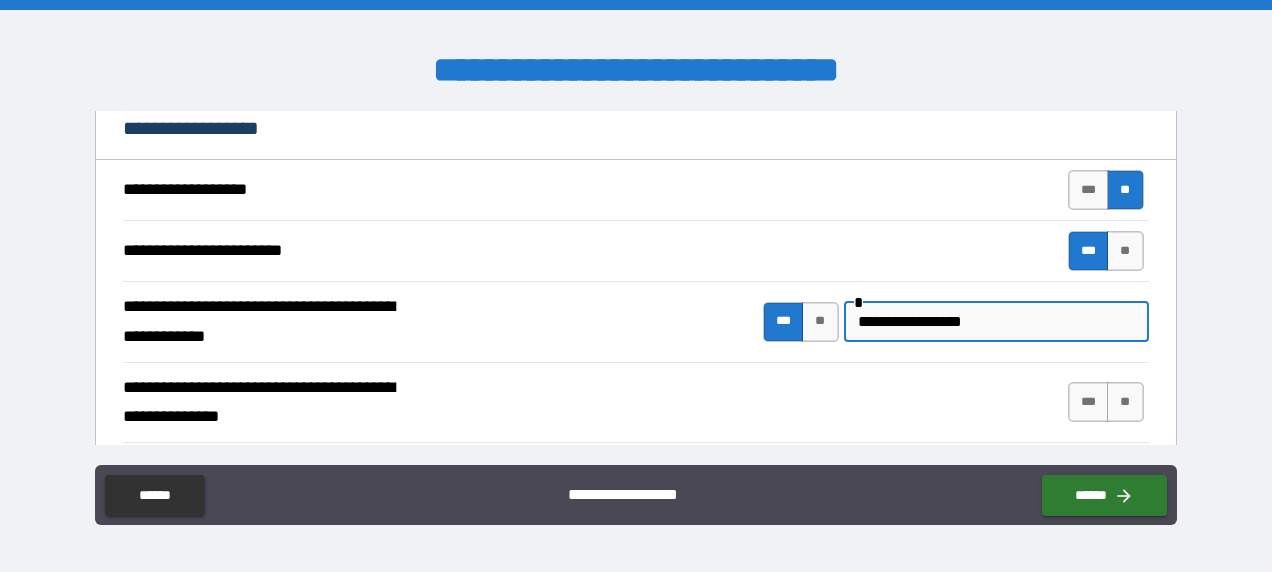 click on "**********" at bounding box center (635, 403) 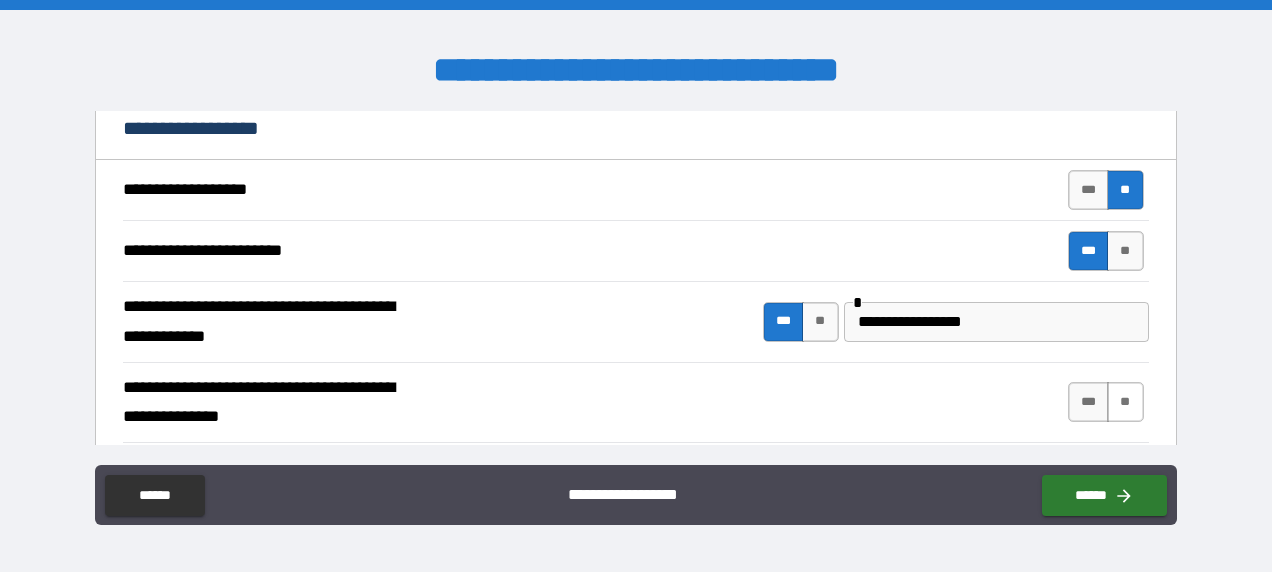 drag, startPoint x: 1117, startPoint y: 360, endPoint x: 1078, endPoint y: 391, distance: 49.819675 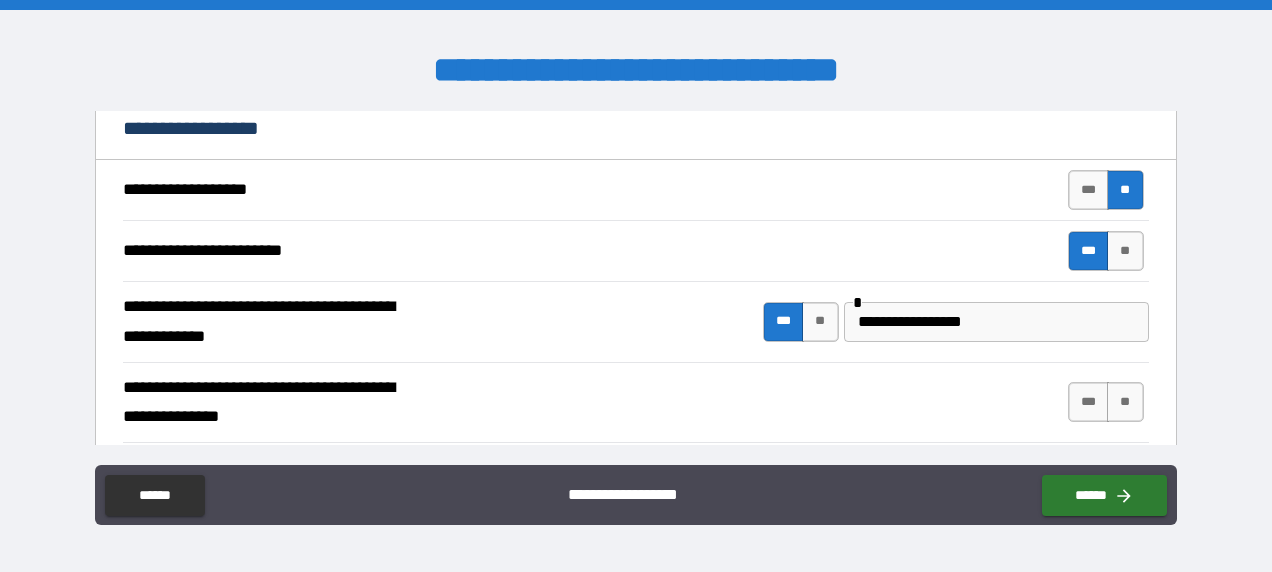 click on "**" at bounding box center [1125, 402] 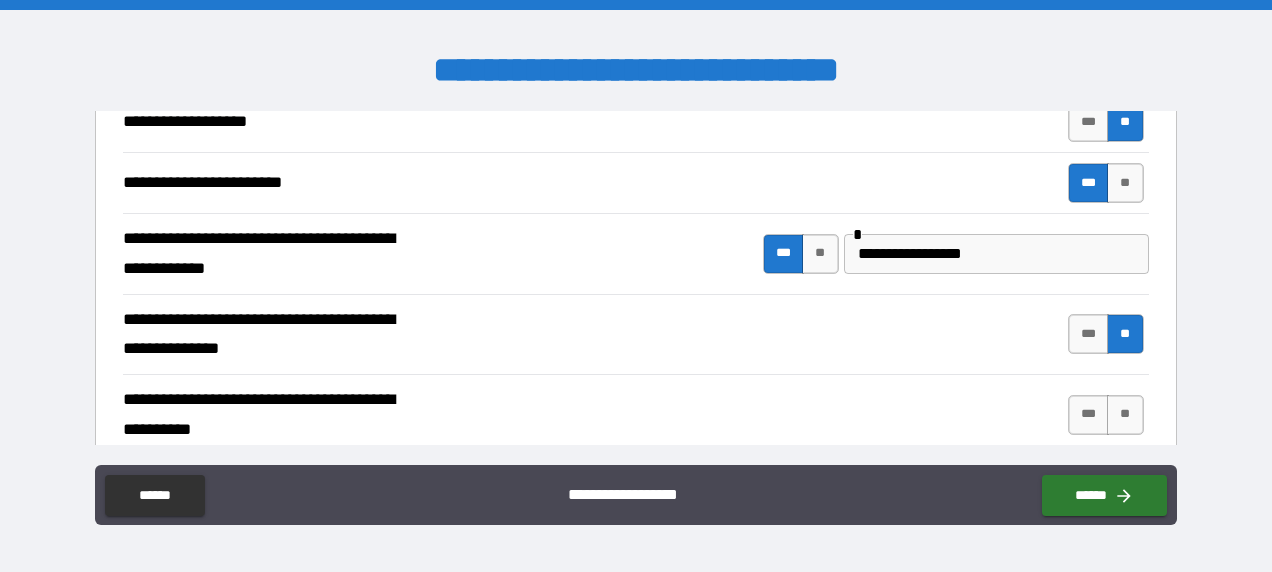 scroll, scrollTop: 7800, scrollLeft: 0, axis: vertical 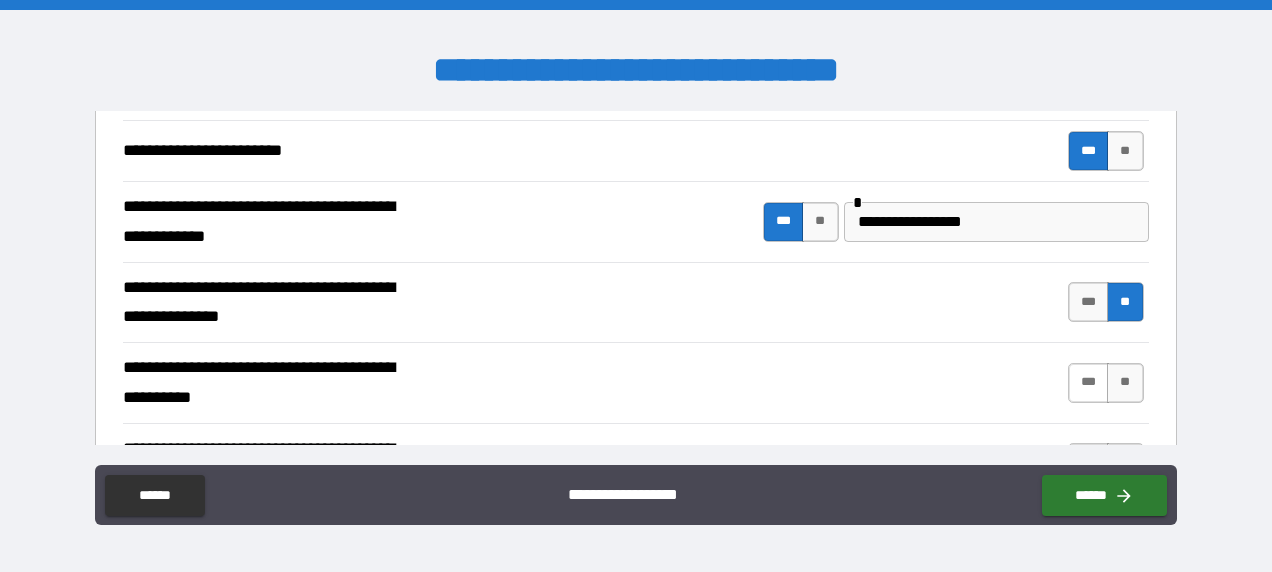 click on "***" at bounding box center (1089, 383) 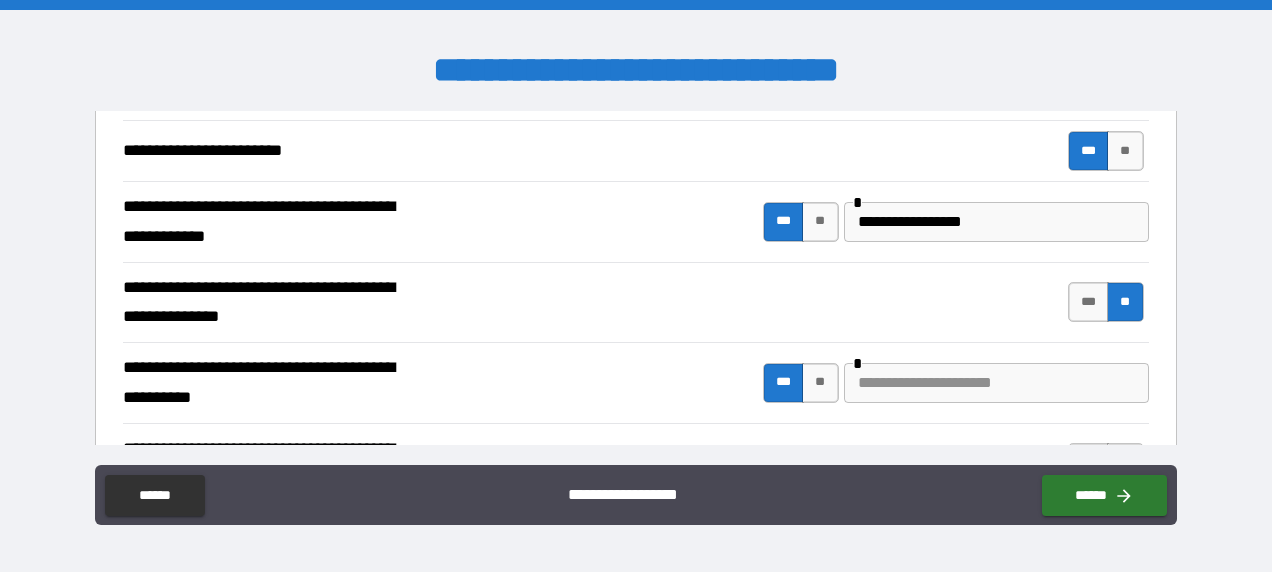 click at bounding box center (996, 383) 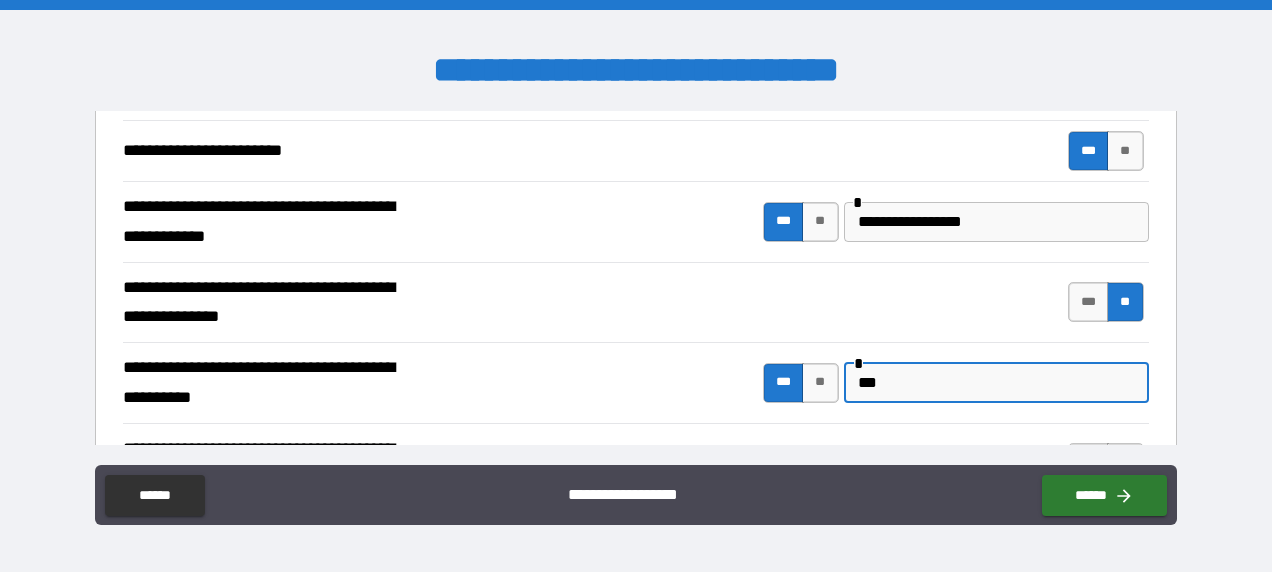 click on "***" at bounding box center (996, 383) 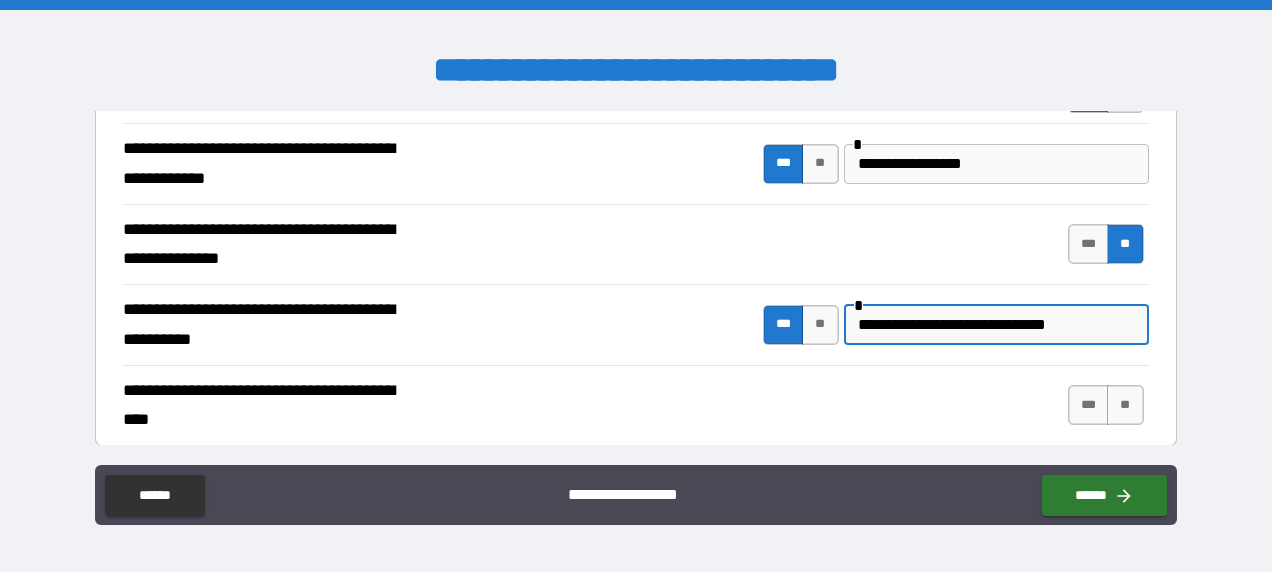 scroll, scrollTop: 7900, scrollLeft: 0, axis: vertical 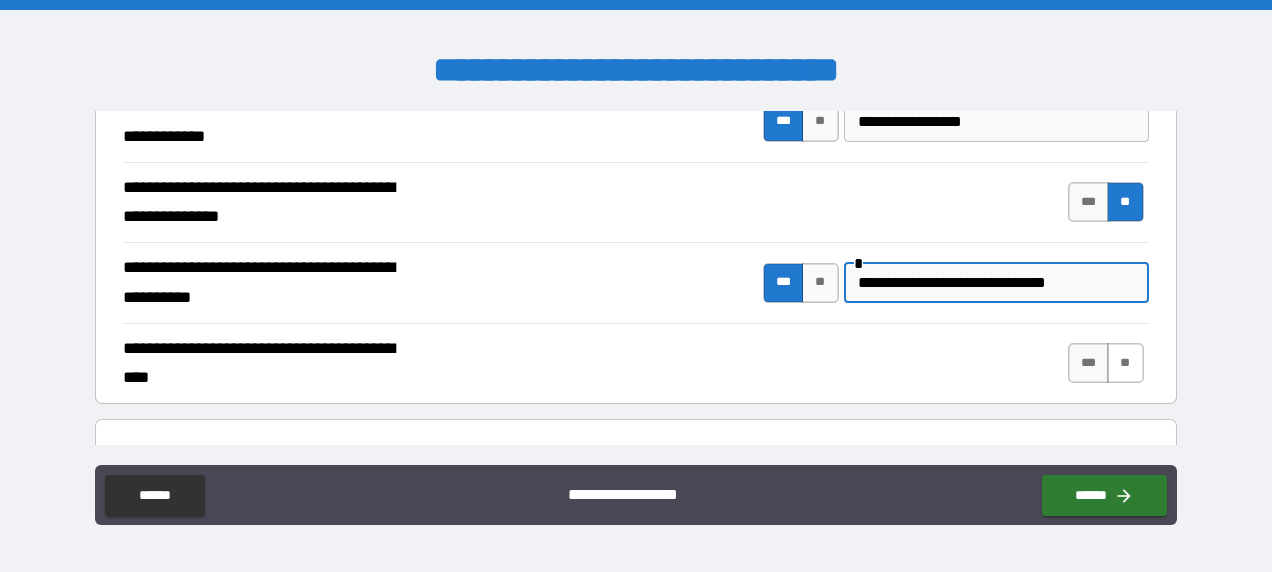 click on "**" at bounding box center [1125, 363] 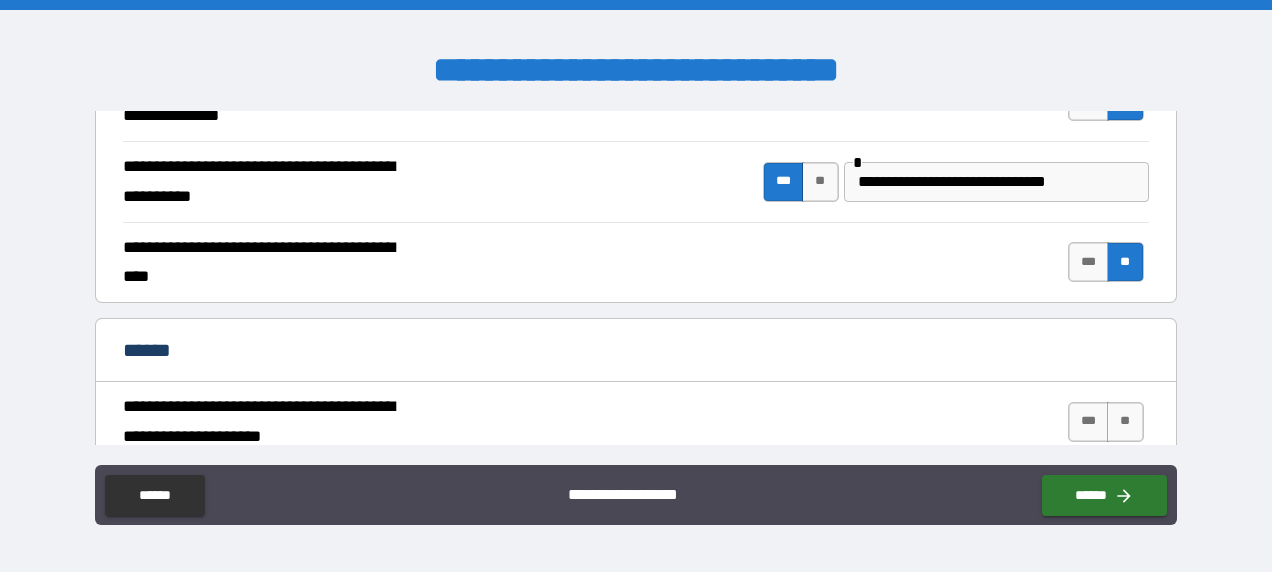 scroll, scrollTop: 8100, scrollLeft: 0, axis: vertical 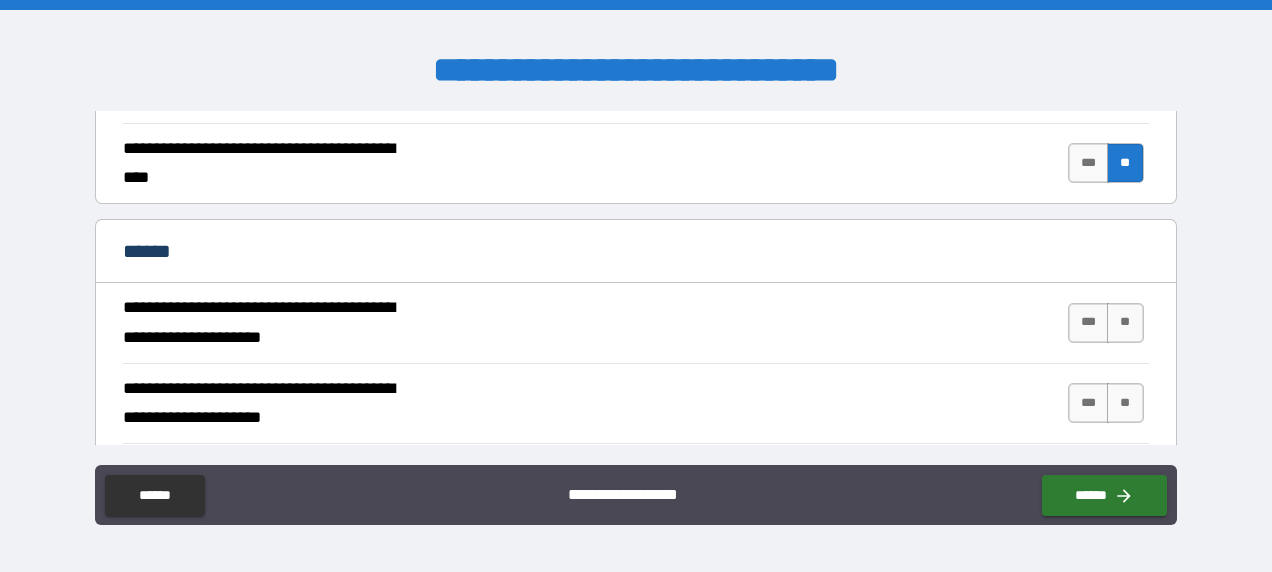 drag, startPoint x: 1116, startPoint y: 286, endPoint x: 1116, endPoint y: 312, distance: 26 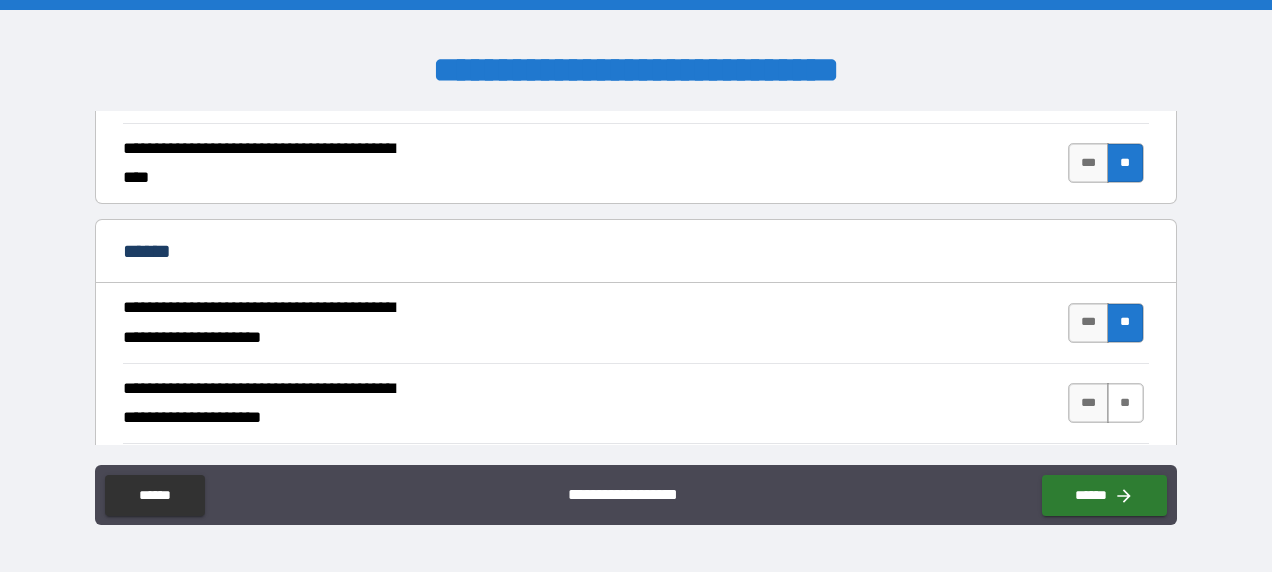 click on "**" at bounding box center (1125, 403) 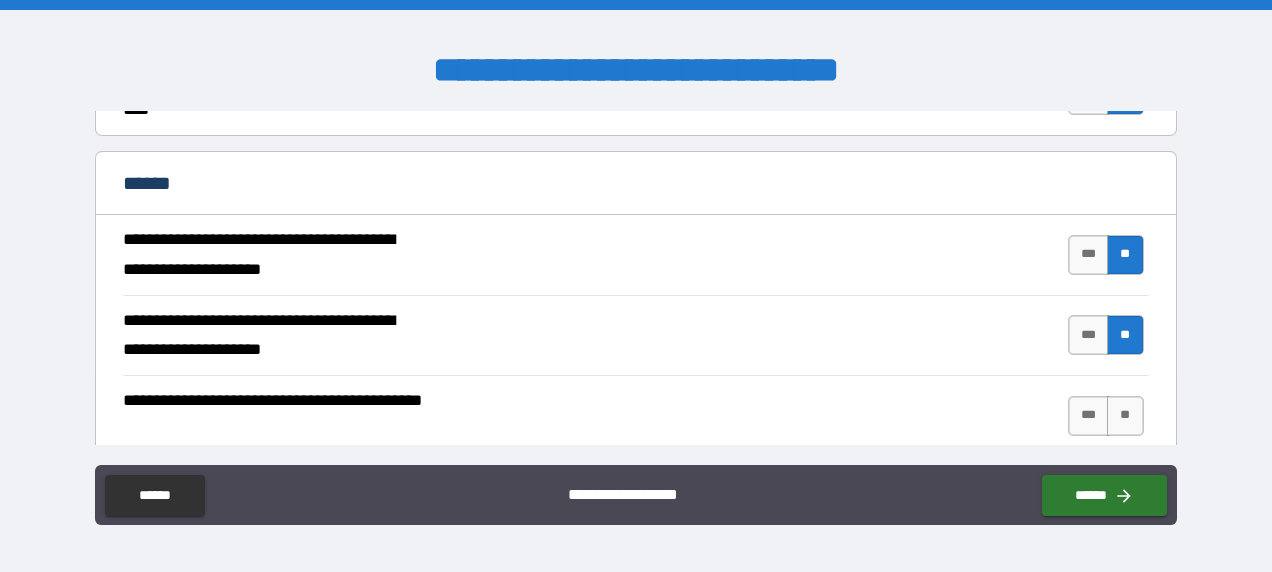 scroll, scrollTop: 8200, scrollLeft: 0, axis: vertical 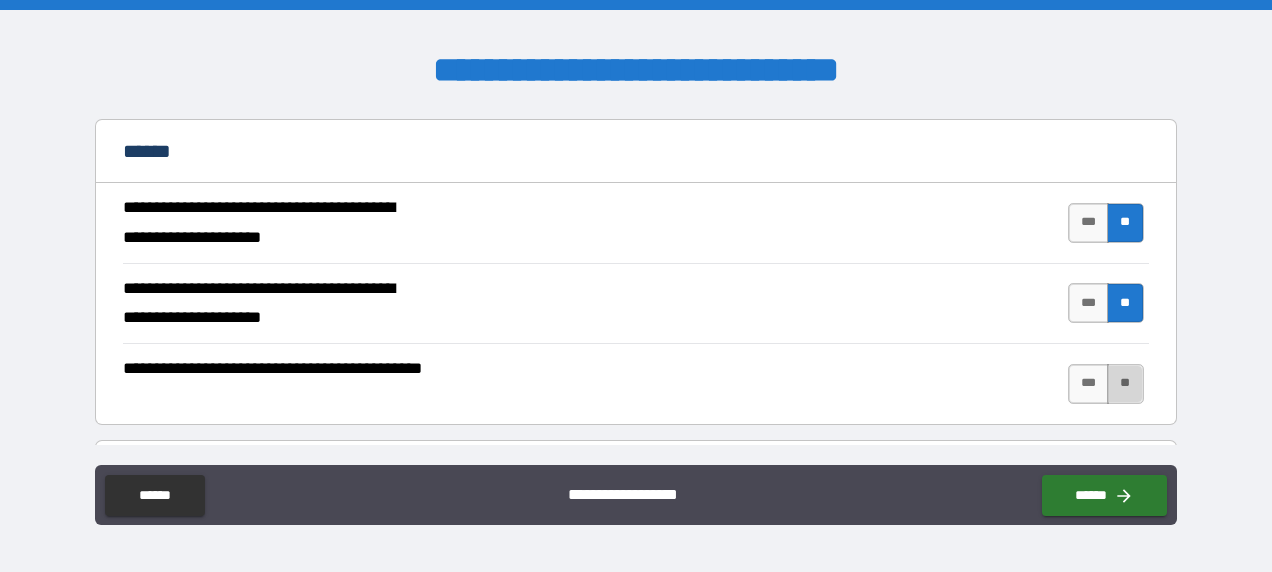 click on "**" at bounding box center [1125, 384] 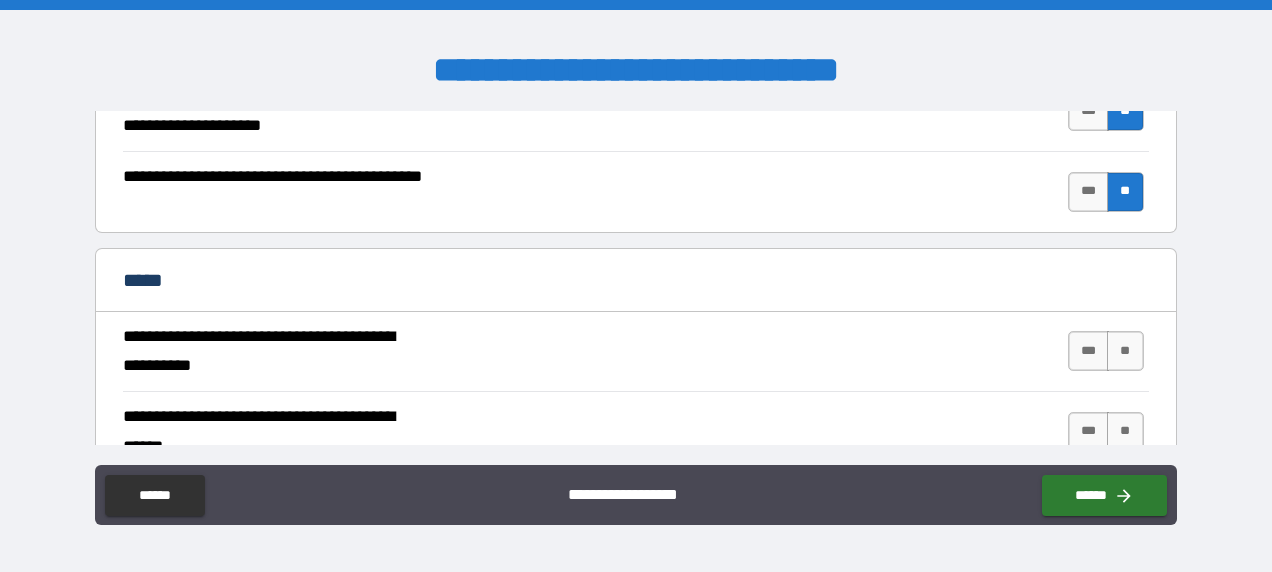 scroll, scrollTop: 8400, scrollLeft: 0, axis: vertical 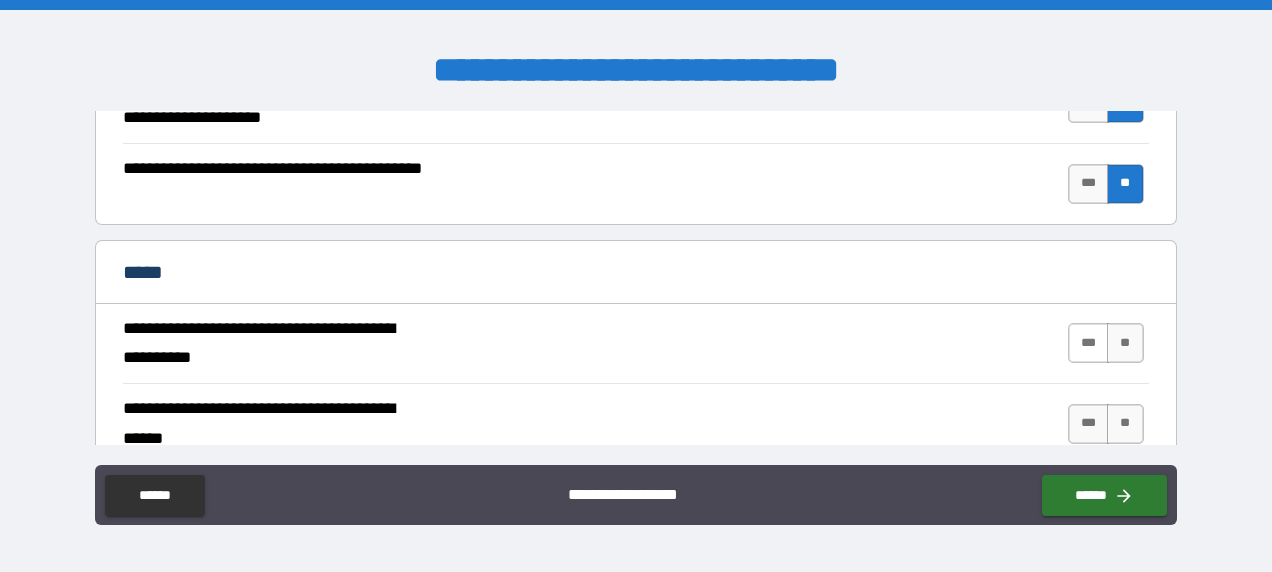 click on "***" at bounding box center [1089, 343] 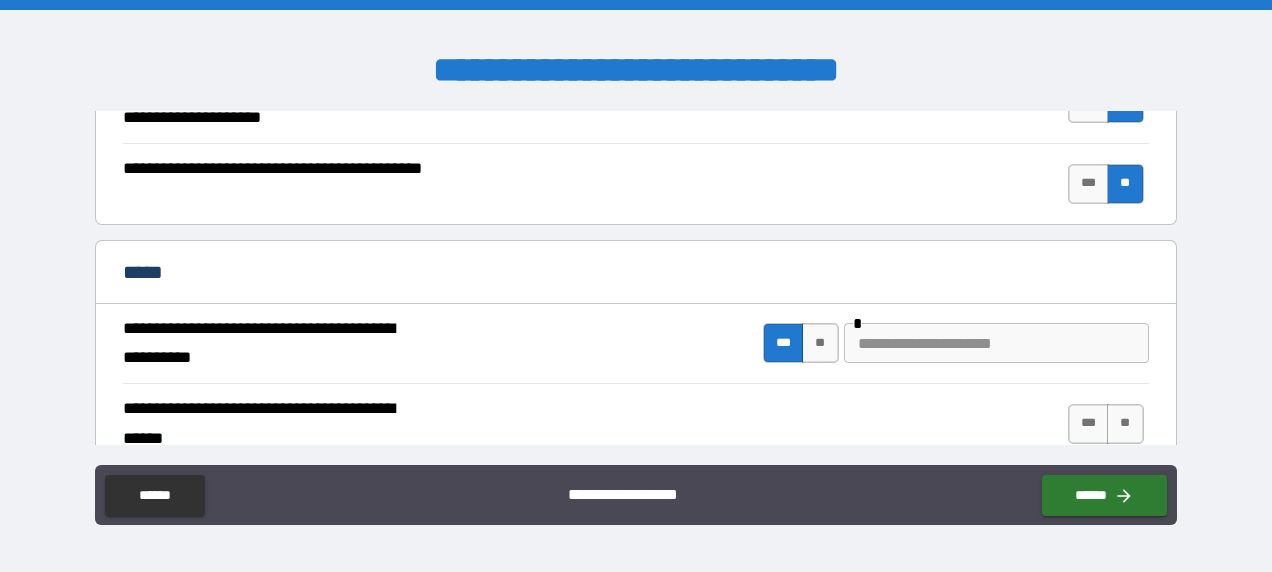 click at bounding box center [996, 343] 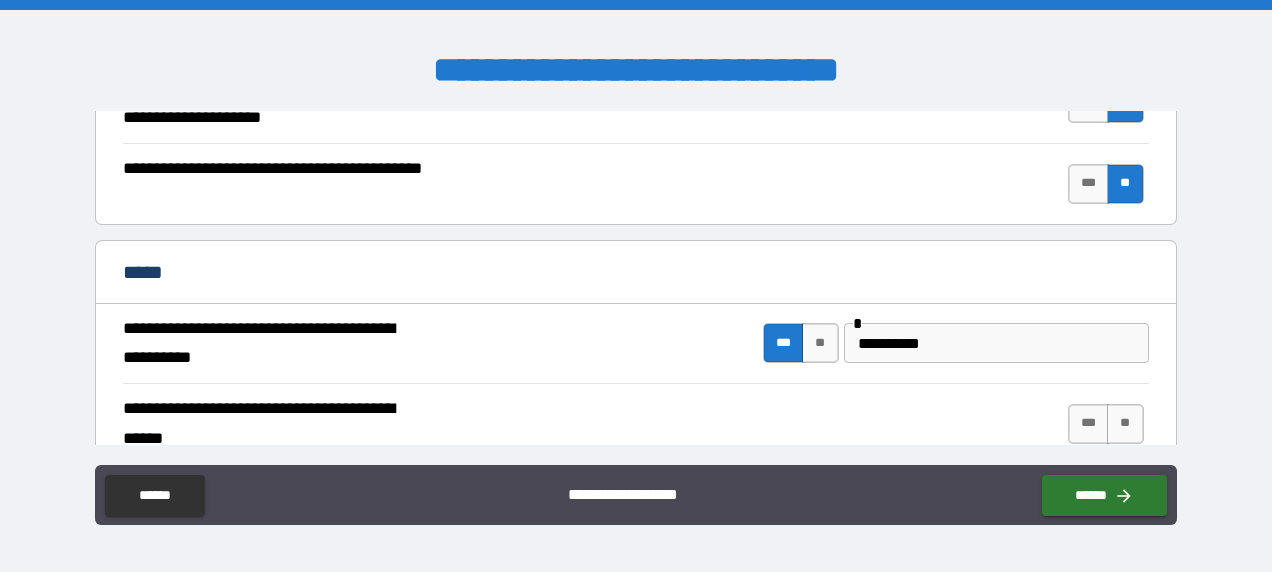 click on "**********" at bounding box center (636, 288) 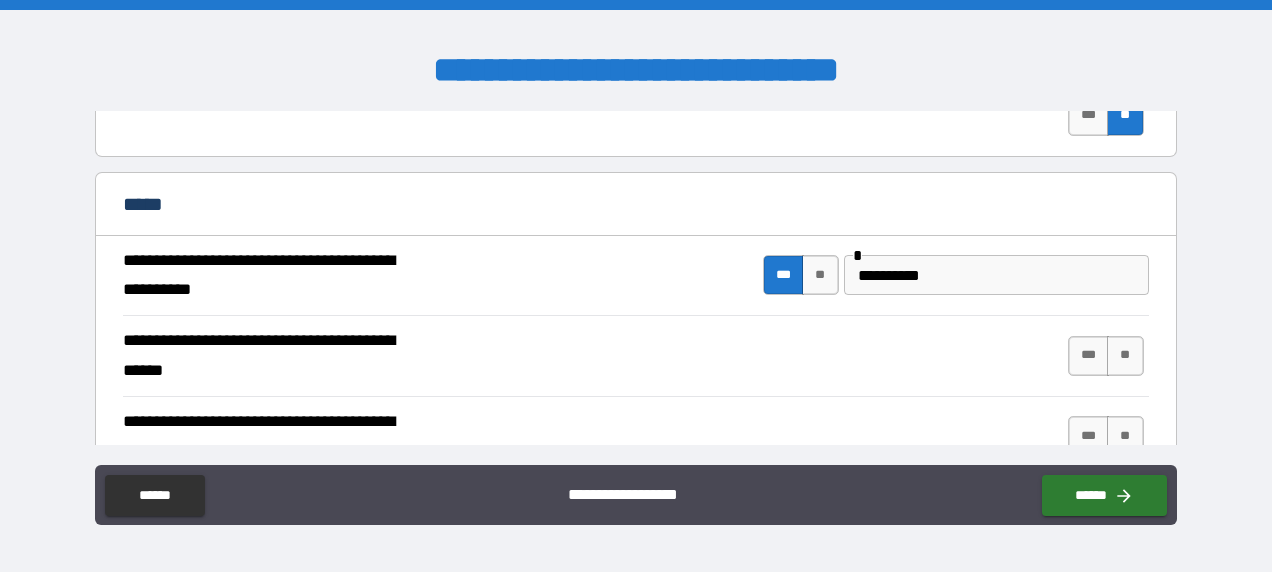 scroll, scrollTop: 8500, scrollLeft: 0, axis: vertical 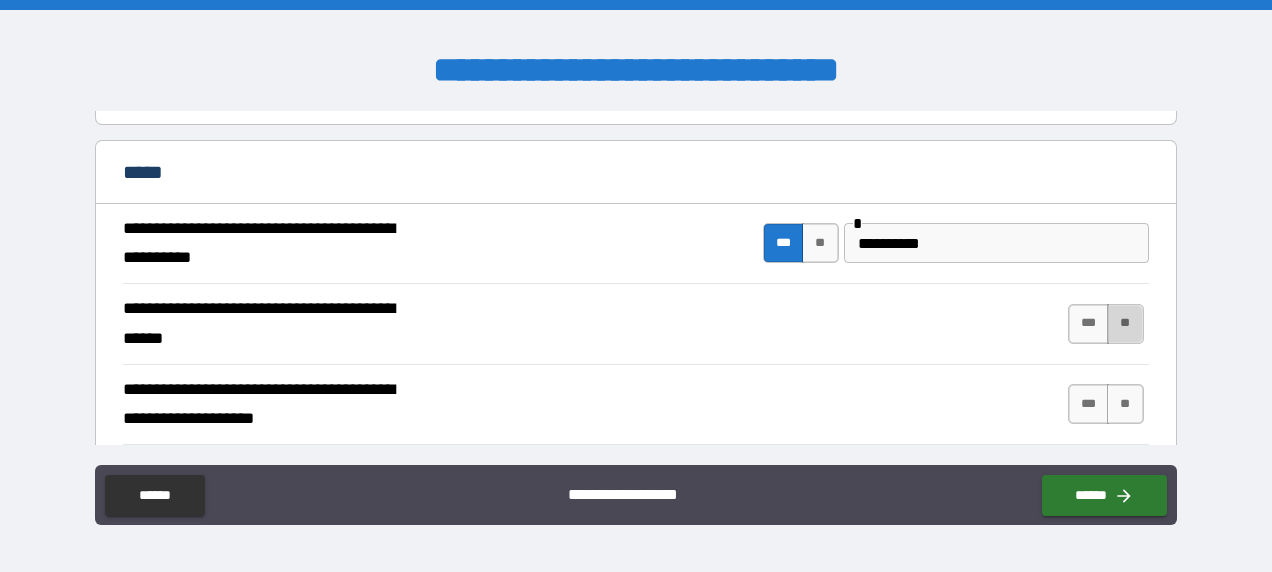 click on "**" at bounding box center [1125, 324] 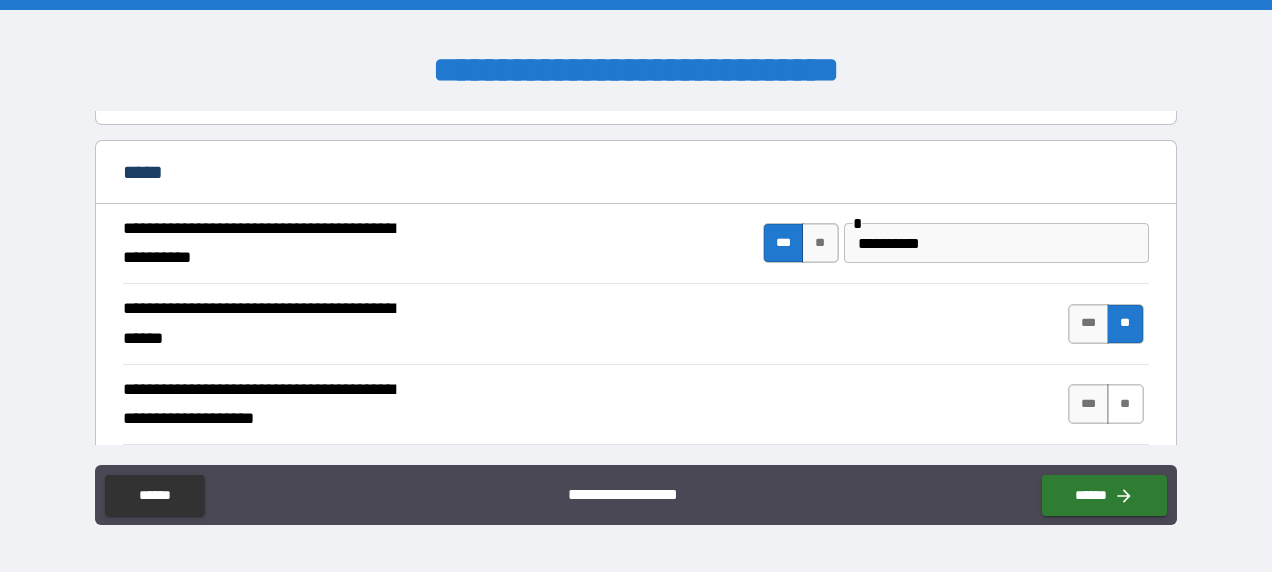 click on "**" at bounding box center (1125, 404) 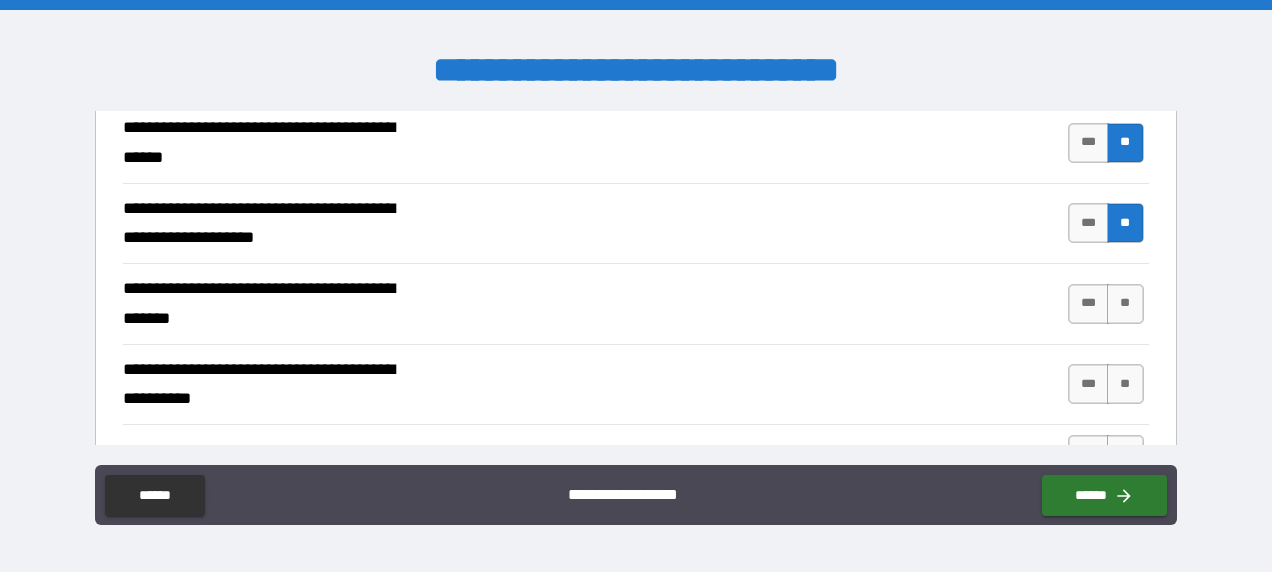 scroll, scrollTop: 8700, scrollLeft: 0, axis: vertical 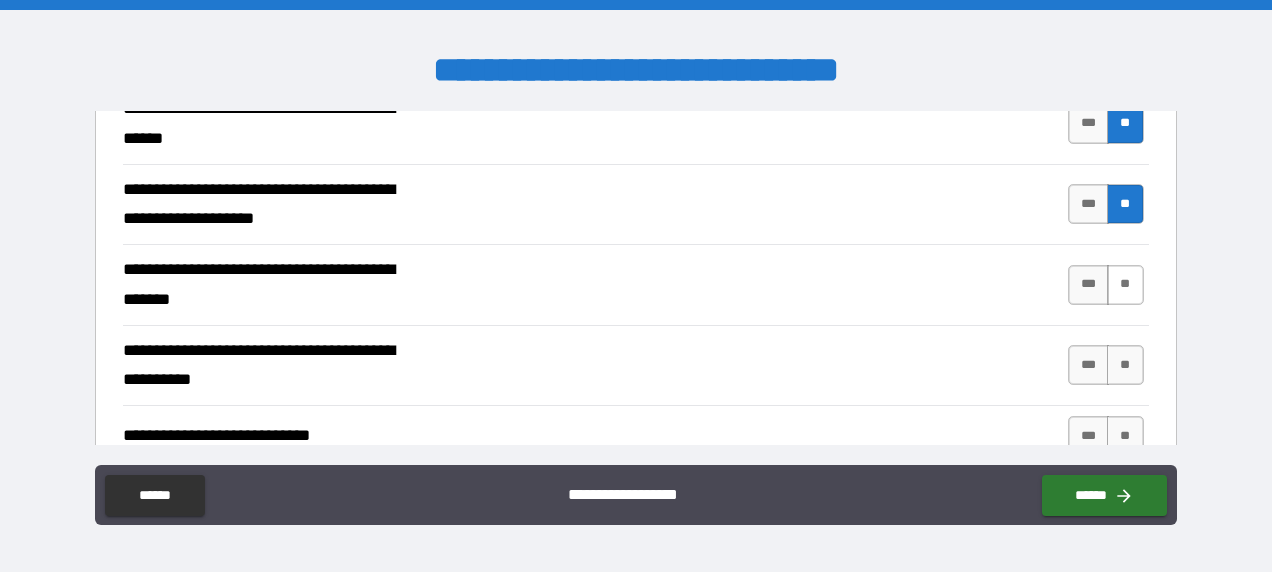 click on "**" at bounding box center [1125, 285] 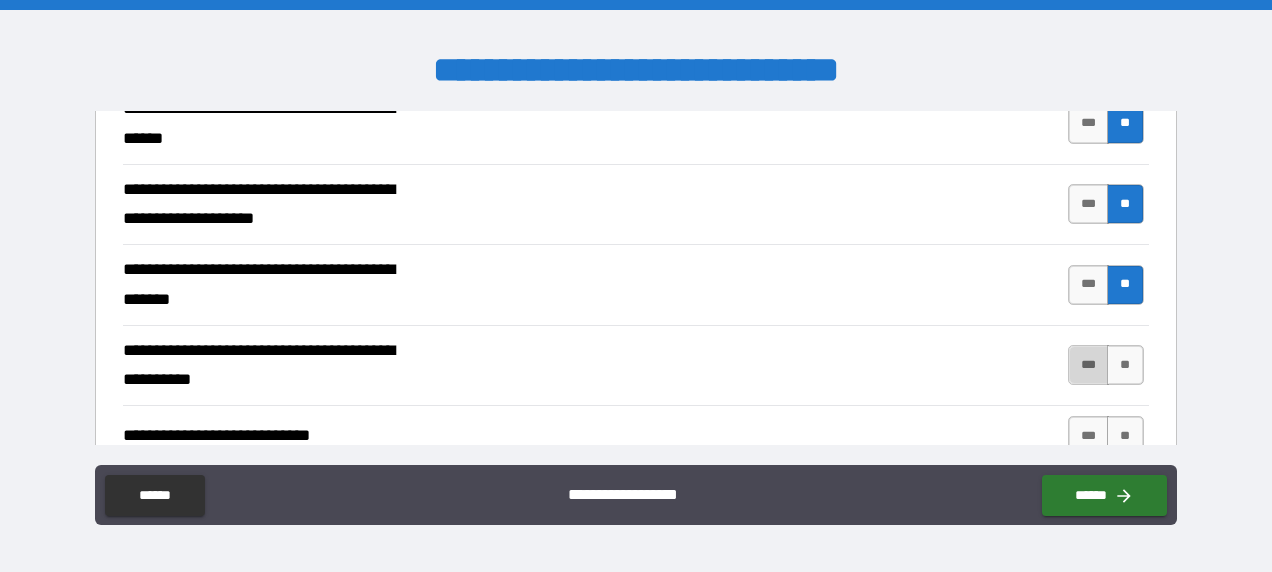 click on "***" at bounding box center [1089, 365] 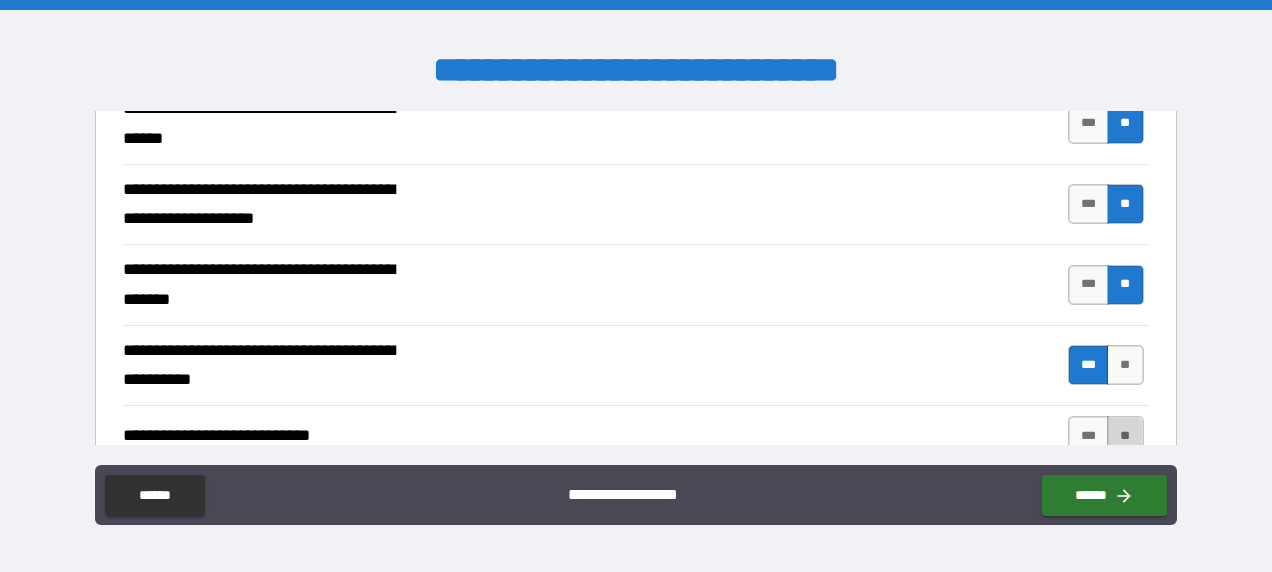 drag, startPoint x: 1116, startPoint y: 386, endPoint x: 1096, endPoint y: 391, distance: 20.615528 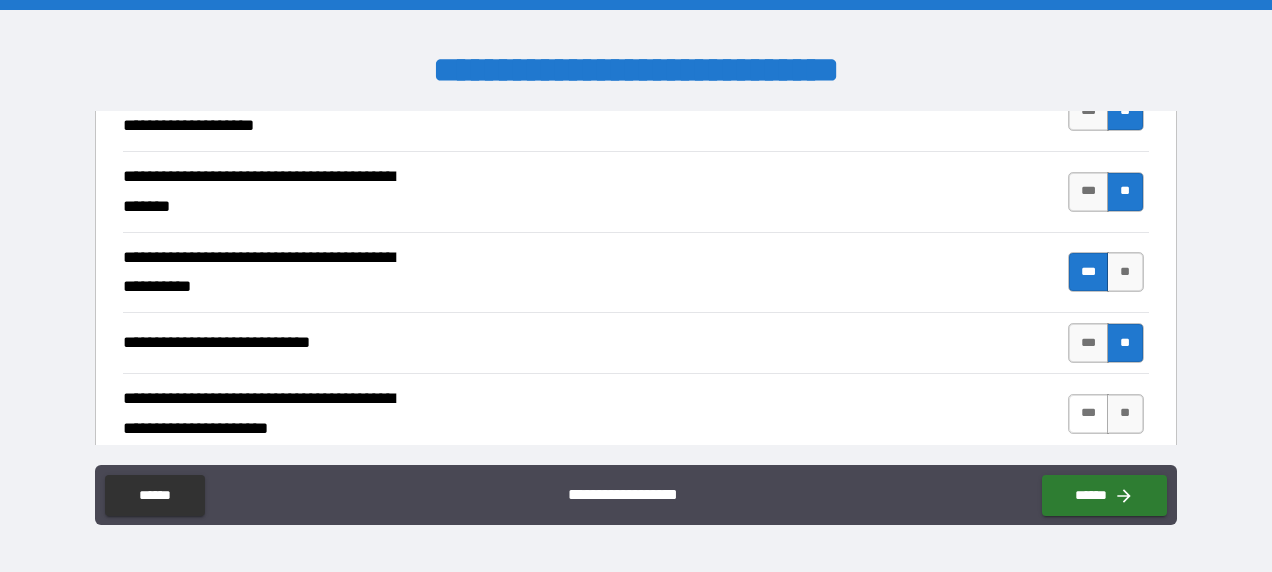 scroll, scrollTop: 8900, scrollLeft: 0, axis: vertical 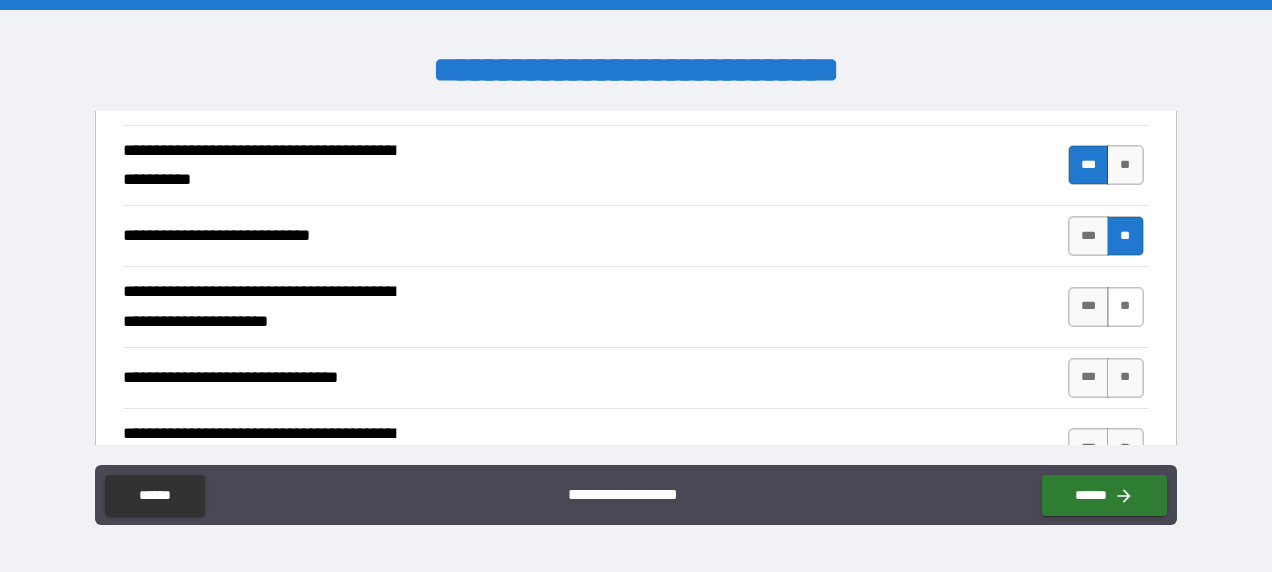 click on "**" at bounding box center [1125, 307] 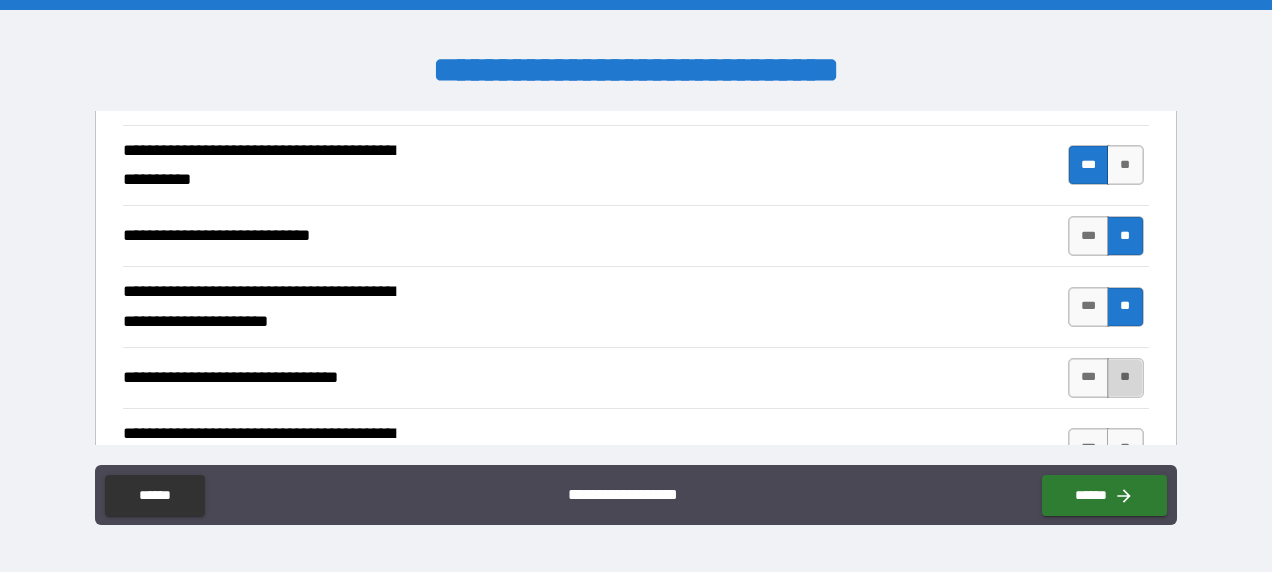 click on "**" at bounding box center [1125, 378] 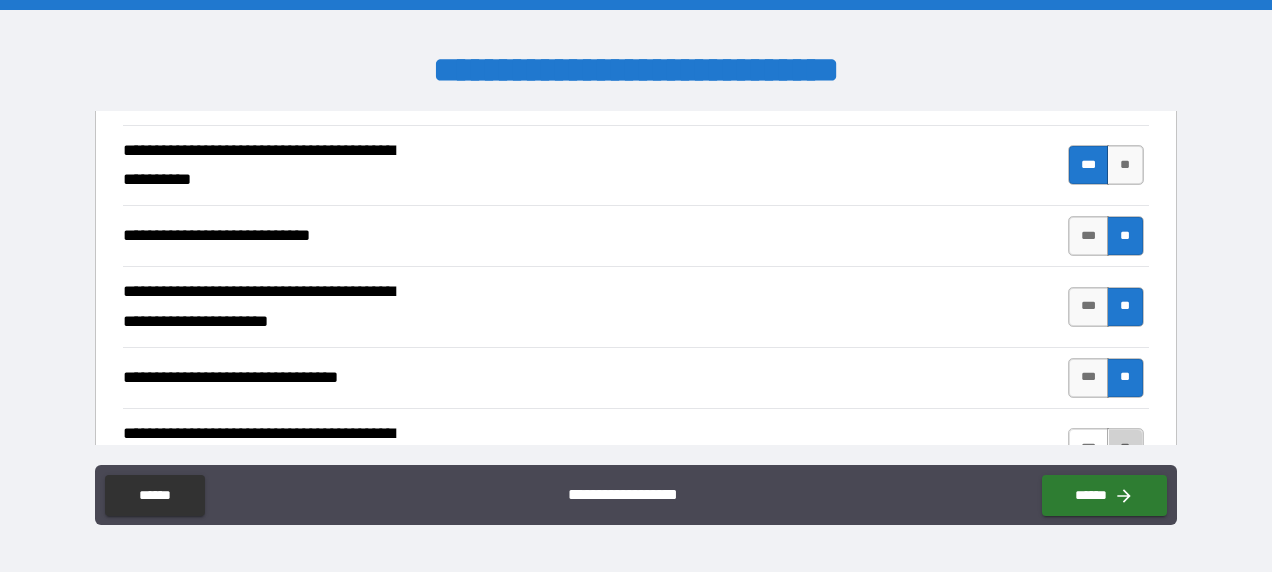 drag, startPoint x: 1122, startPoint y: 401, endPoint x: 1074, endPoint y: 408, distance: 48.507732 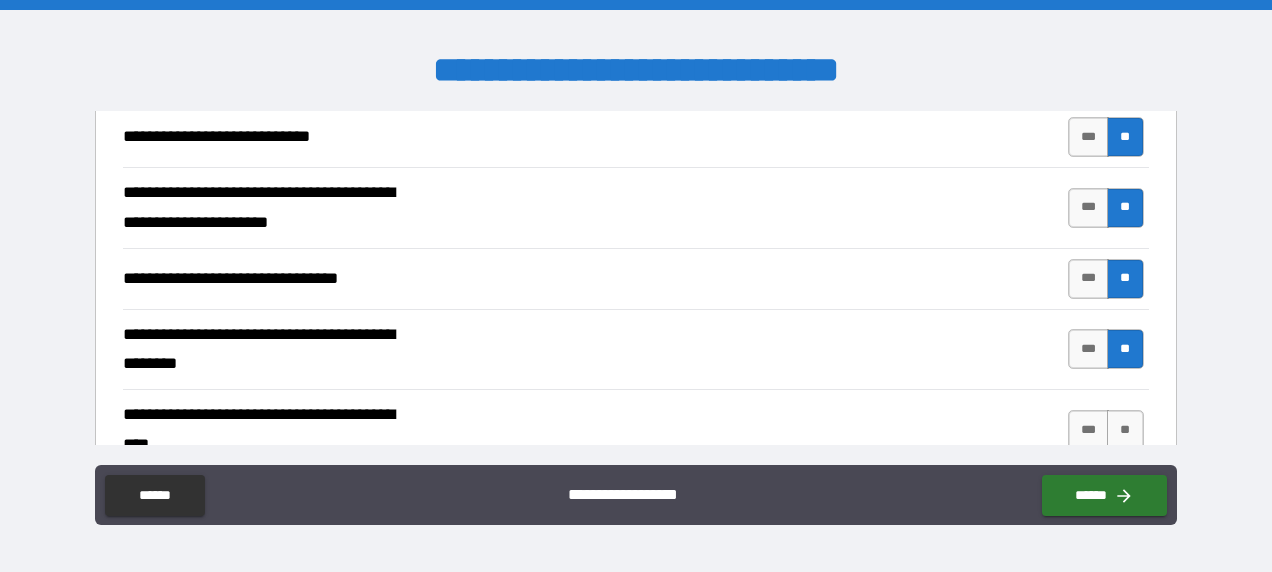 scroll, scrollTop: 9100, scrollLeft: 0, axis: vertical 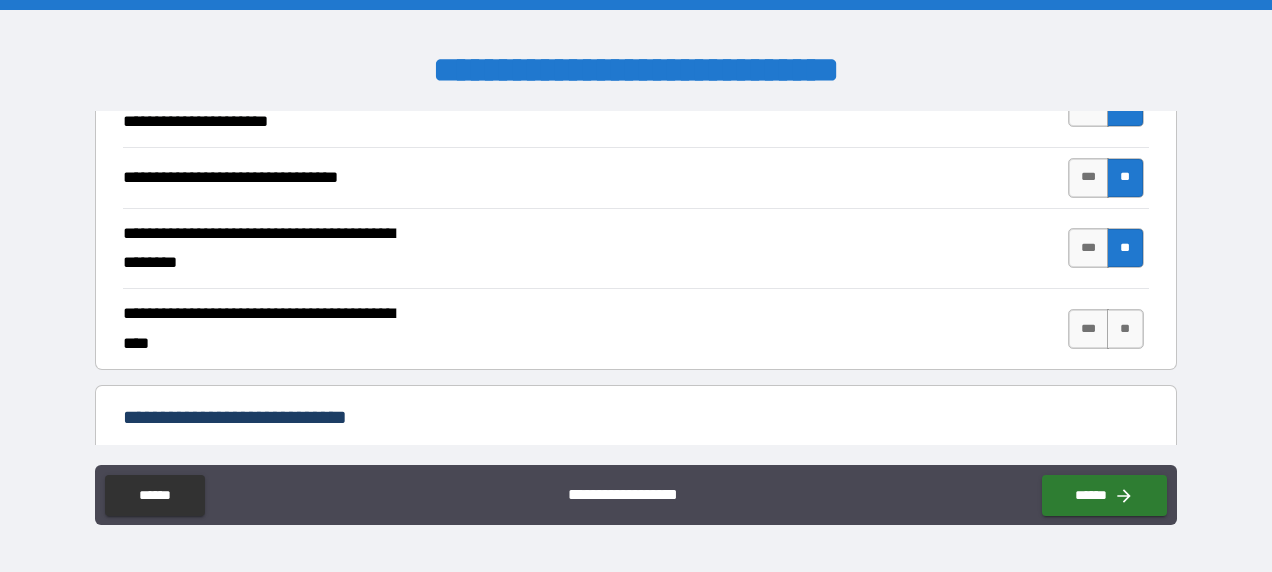 click on "**********" at bounding box center [635, 329] 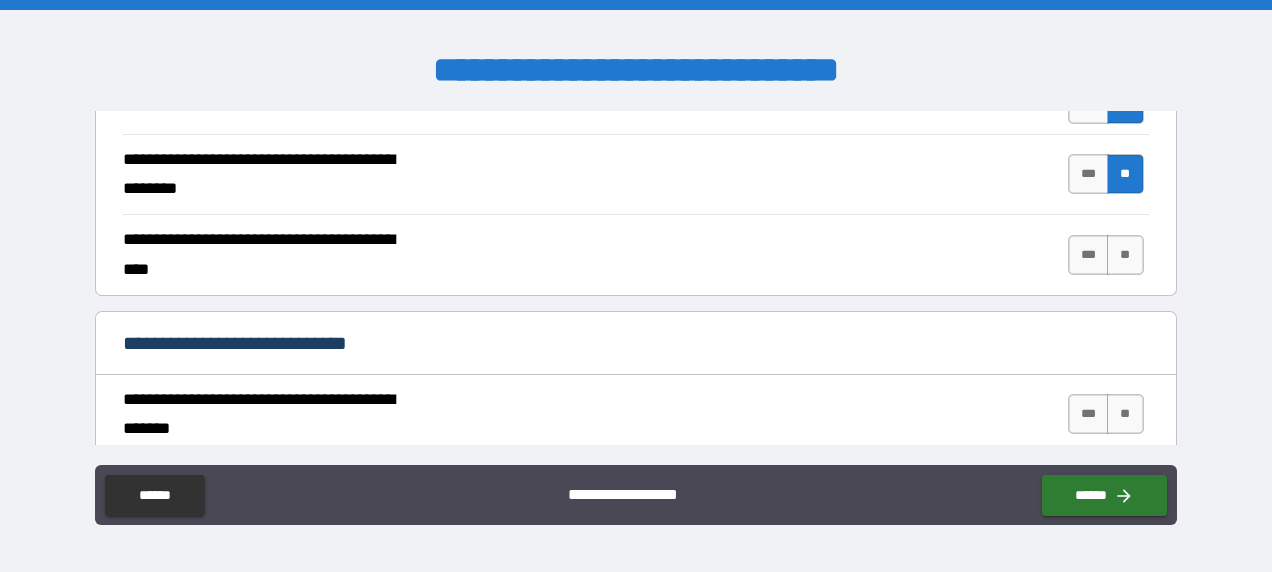 scroll, scrollTop: 9300, scrollLeft: 0, axis: vertical 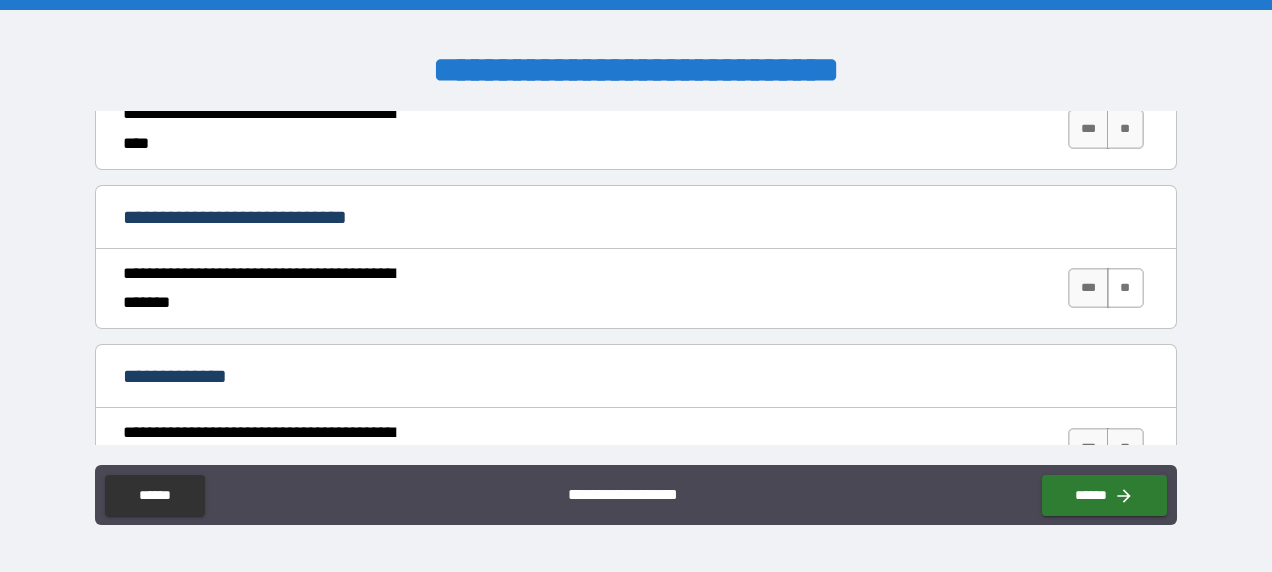 drag, startPoint x: 1113, startPoint y: 241, endPoint x: 1096, endPoint y: 257, distance: 23.345236 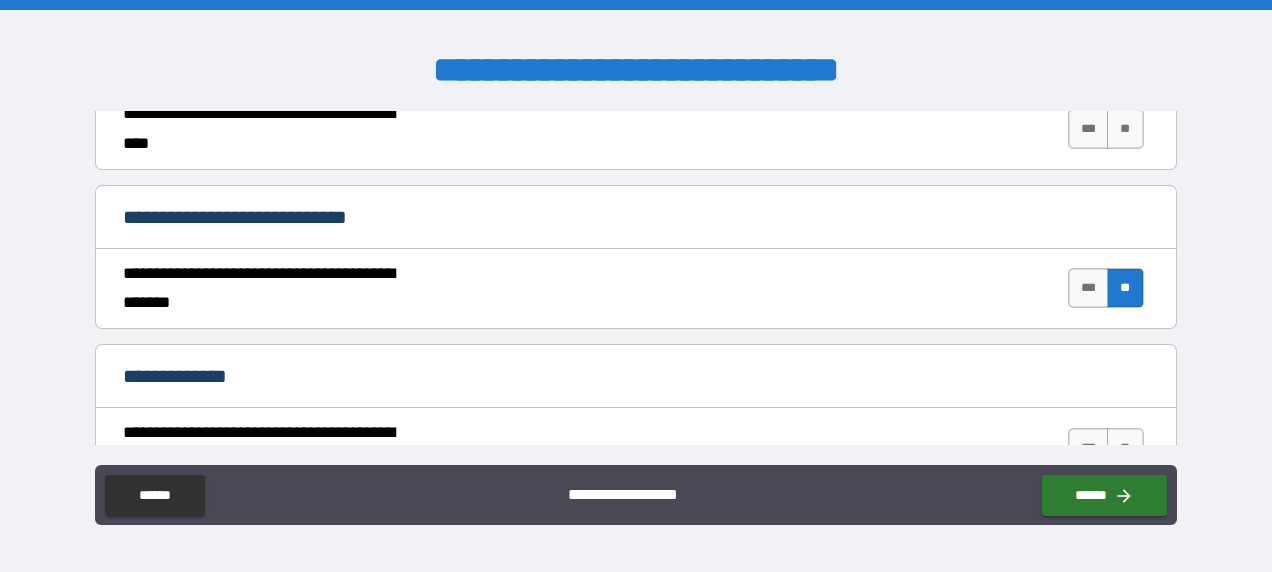 scroll, scrollTop: 9500, scrollLeft: 0, axis: vertical 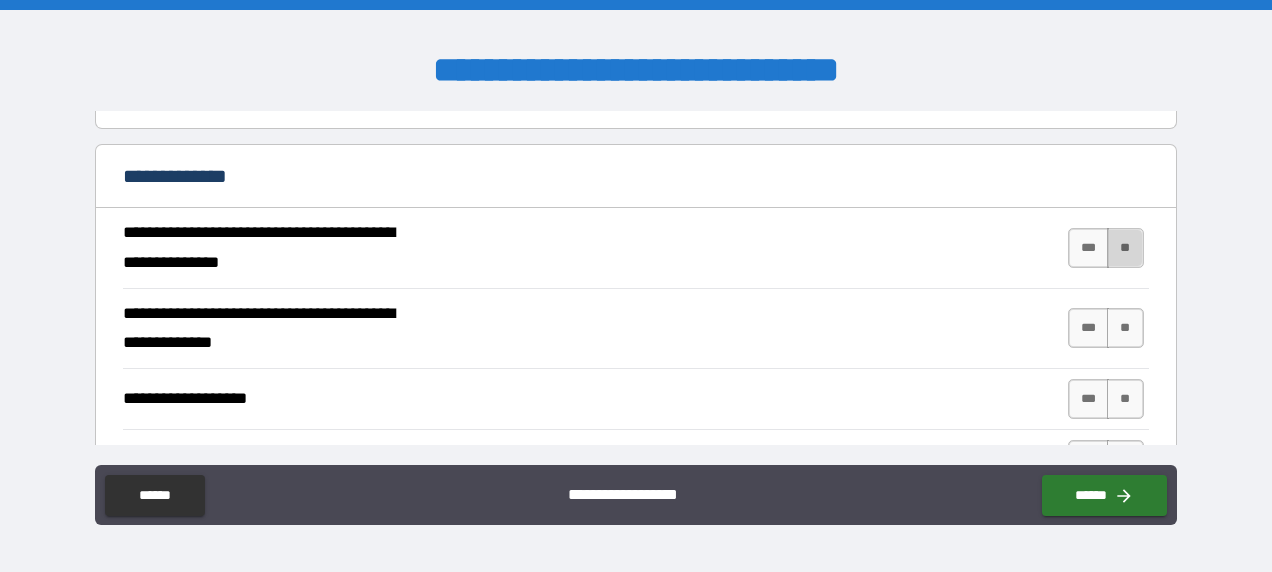 click on "**" at bounding box center [1125, 248] 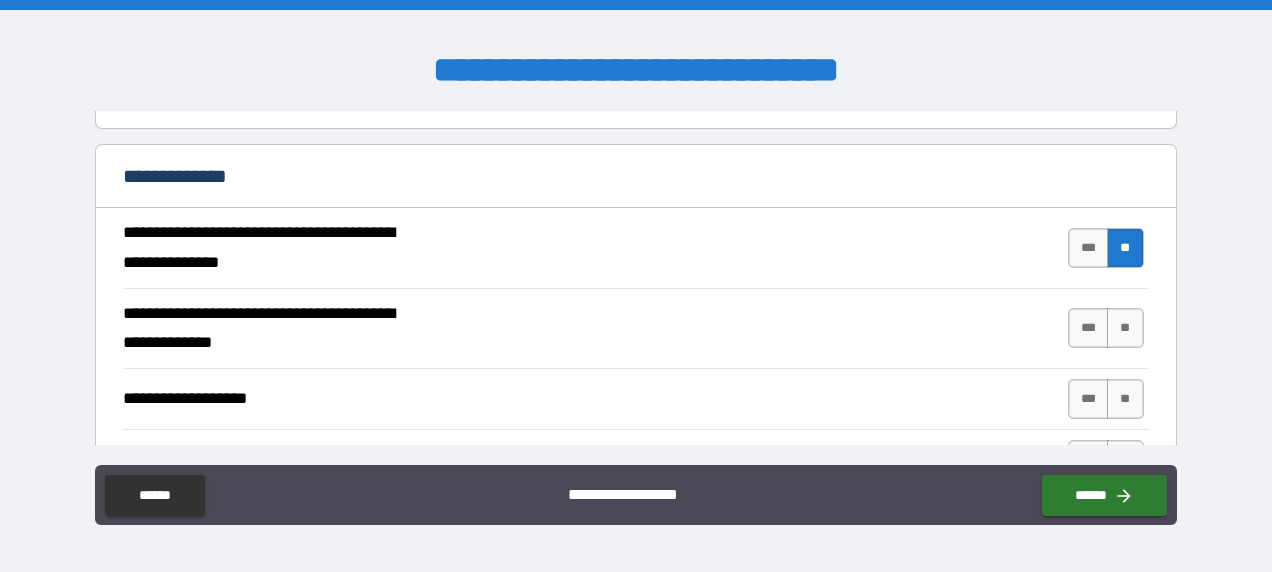 click on "***" at bounding box center [1089, 328] 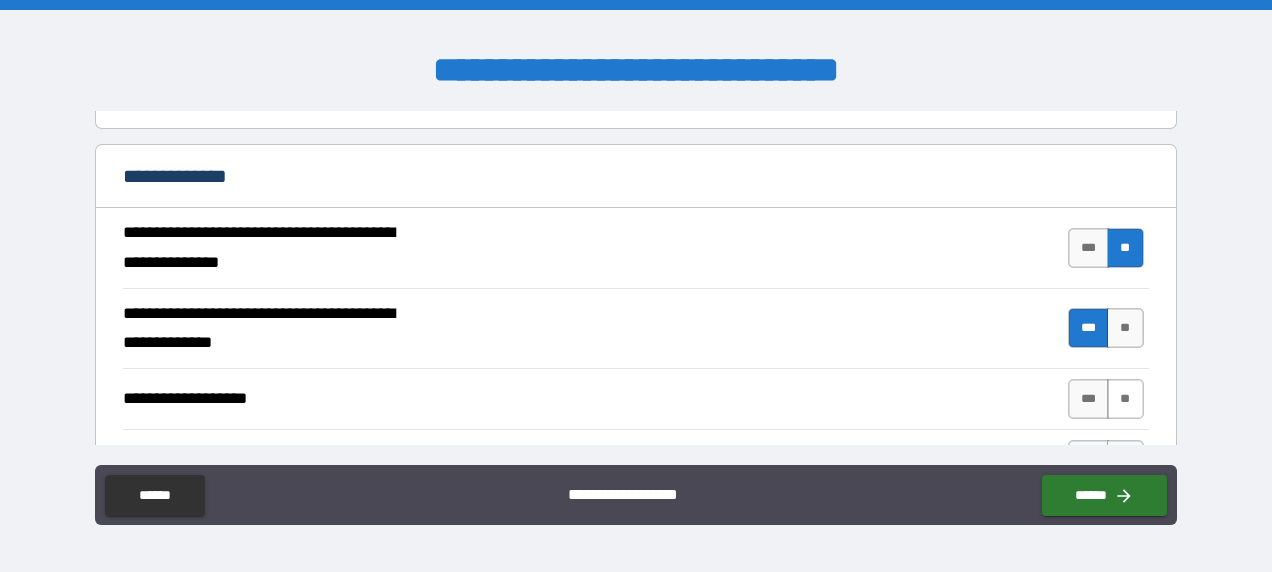 click on "**" at bounding box center [1125, 399] 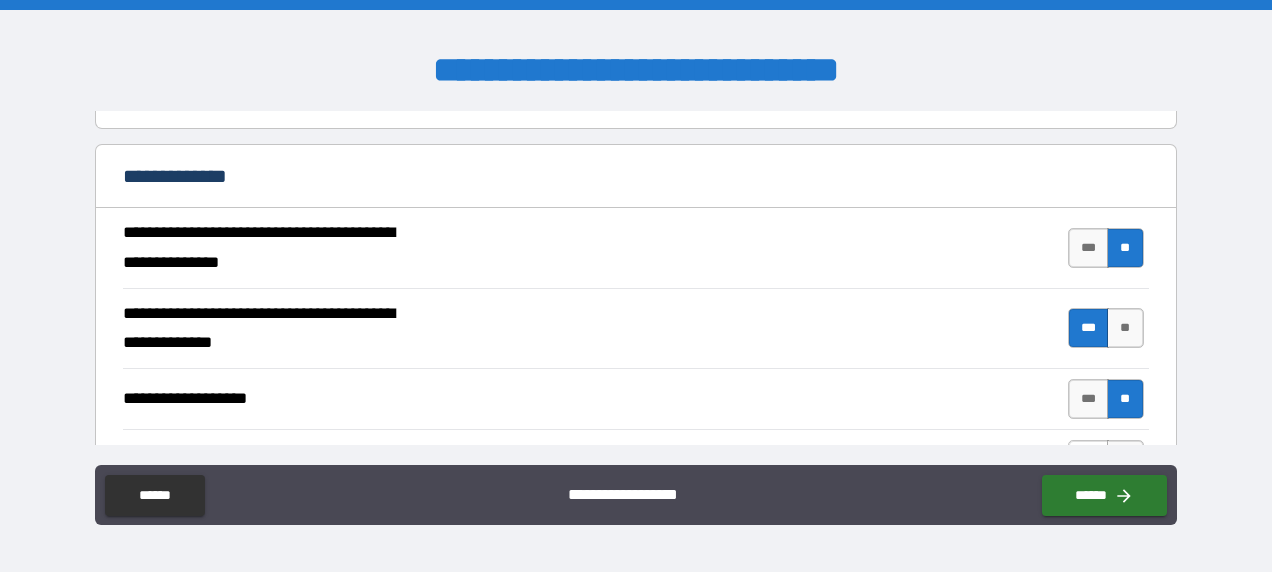 click on "***" at bounding box center (1089, 460) 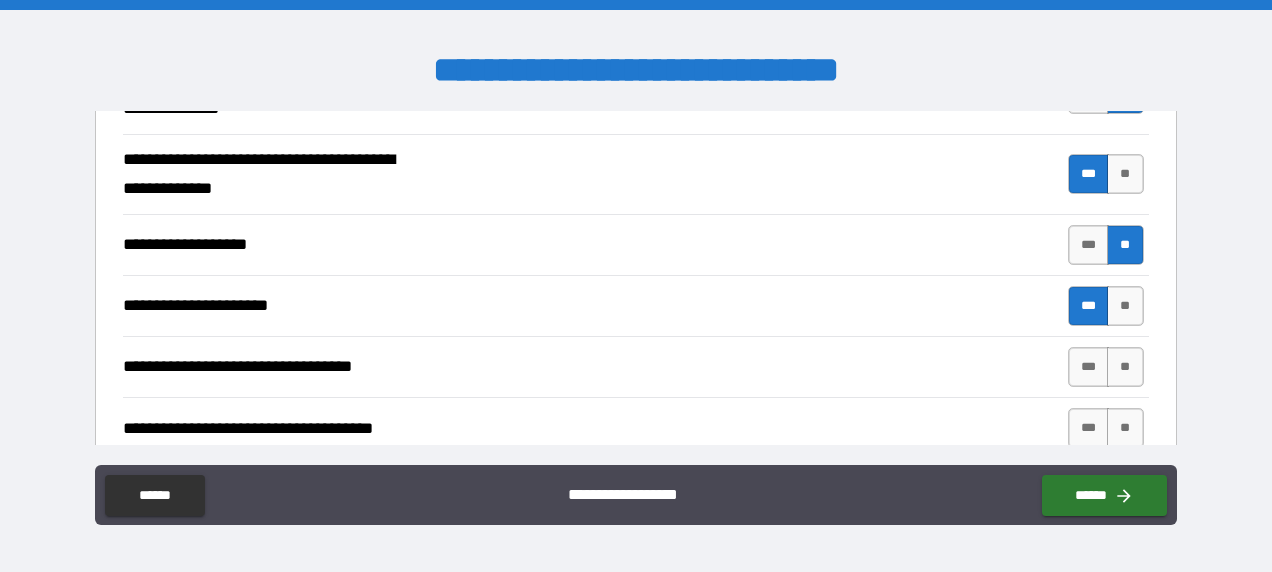 scroll, scrollTop: 9700, scrollLeft: 0, axis: vertical 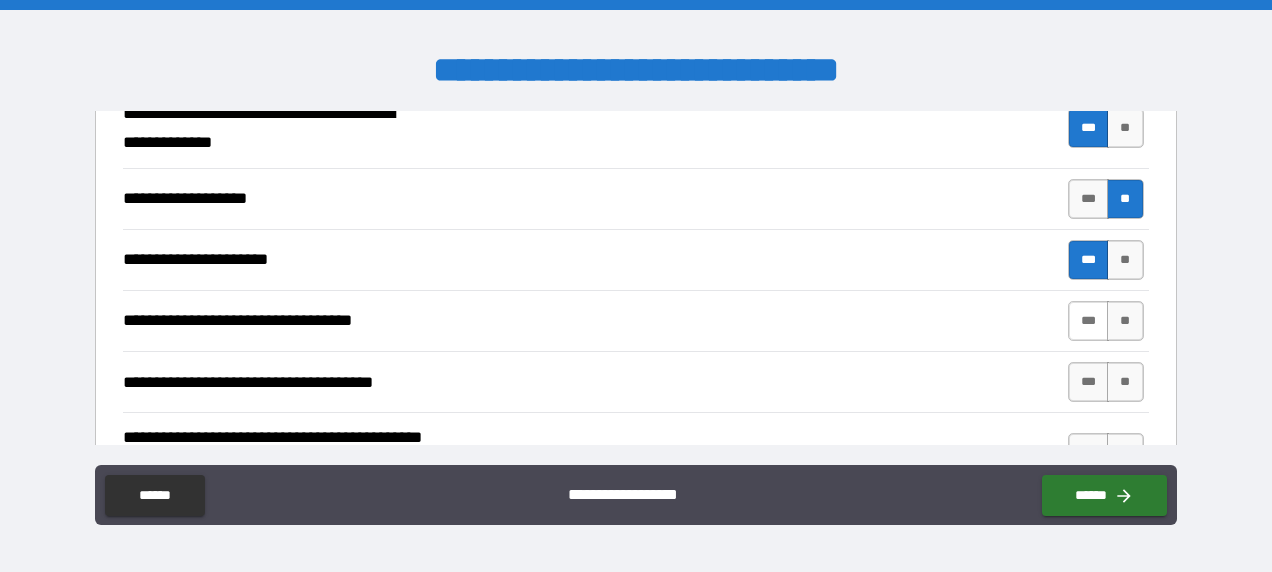 click on "***" at bounding box center (1089, 321) 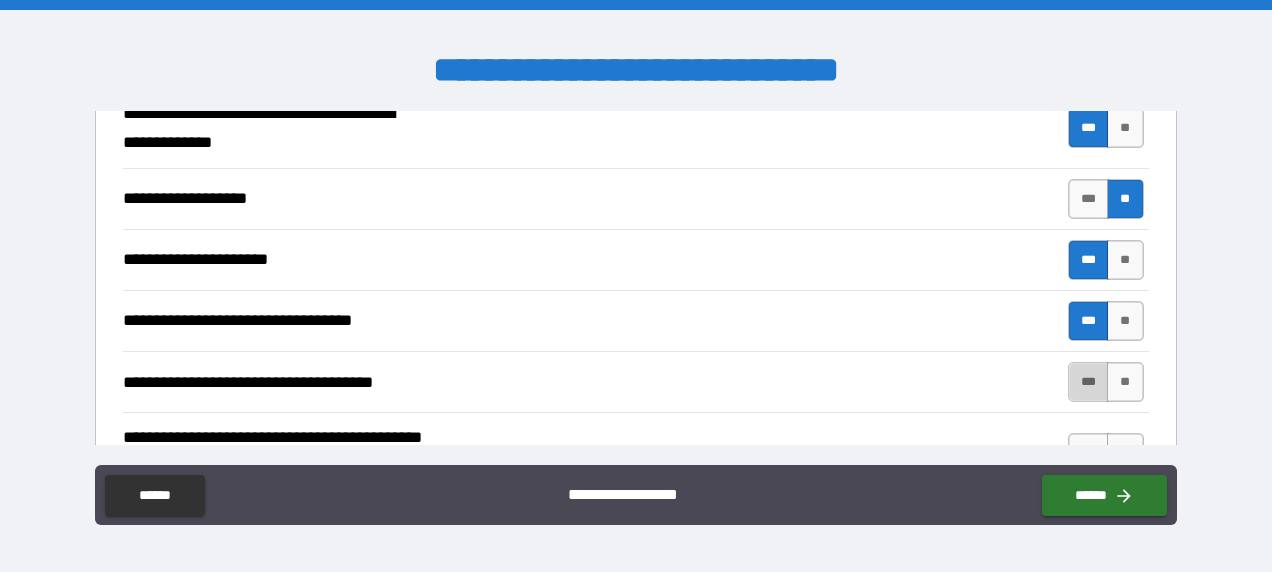 click on "***" at bounding box center [1089, 382] 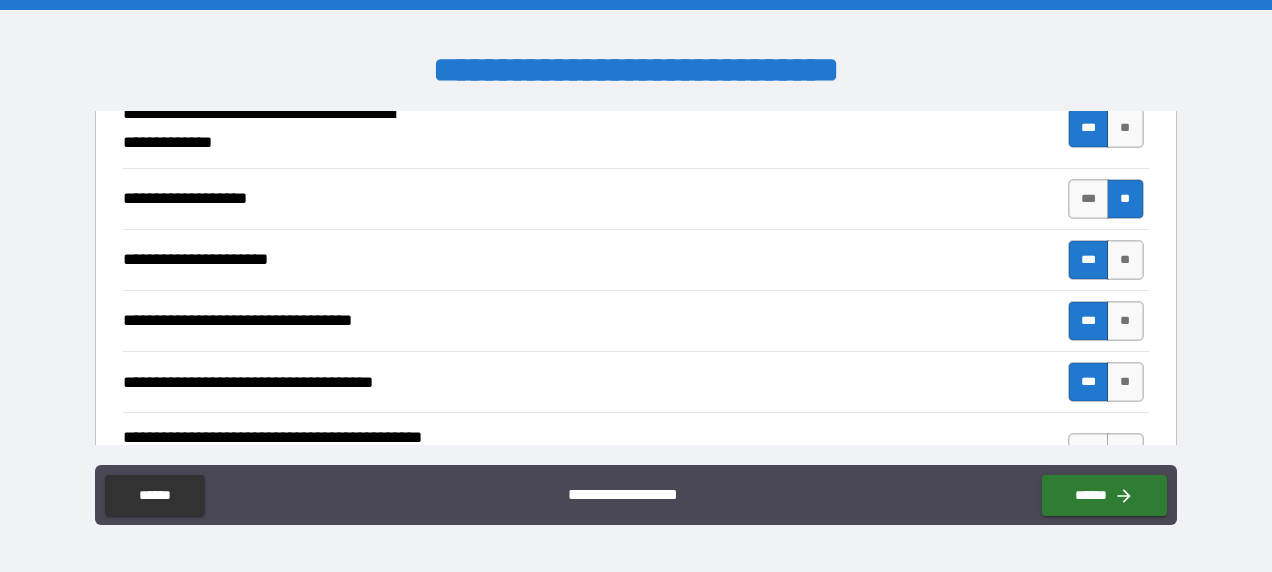 scroll, scrollTop: 9900, scrollLeft: 0, axis: vertical 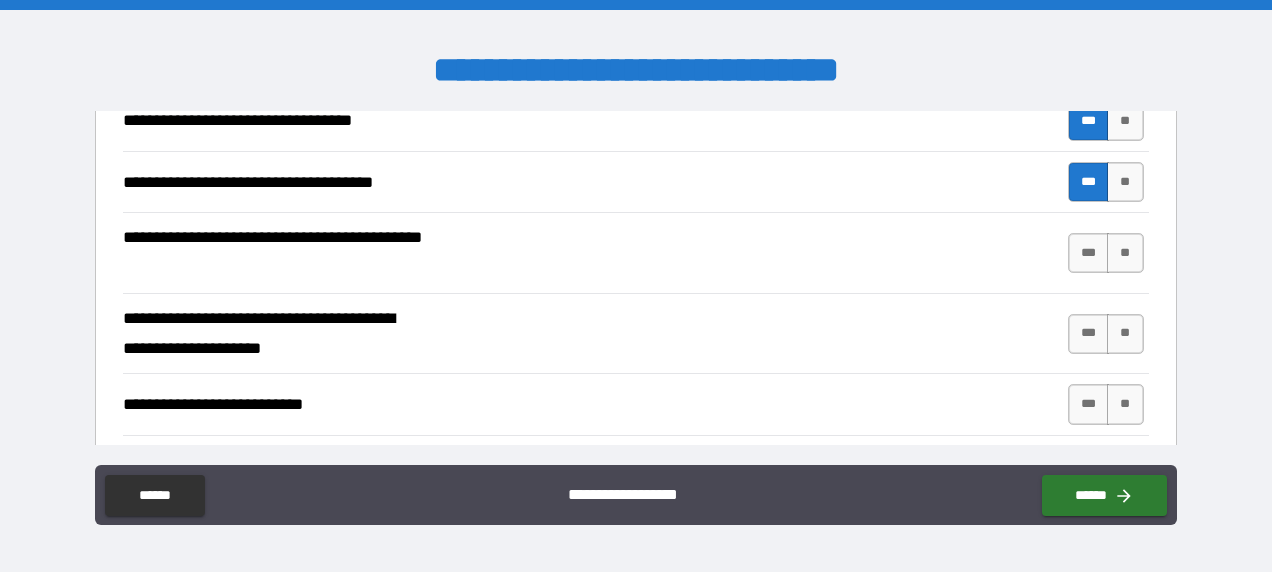click on "***" at bounding box center (1089, 466) 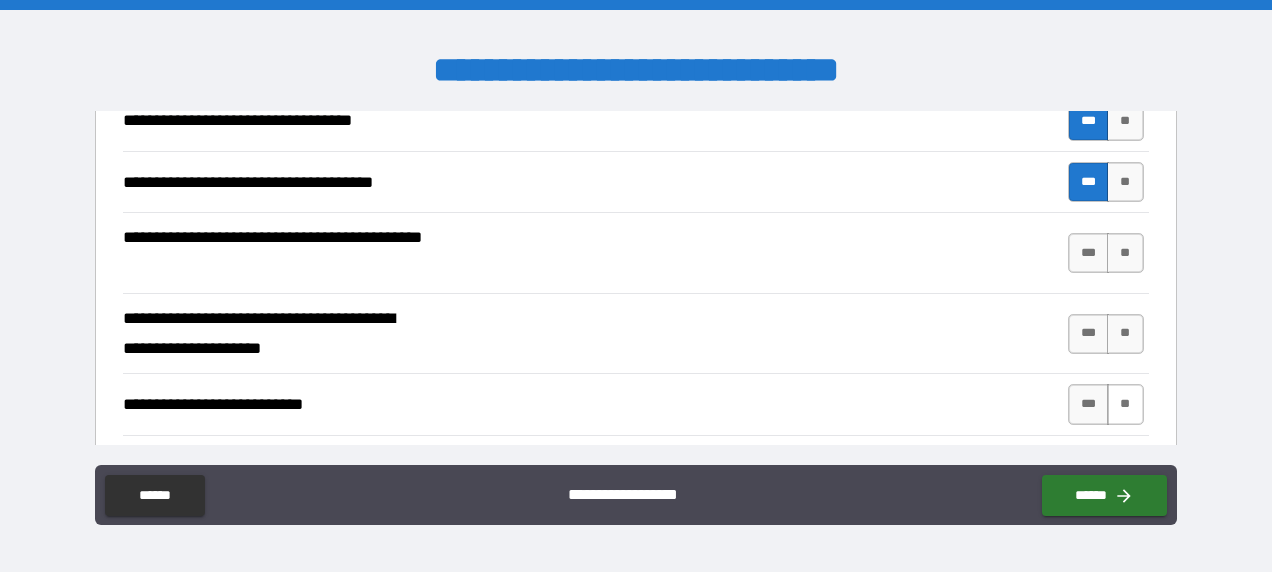 click on "**" at bounding box center (1125, 404) 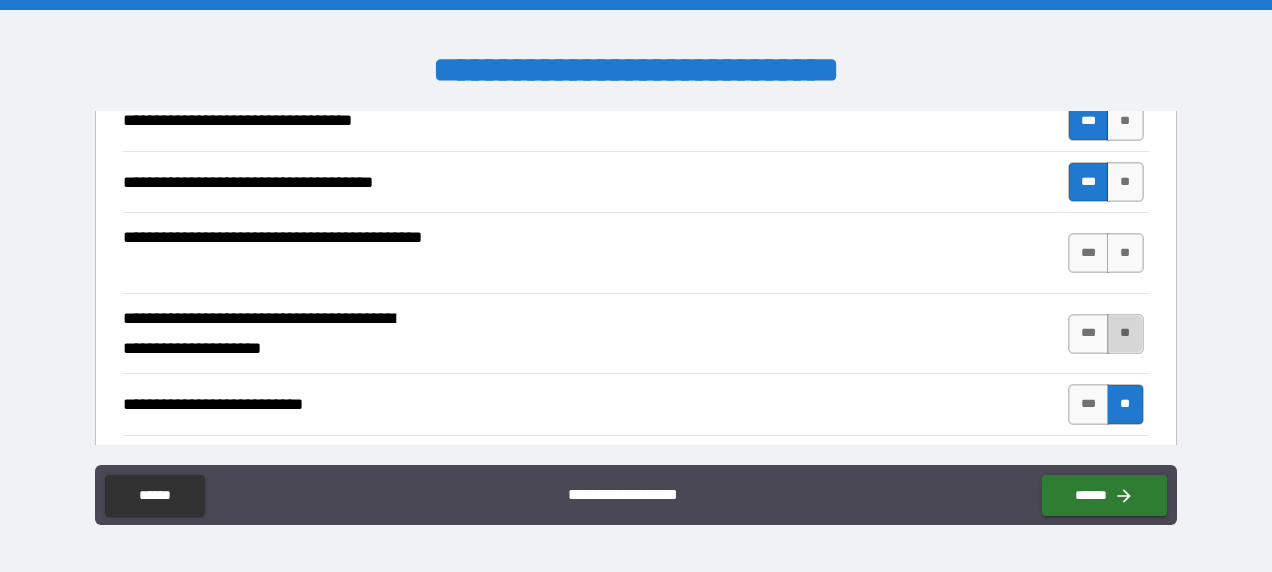 drag, startPoint x: 1120, startPoint y: 284, endPoint x: 1104, endPoint y: 279, distance: 16.763054 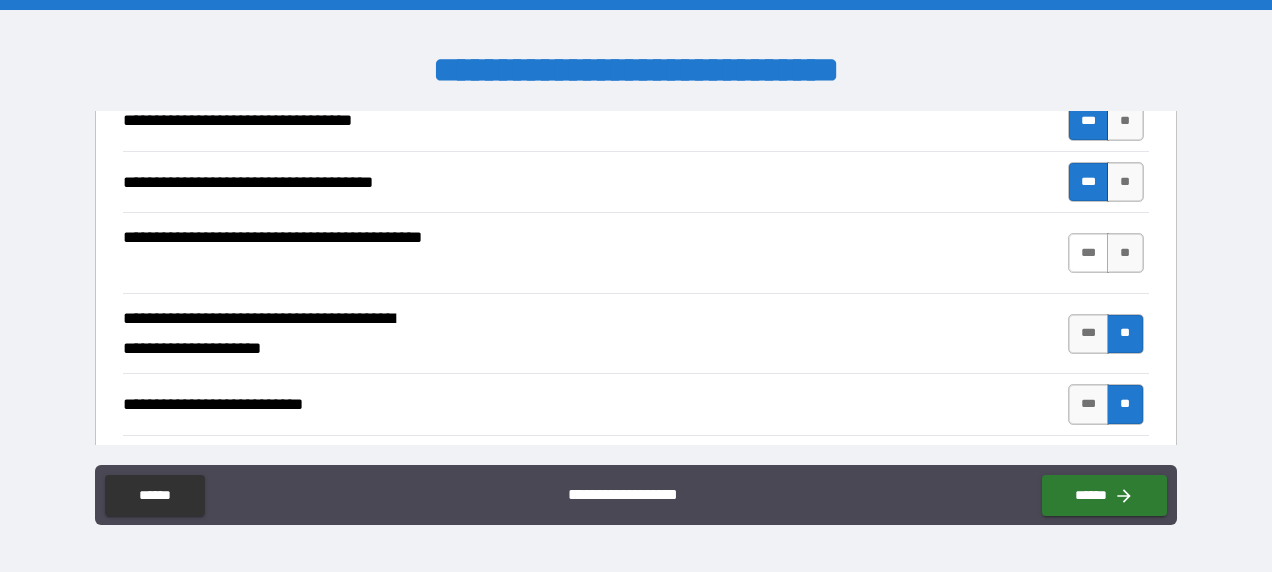 click on "***" at bounding box center [1089, 253] 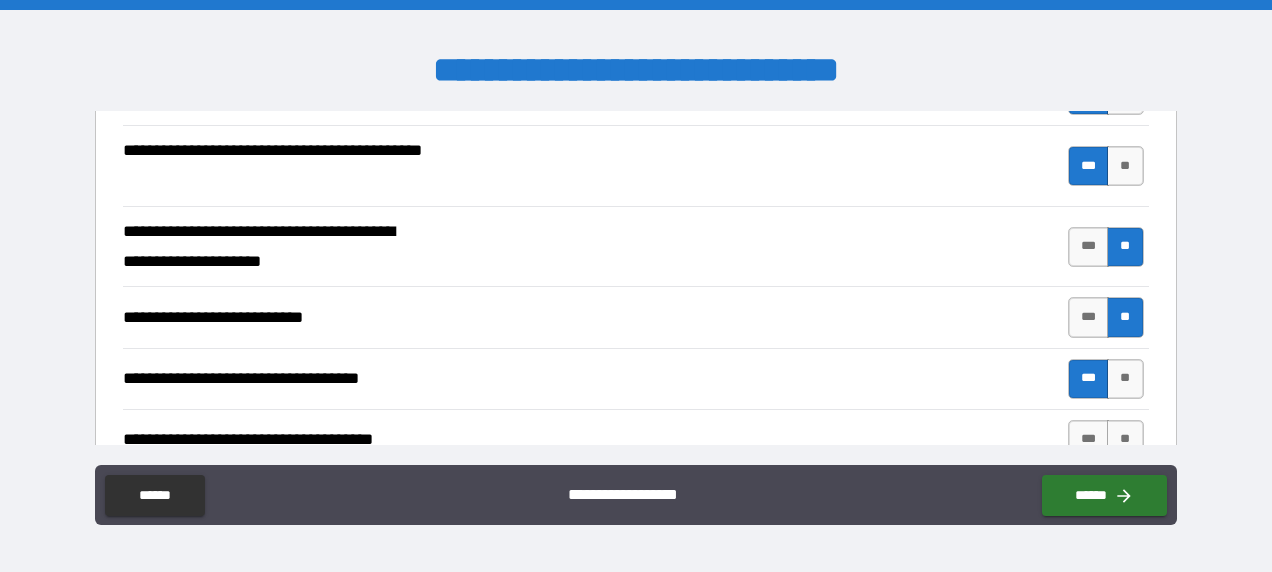 scroll, scrollTop: 10100, scrollLeft: 0, axis: vertical 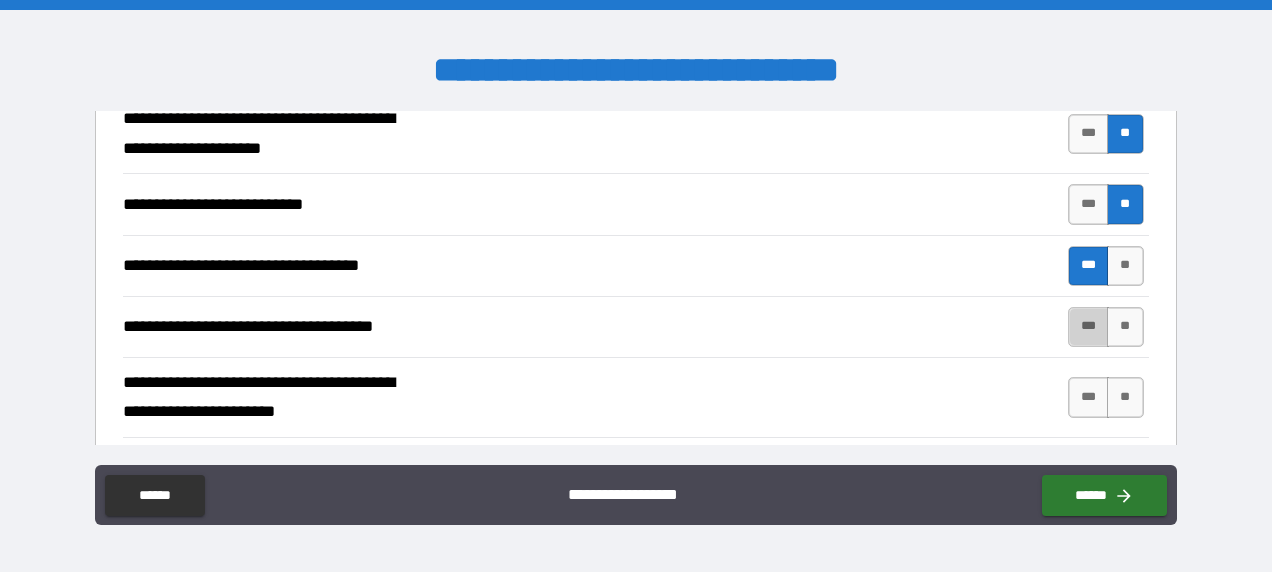 drag, startPoint x: 1072, startPoint y: 283, endPoint x: 1081, endPoint y: 314, distance: 32.280025 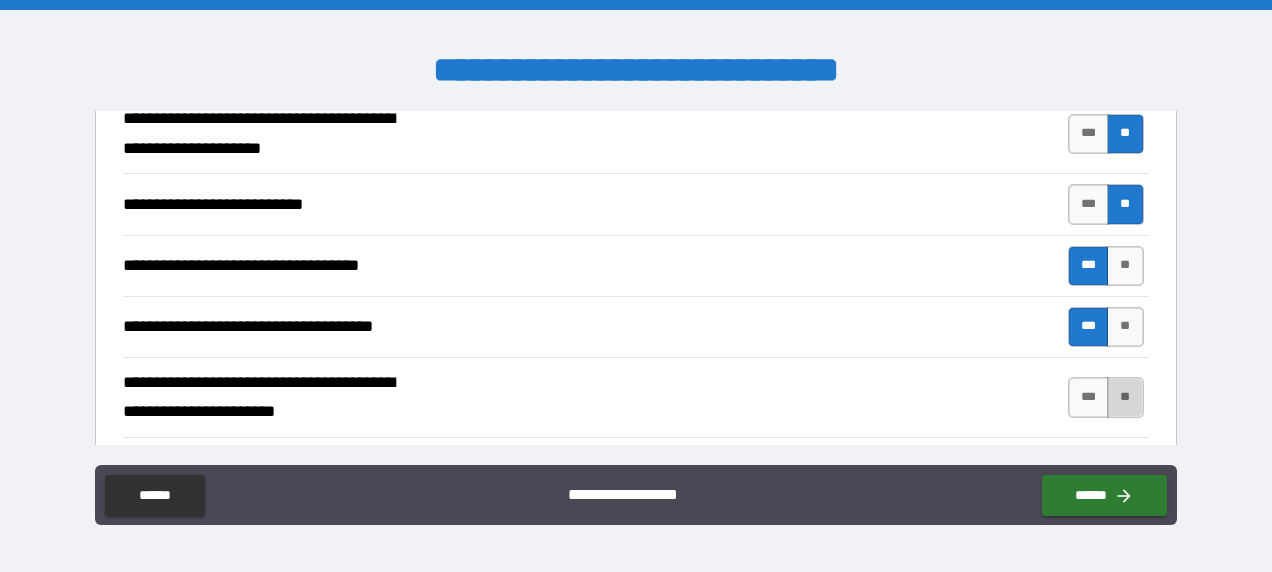 click on "**" at bounding box center (1125, 397) 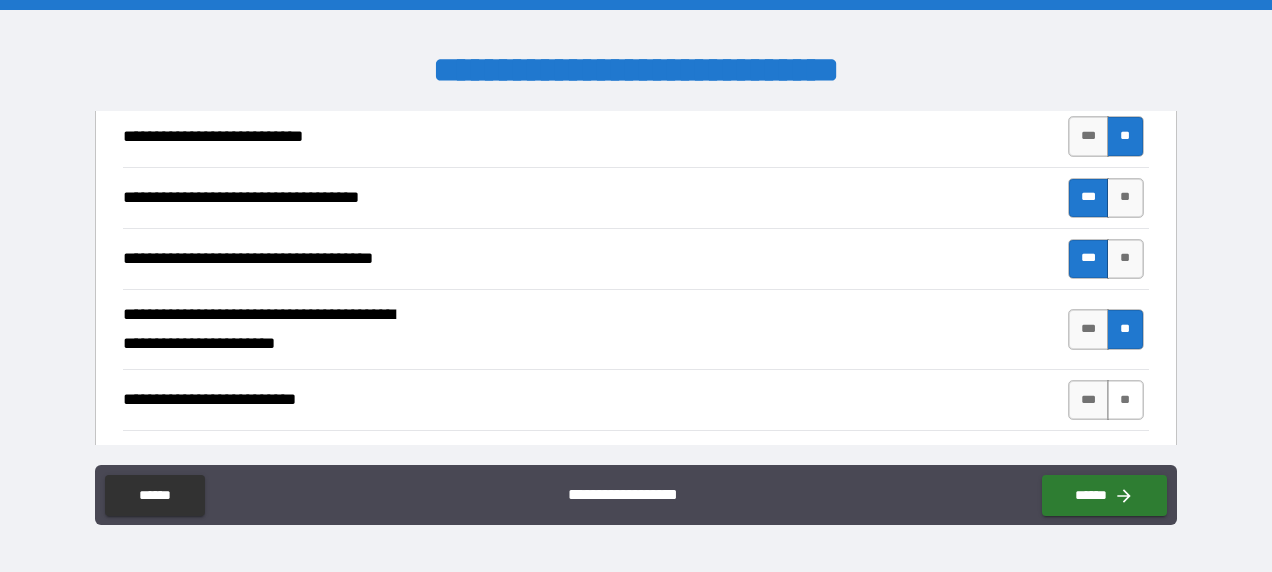 scroll, scrollTop: 10200, scrollLeft: 0, axis: vertical 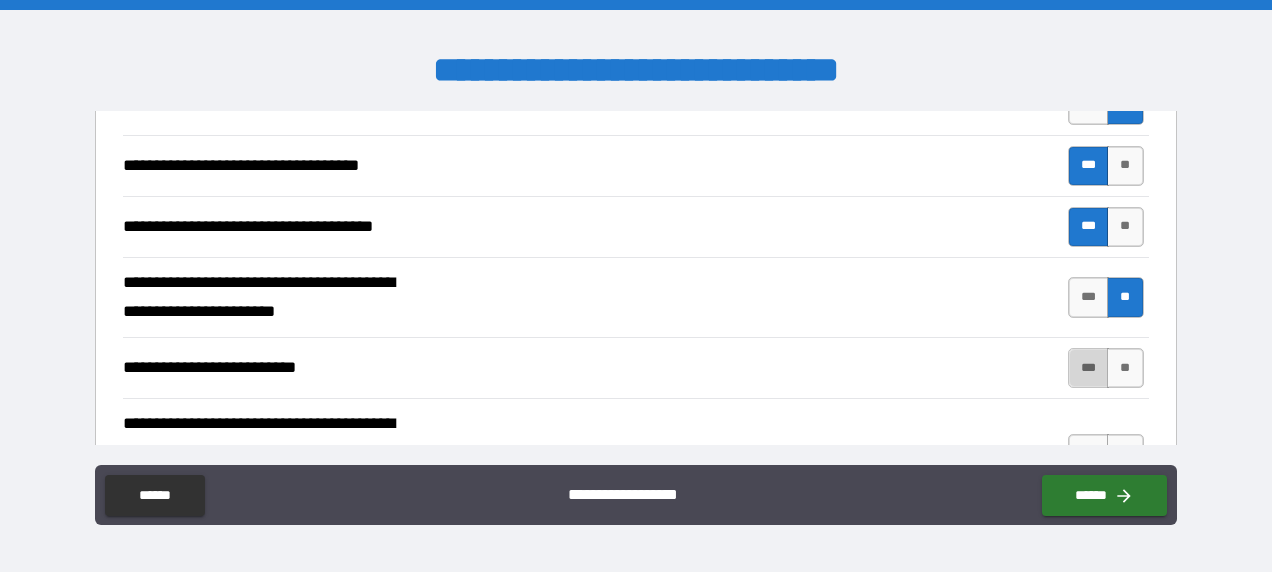 click on "***" at bounding box center [1089, 368] 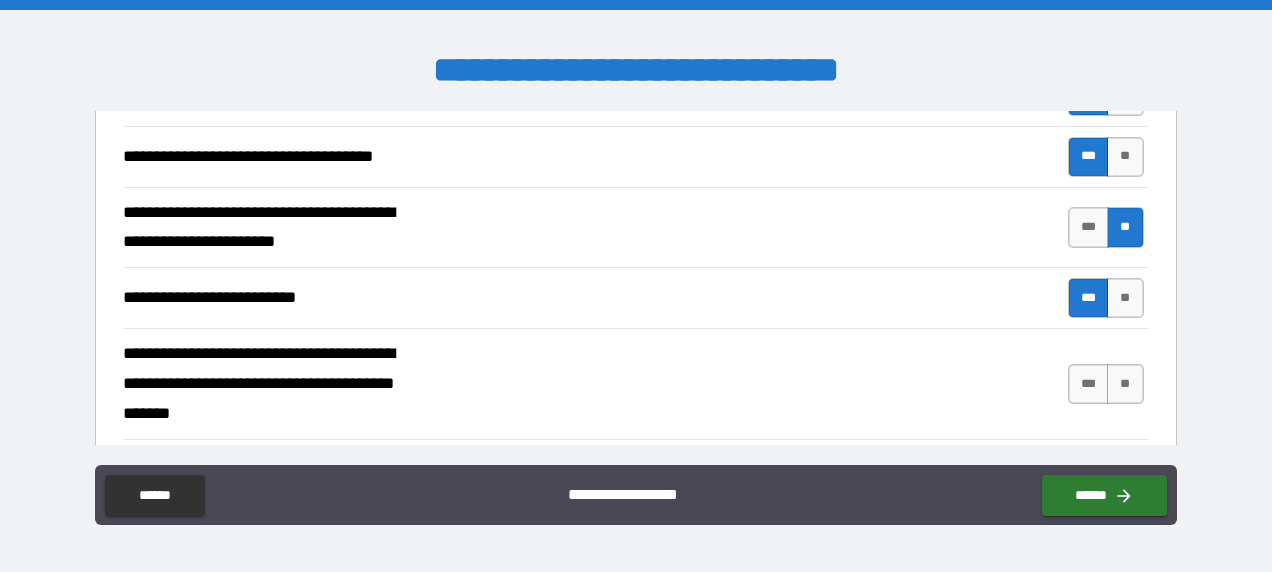 scroll, scrollTop: 10300, scrollLeft: 0, axis: vertical 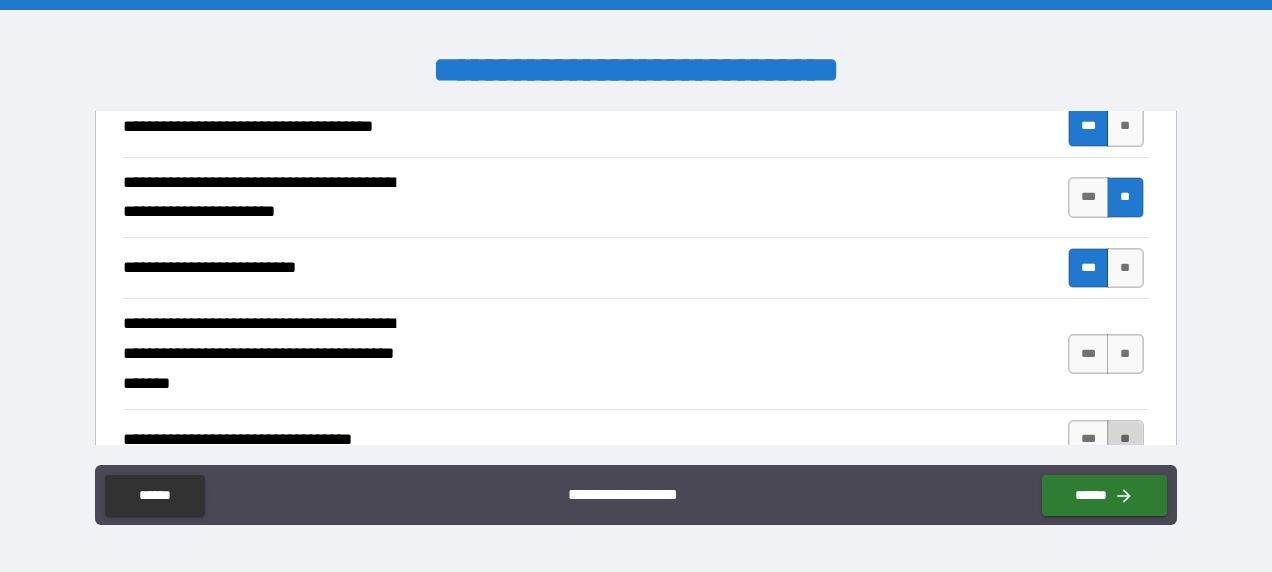 drag, startPoint x: 1114, startPoint y: 378, endPoint x: 1114, endPoint y: 367, distance: 11 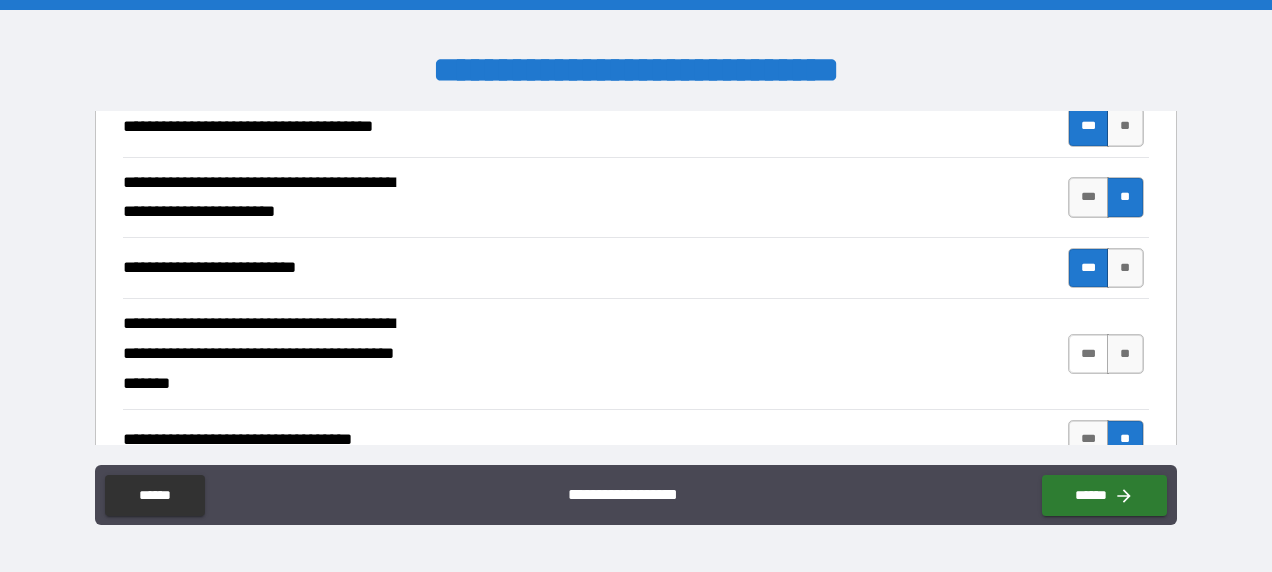 click on "***" at bounding box center (1089, 354) 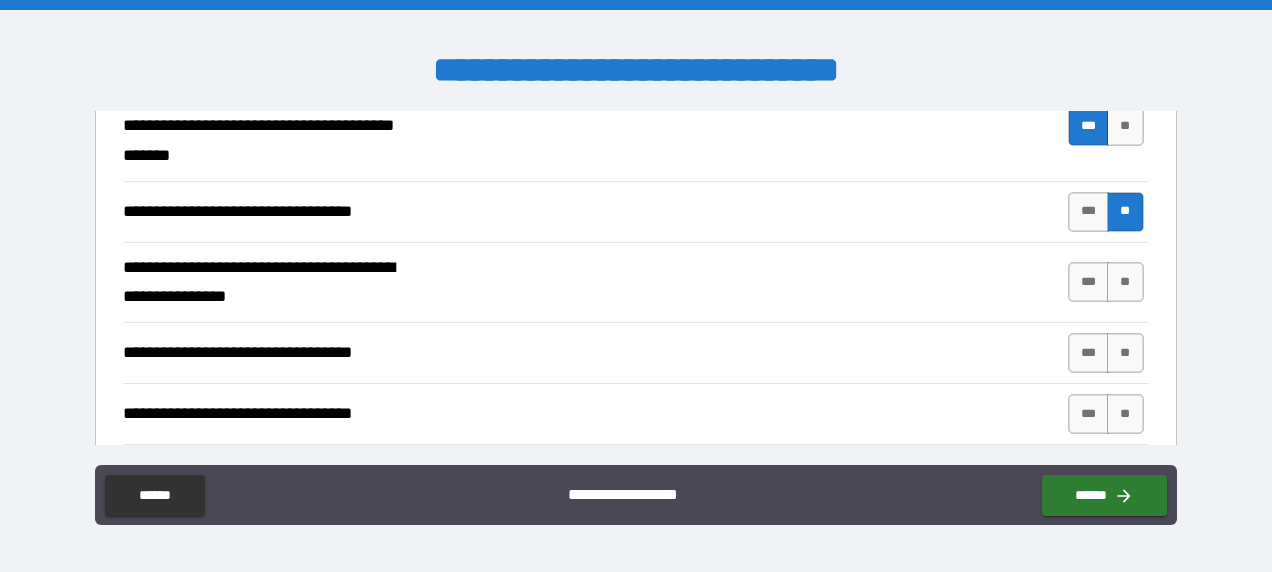 scroll, scrollTop: 10500, scrollLeft: 0, axis: vertical 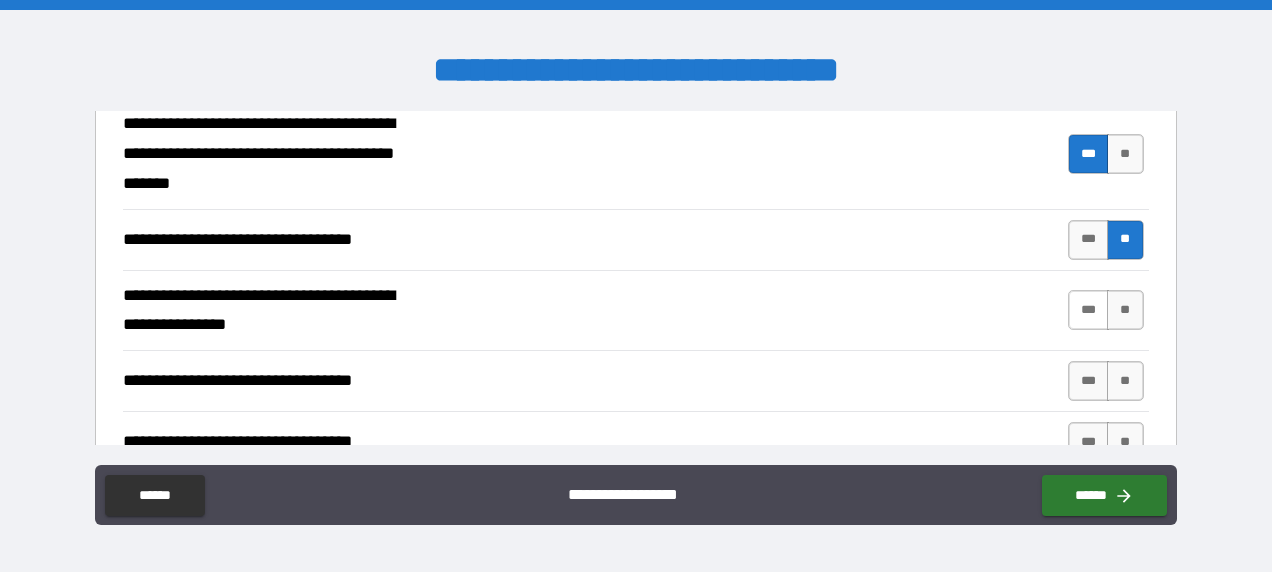 drag, startPoint x: 1076, startPoint y: 253, endPoint x: 1081, endPoint y: 266, distance: 13.928389 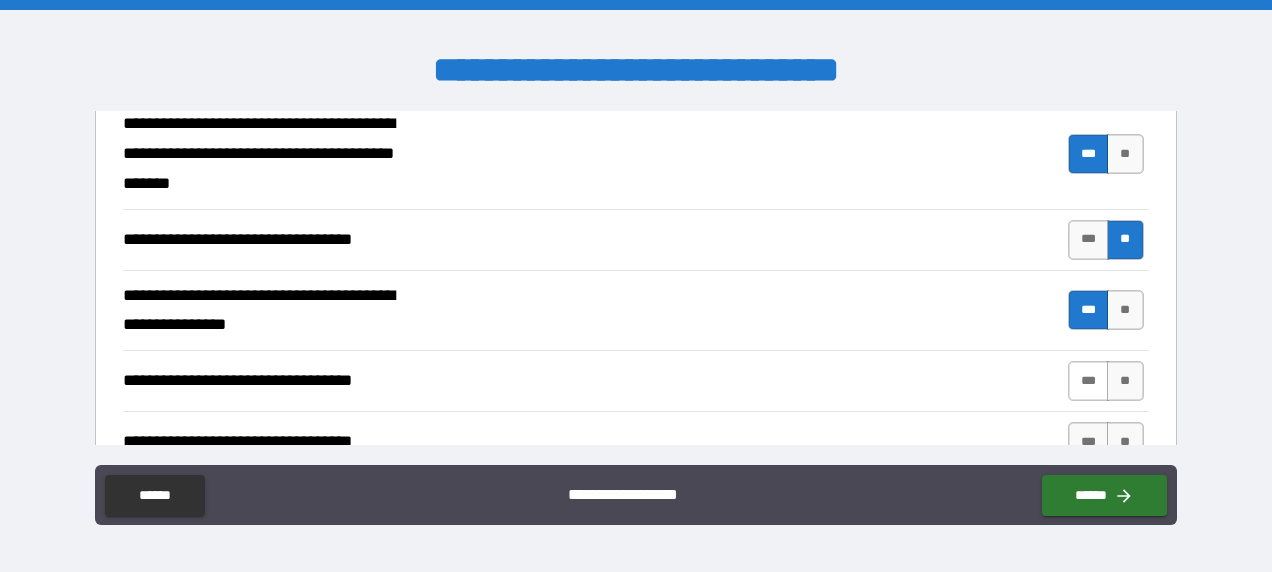 click on "***" at bounding box center [1089, 381] 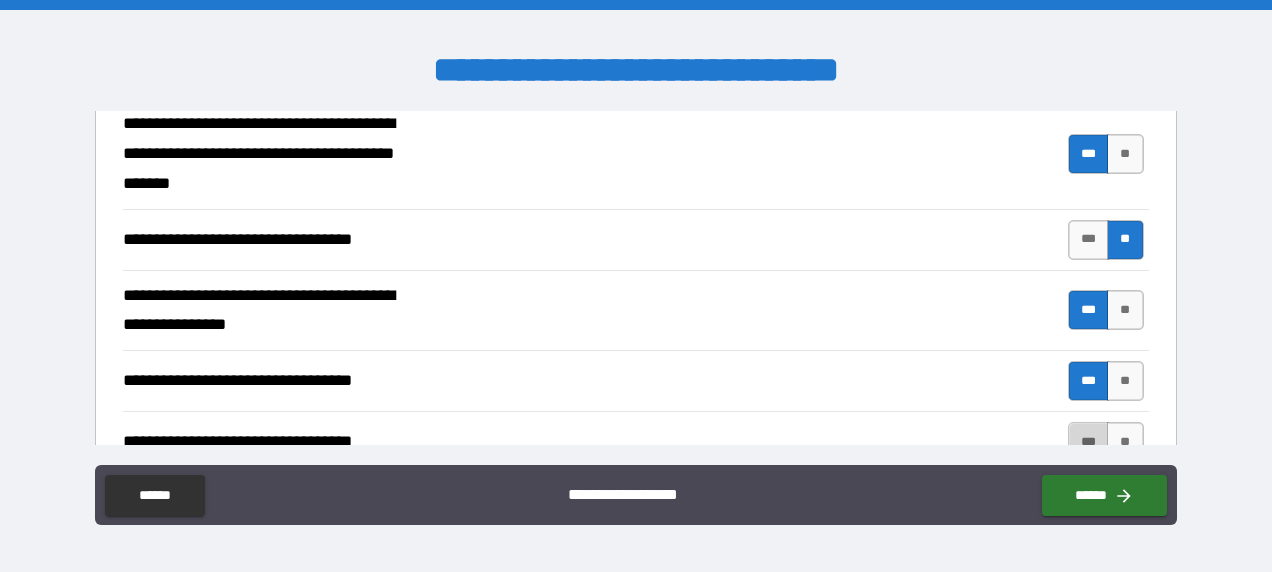 click on "***" at bounding box center (1089, 442) 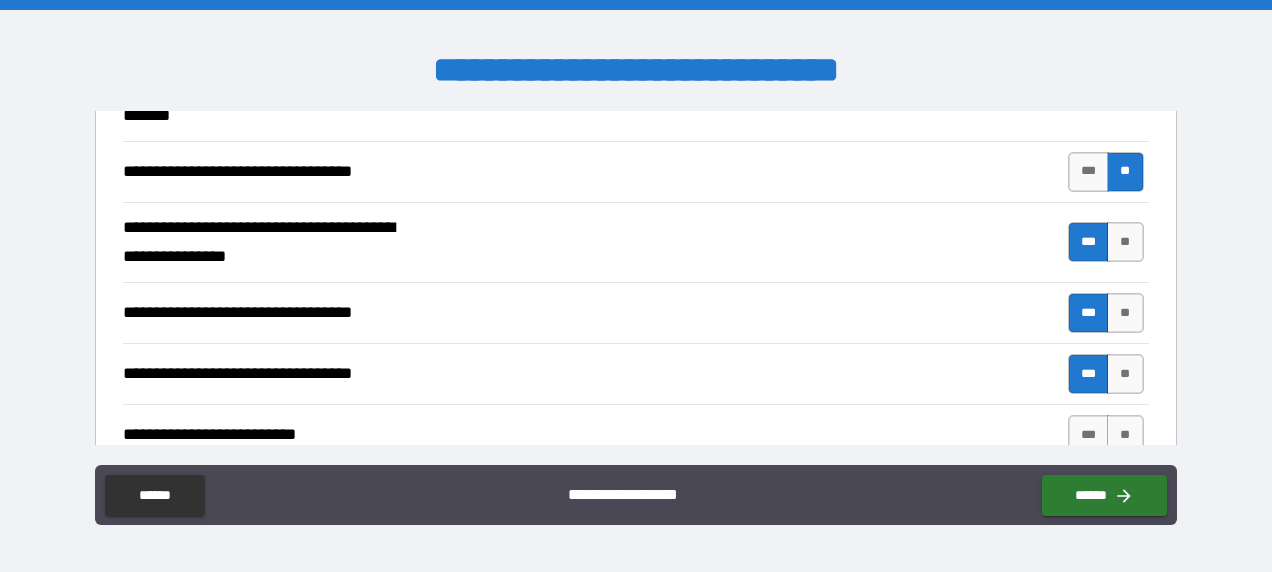 scroll, scrollTop: 10600, scrollLeft: 0, axis: vertical 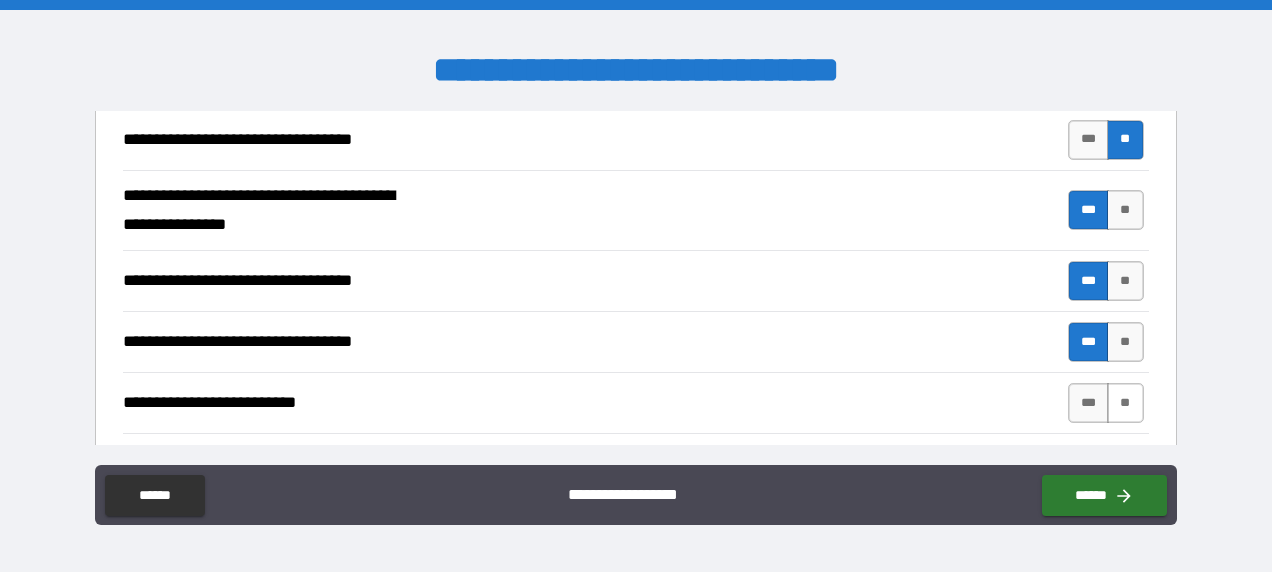 click on "**" at bounding box center (1125, 403) 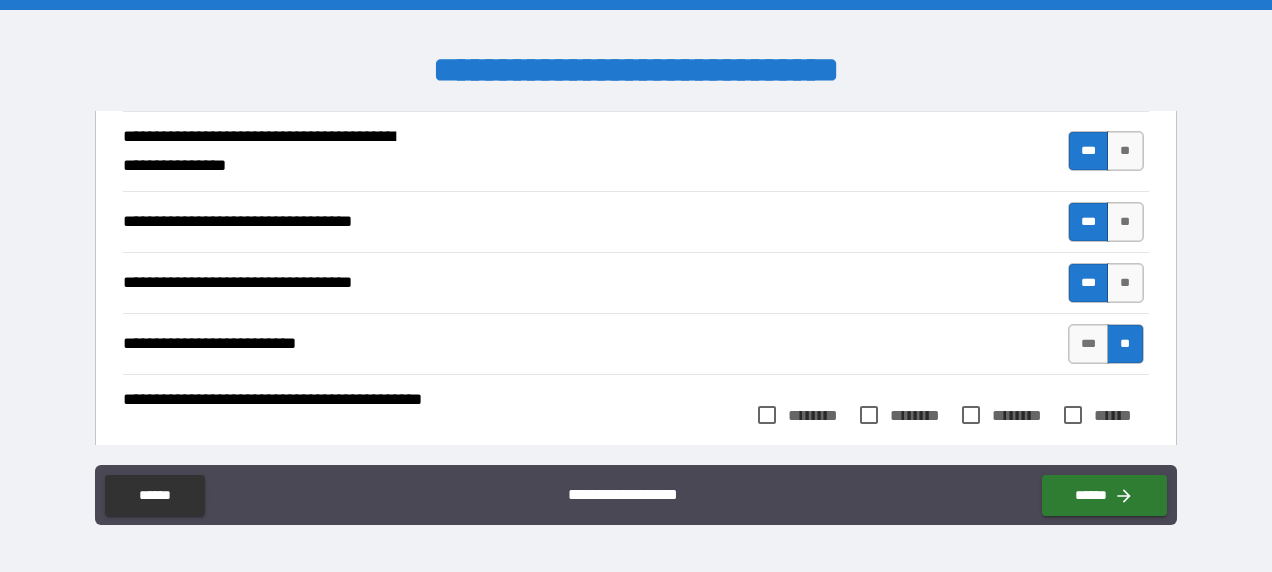 scroll, scrollTop: 10700, scrollLeft: 0, axis: vertical 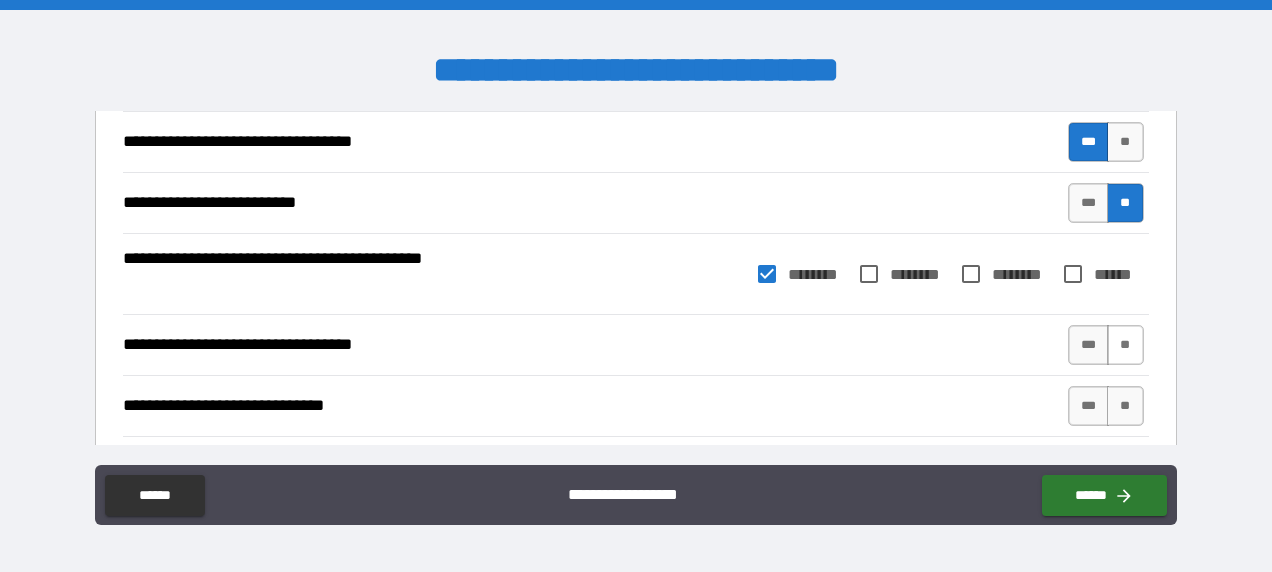 click on "**" at bounding box center (1125, 345) 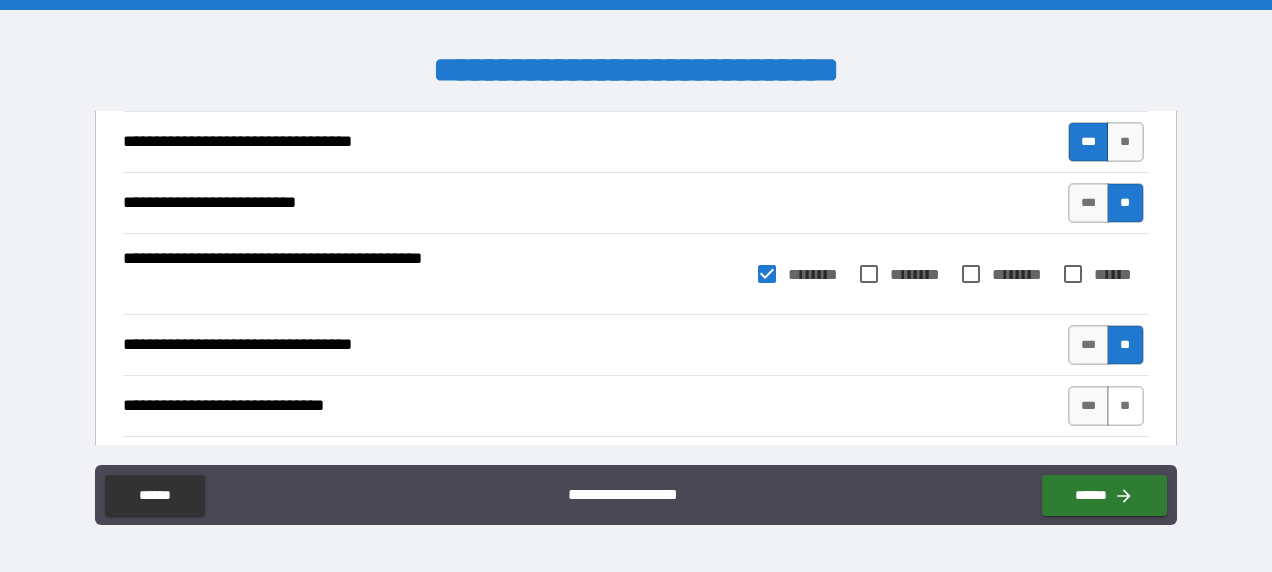 click on "**" at bounding box center (1125, 406) 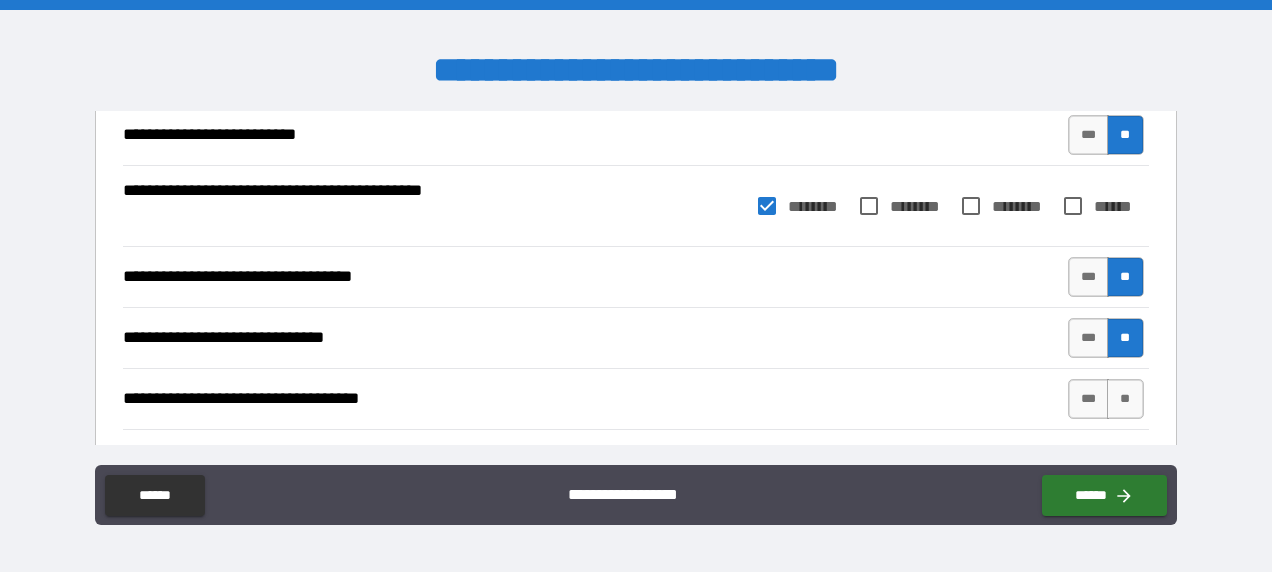 scroll, scrollTop: 10900, scrollLeft: 0, axis: vertical 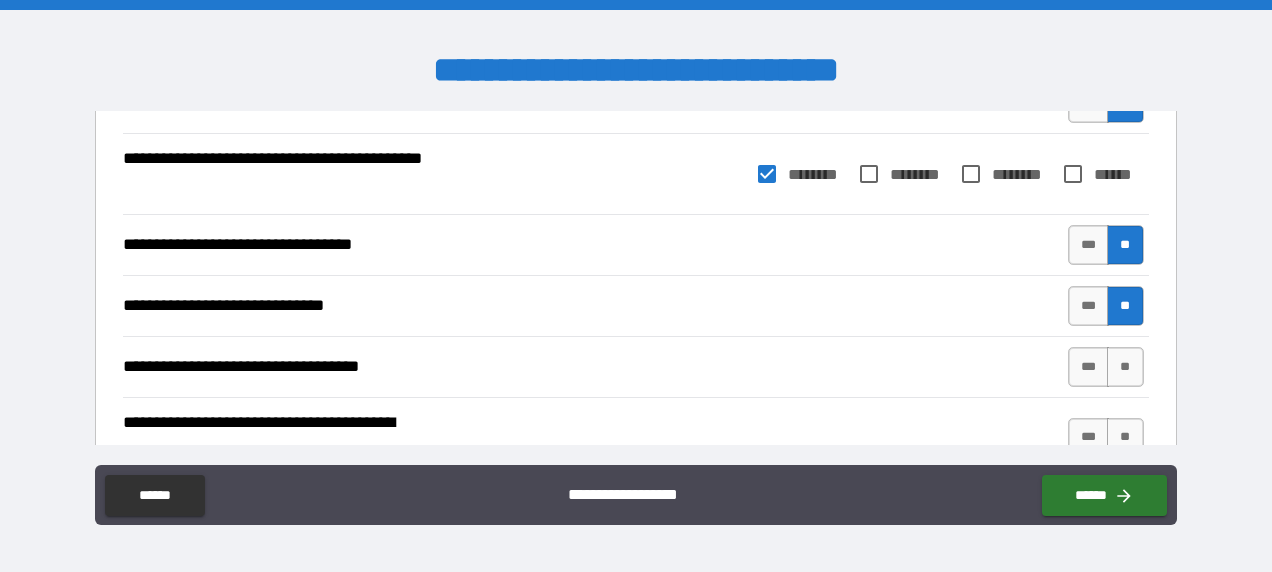 drag, startPoint x: 1114, startPoint y: 320, endPoint x: 1132, endPoint y: 373, distance: 55.97321 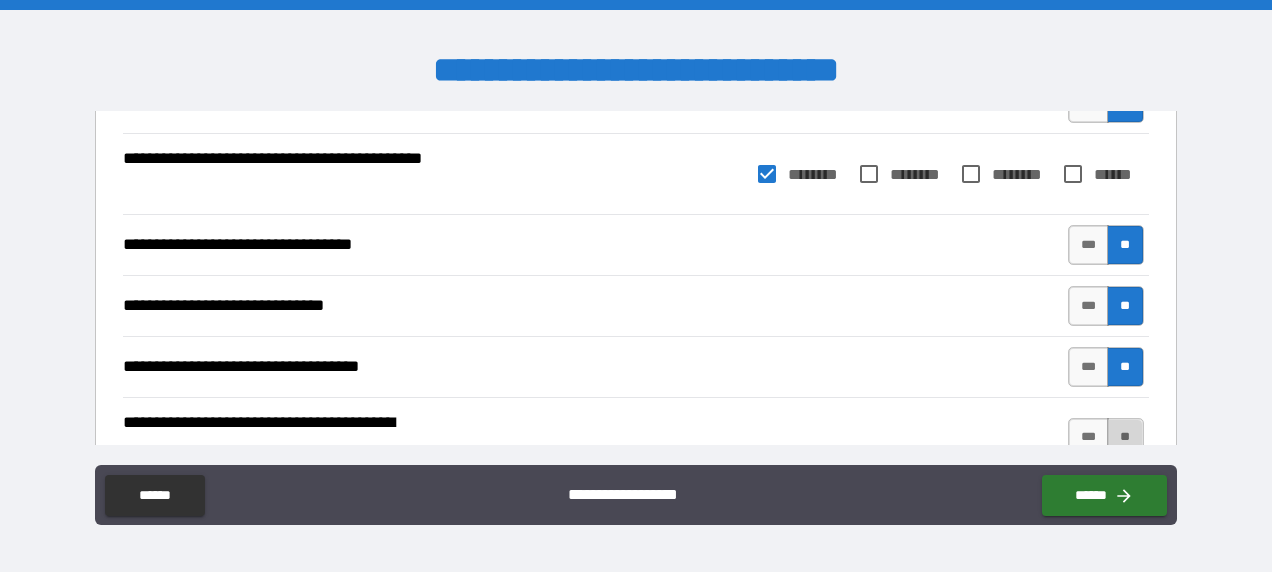 click on "**" at bounding box center (1125, 438) 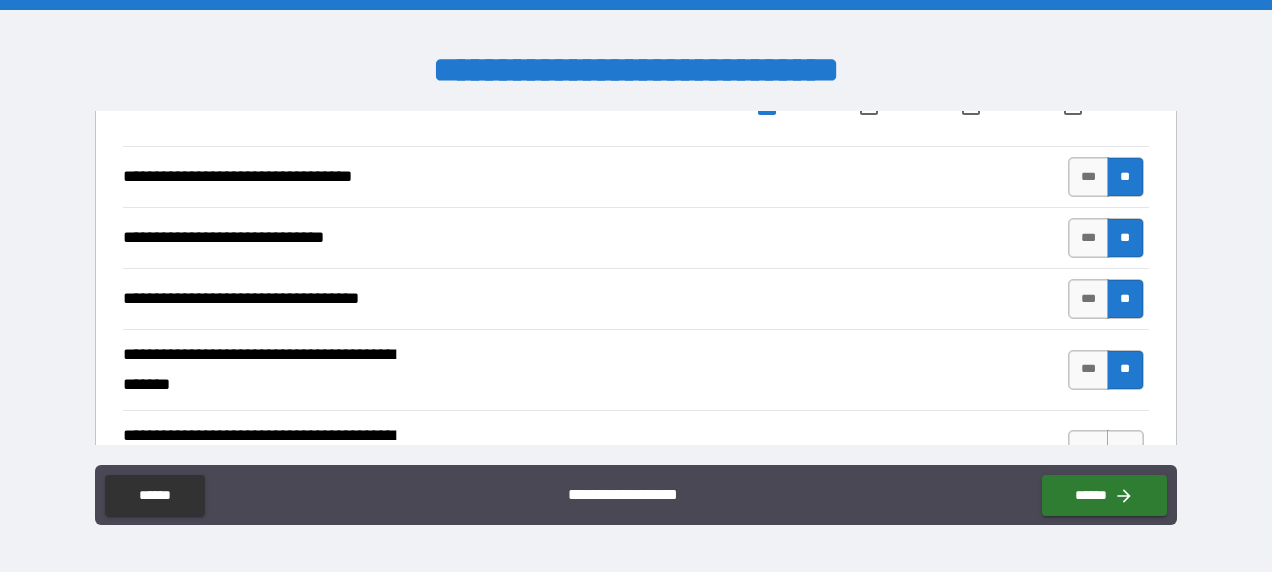scroll, scrollTop: 11000, scrollLeft: 0, axis: vertical 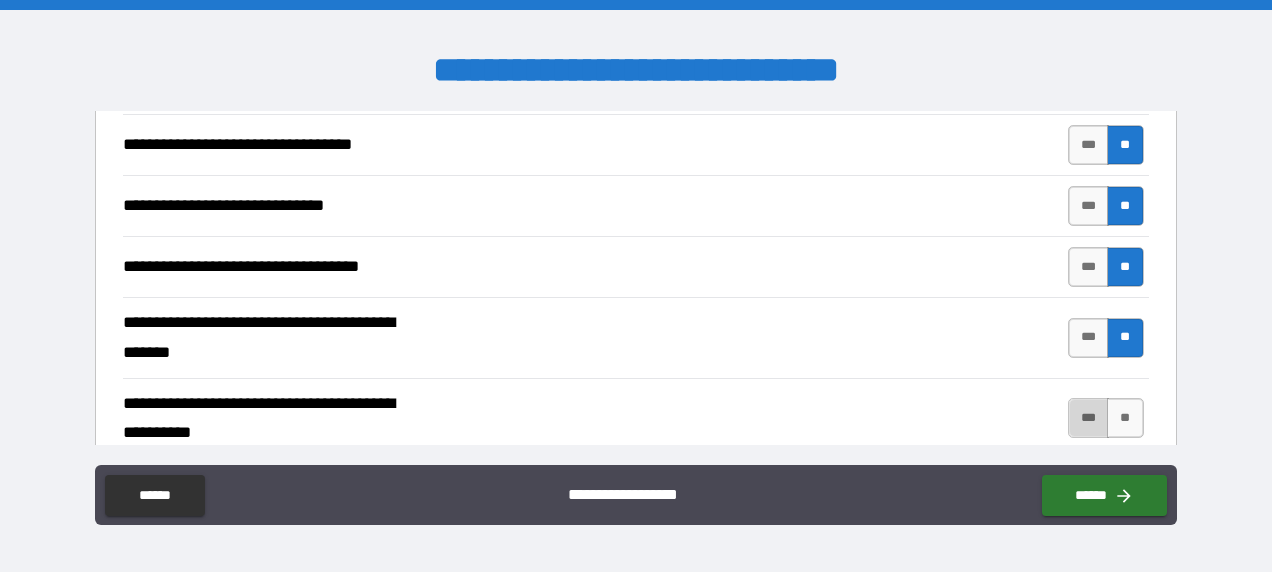 click on "***" at bounding box center [1089, 418] 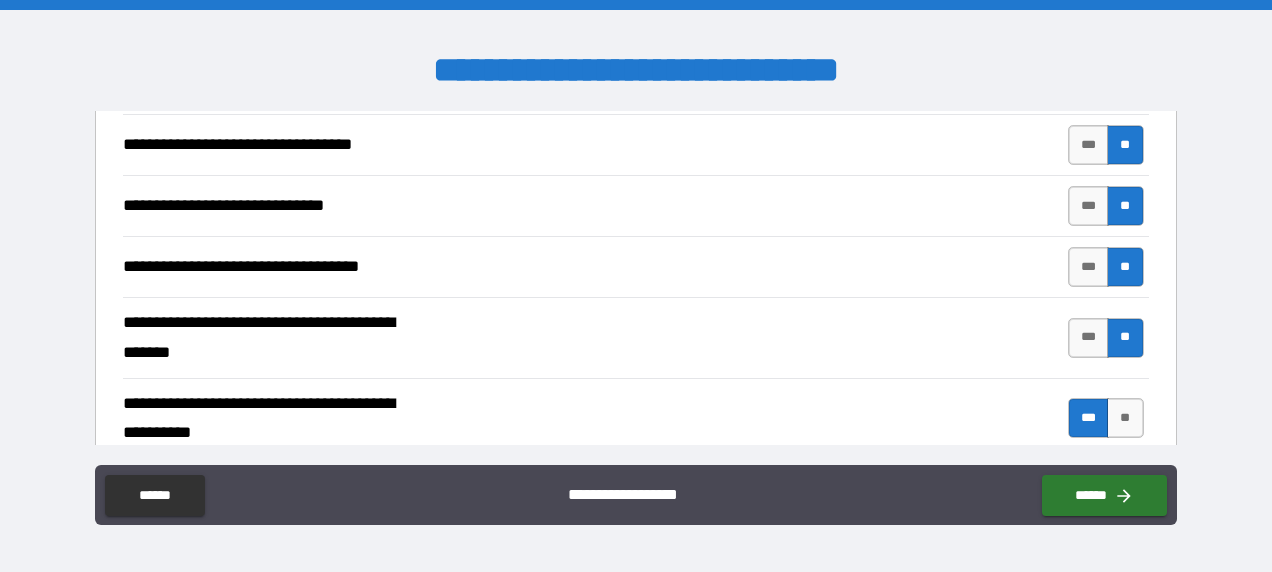scroll, scrollTop: 11100, scrollLeft: 0, axis: vertical 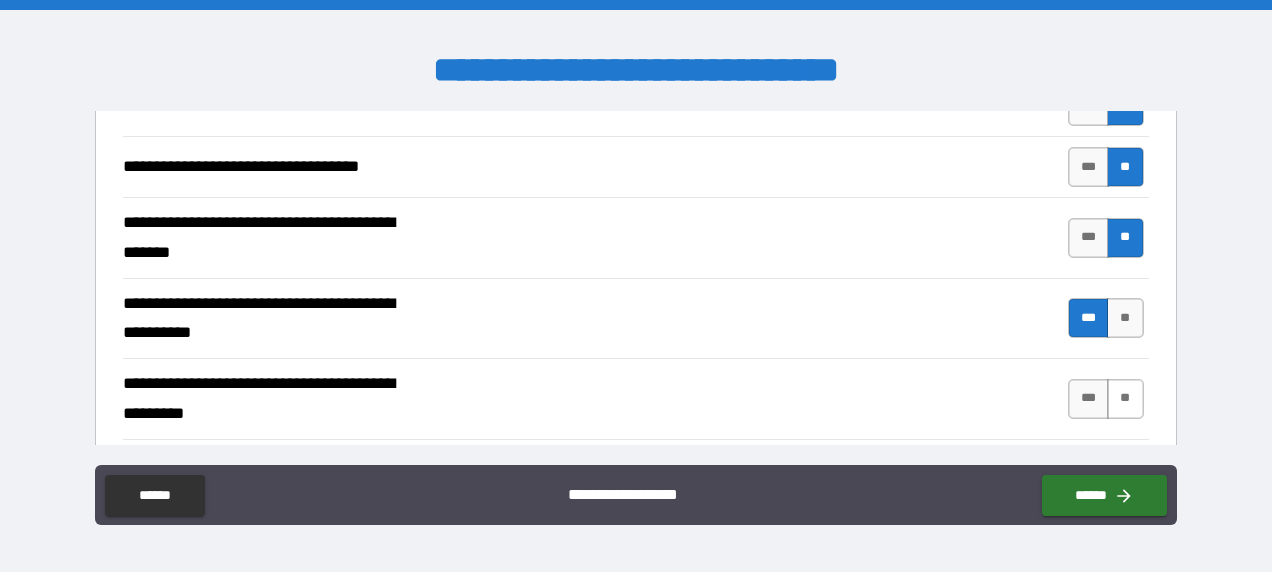 click on "**" at bounding box center (1125, 399) 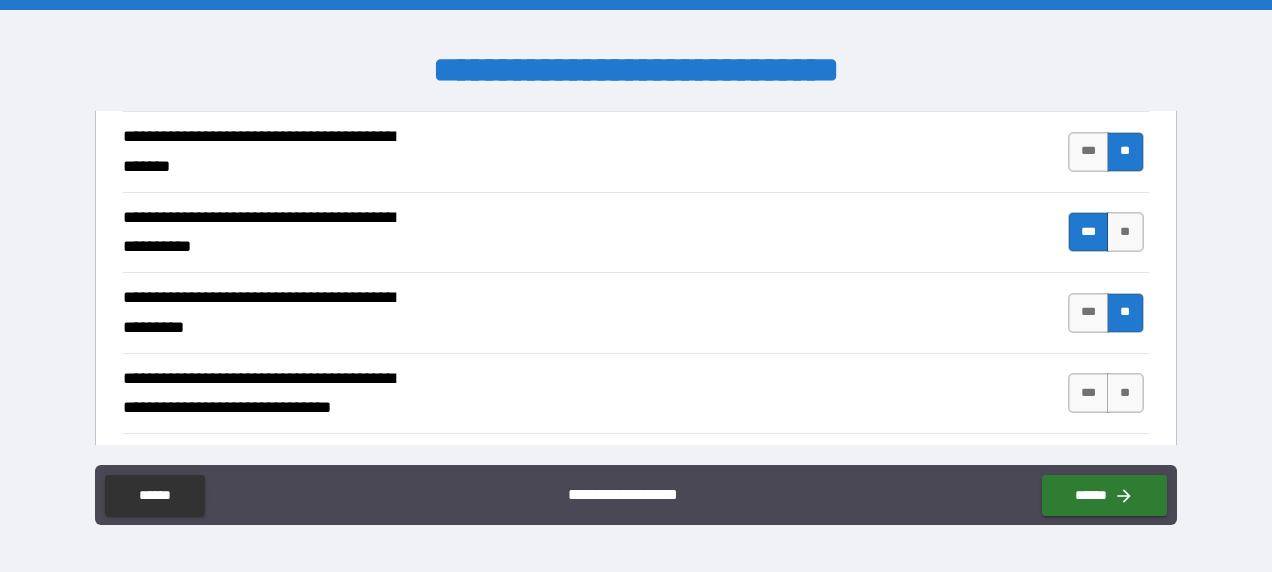 scroll, scrollTop: 11300, scrollLeft: 0, axis: vertical 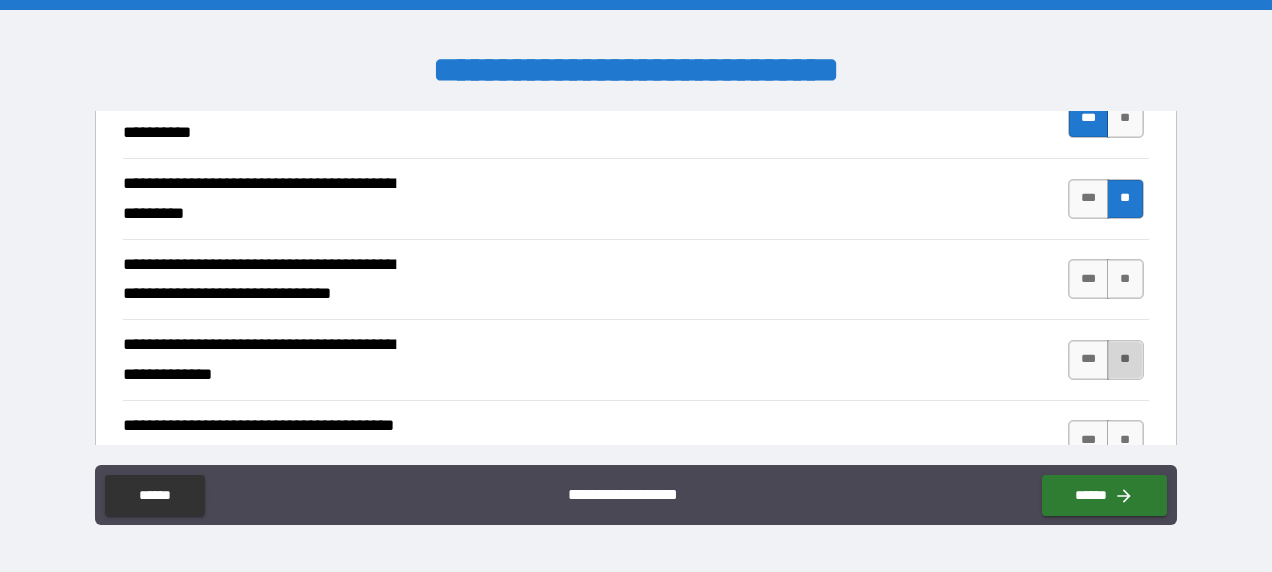 click on "**" at bounding box center [1125, 360] 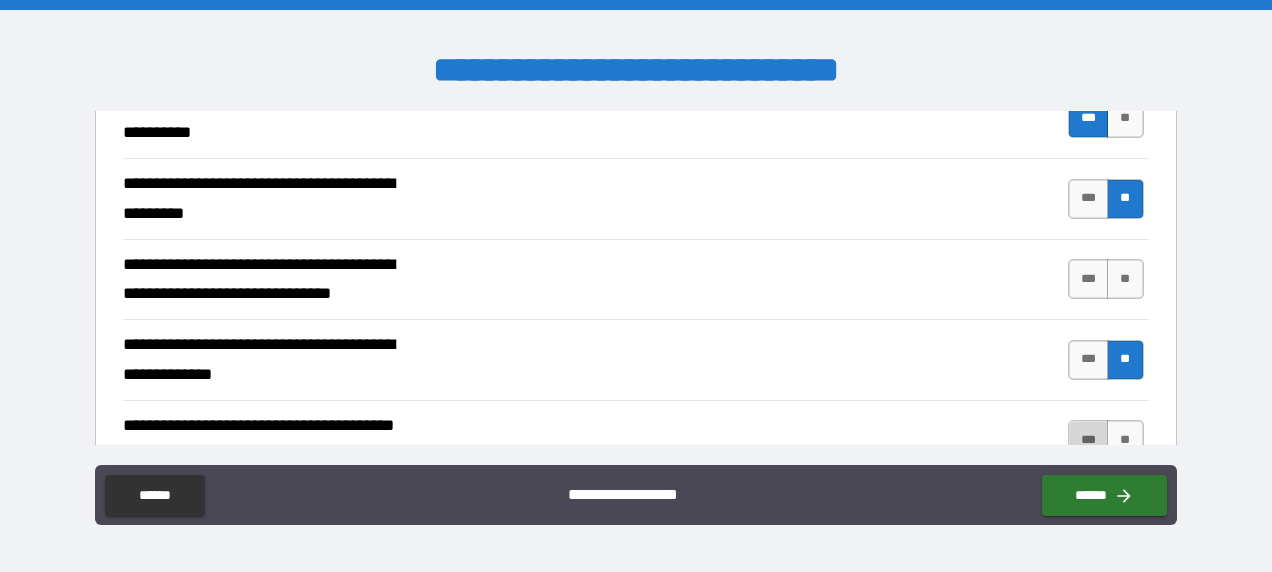 click on "***" at bounding box center [1089, 440] 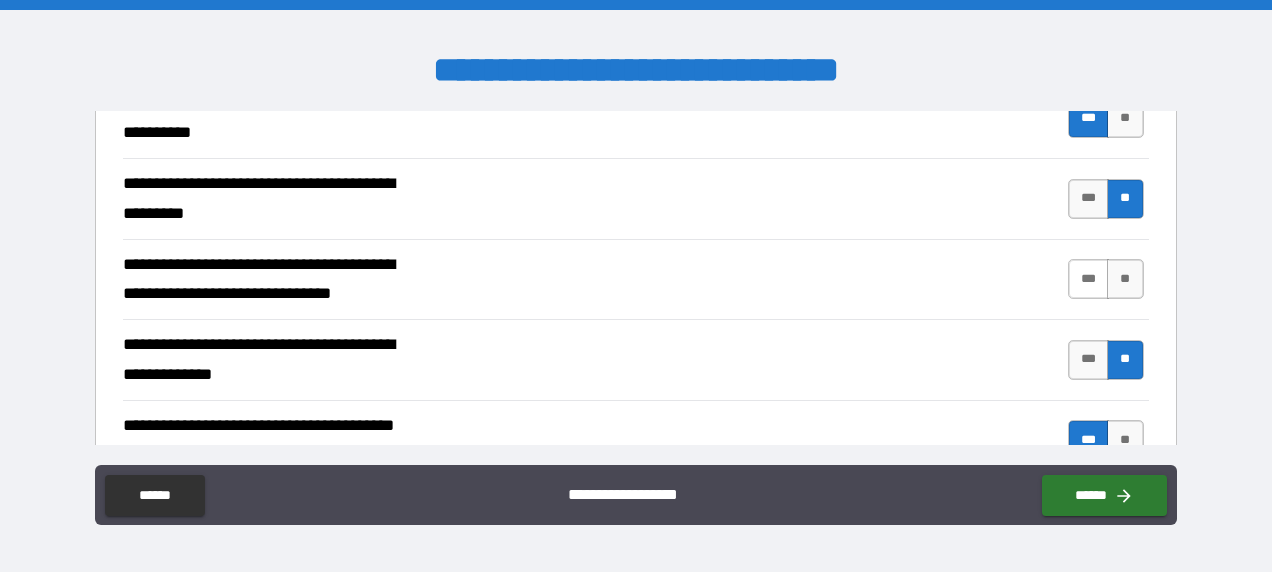 click on "***" at bounding box center (1089, 279) 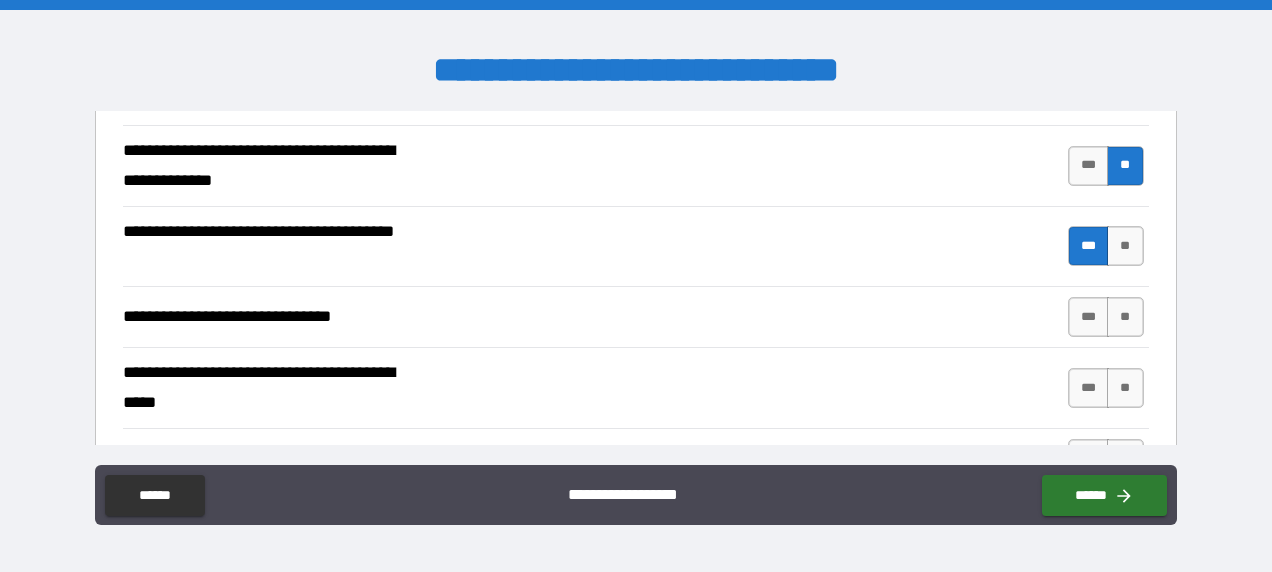 scroll, scrollTop: 11500, scrollLeft: 0, axis: vertical 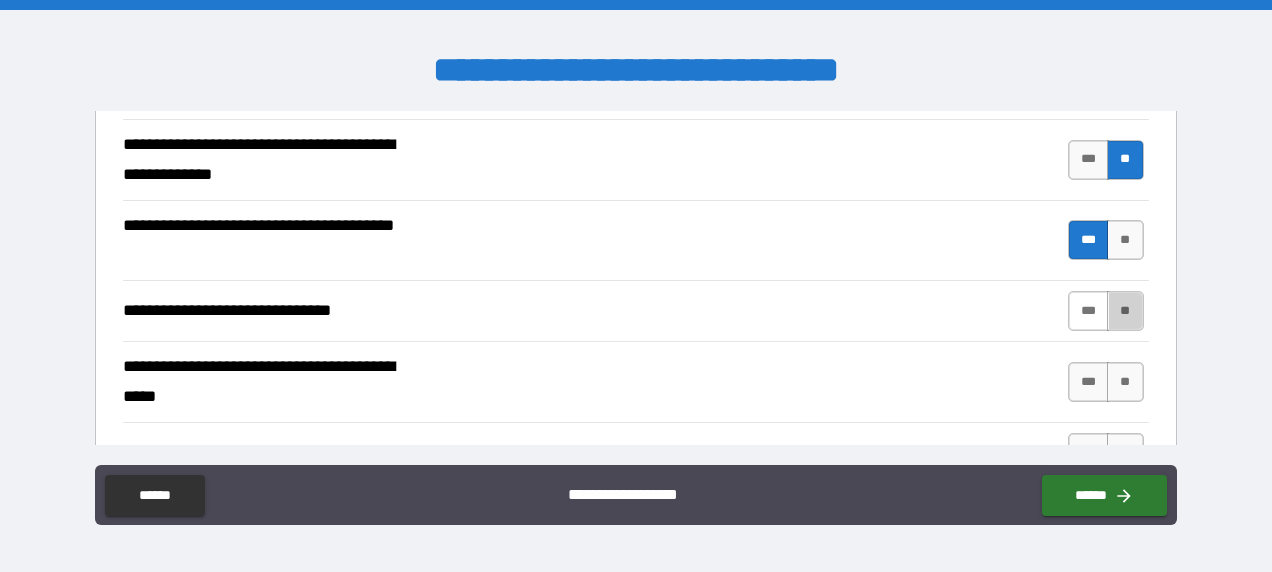 drag, startPoint x: 1114, startPoint y: 246, endPoint x: 1093, endPoint y: 262, distance: 26.400757 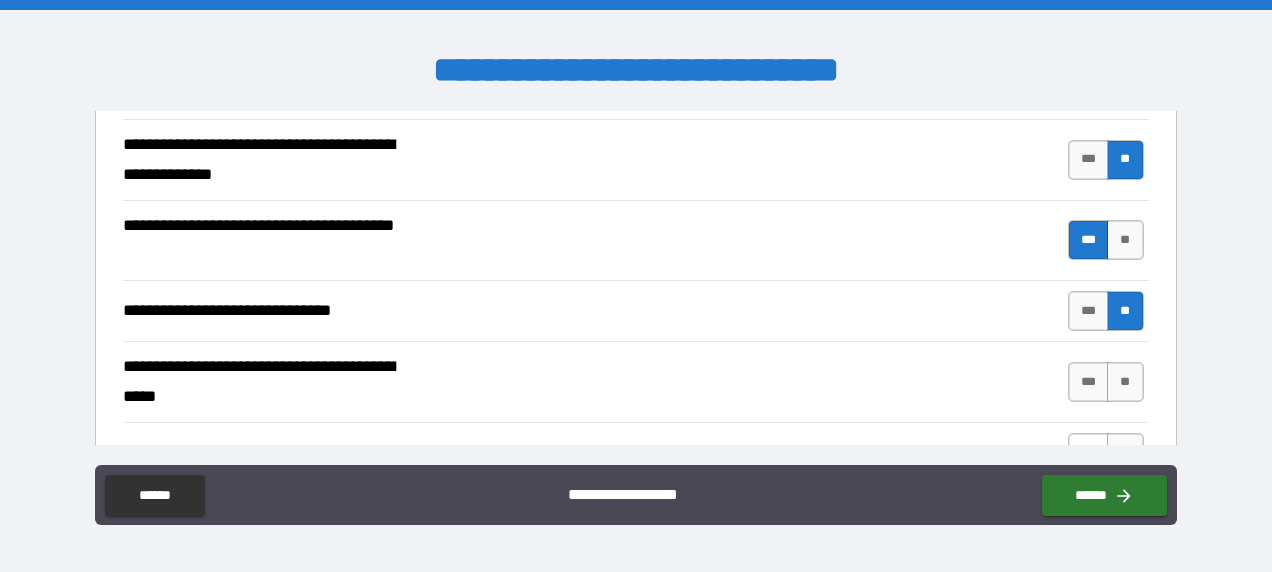 click on "***" at bounding box center [1089, 453] 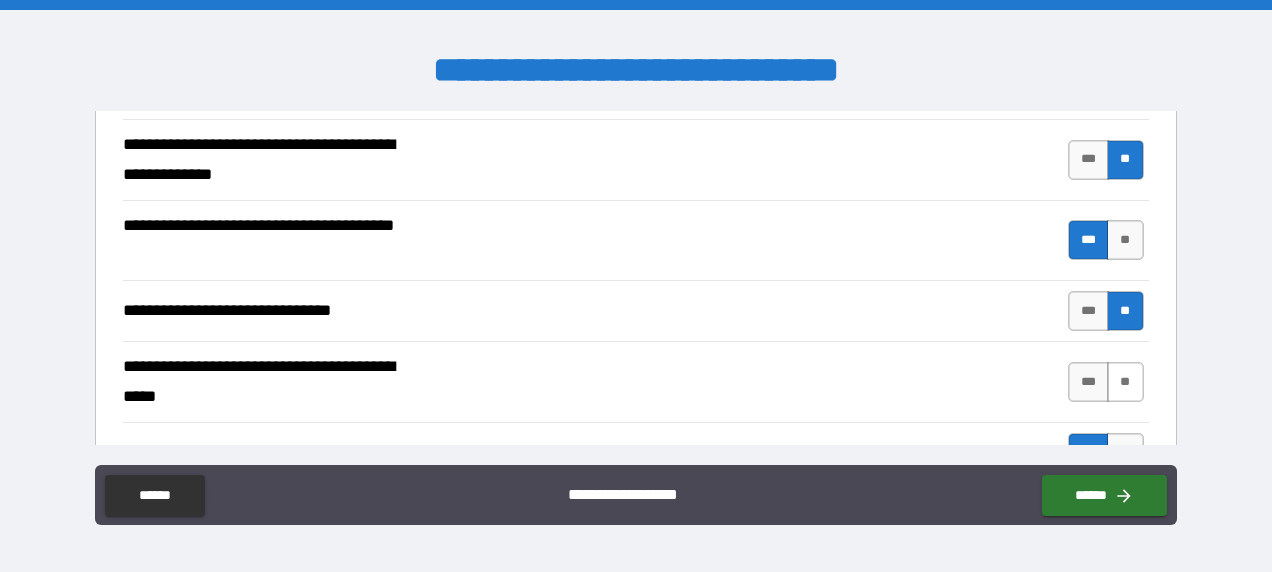 click on "**" at bounding box center [1125, 382] 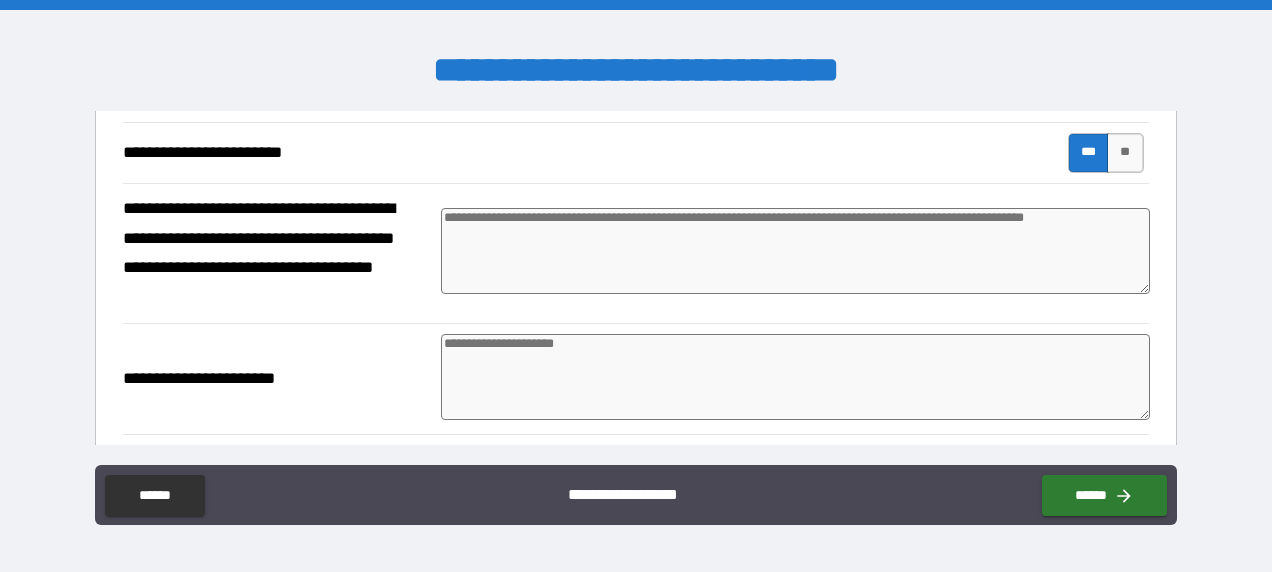scroll, scrollTop: 11700, scrollLeft: 0, axis: vertical 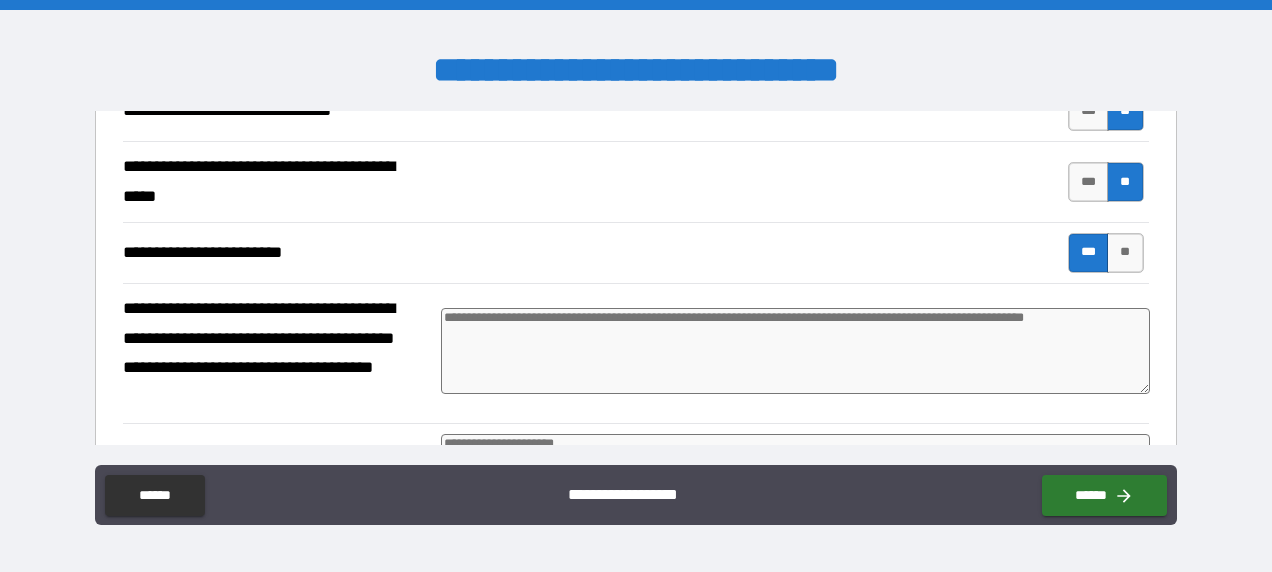 click at bounding box center [795, 351] 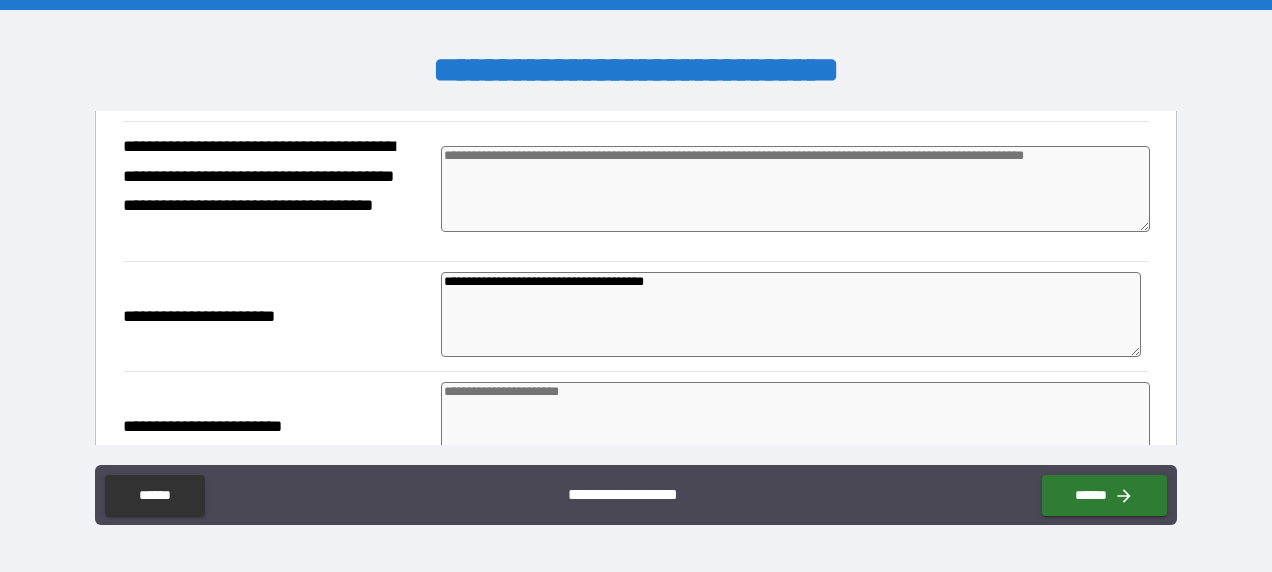 scroll, scrollTop: 11900, scrollLeft: 0, axis: vertical 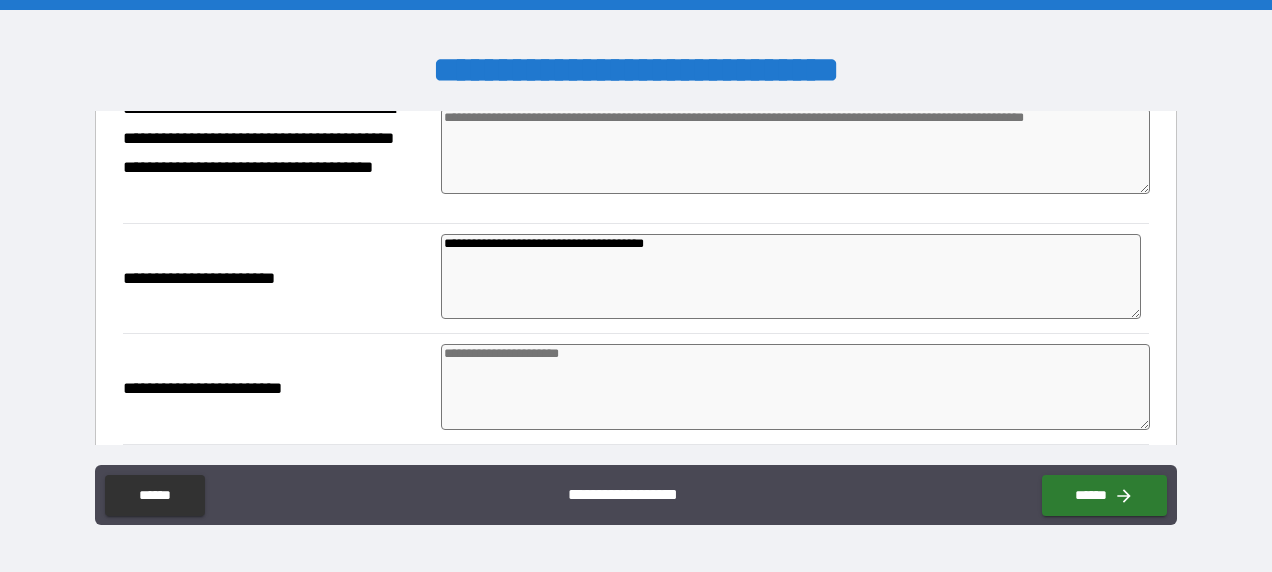 drag, startPoint x: 607, startPoint y: 186, endPoint x: 748, endPoint y: 188, distance: 141.01419 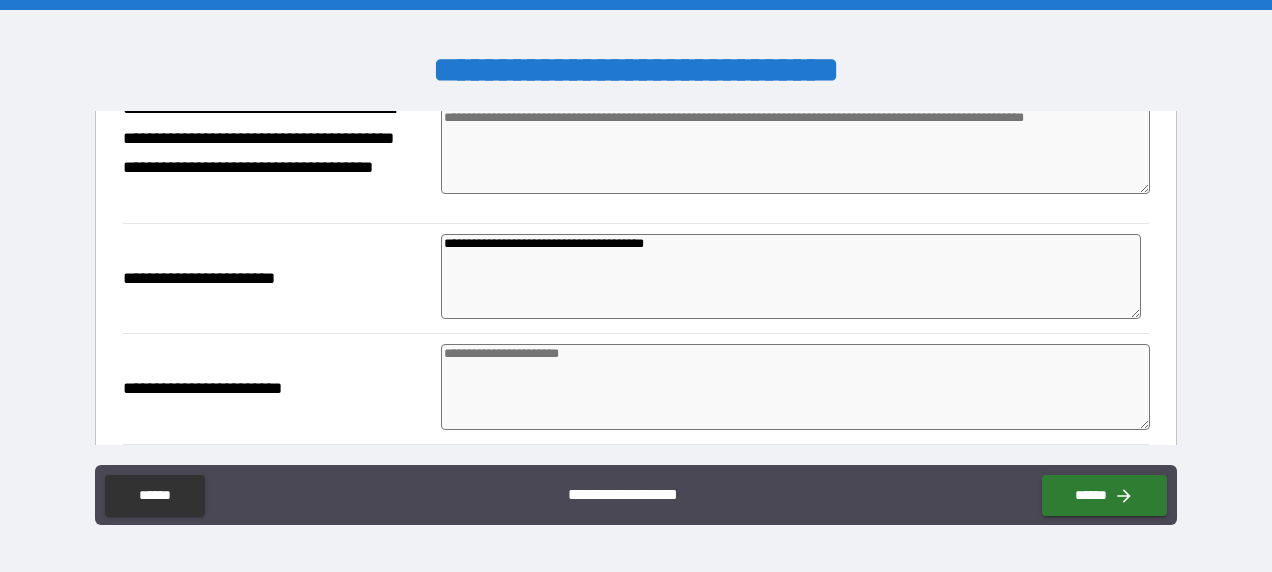 click on "**********" at bounding box center [791, 276] 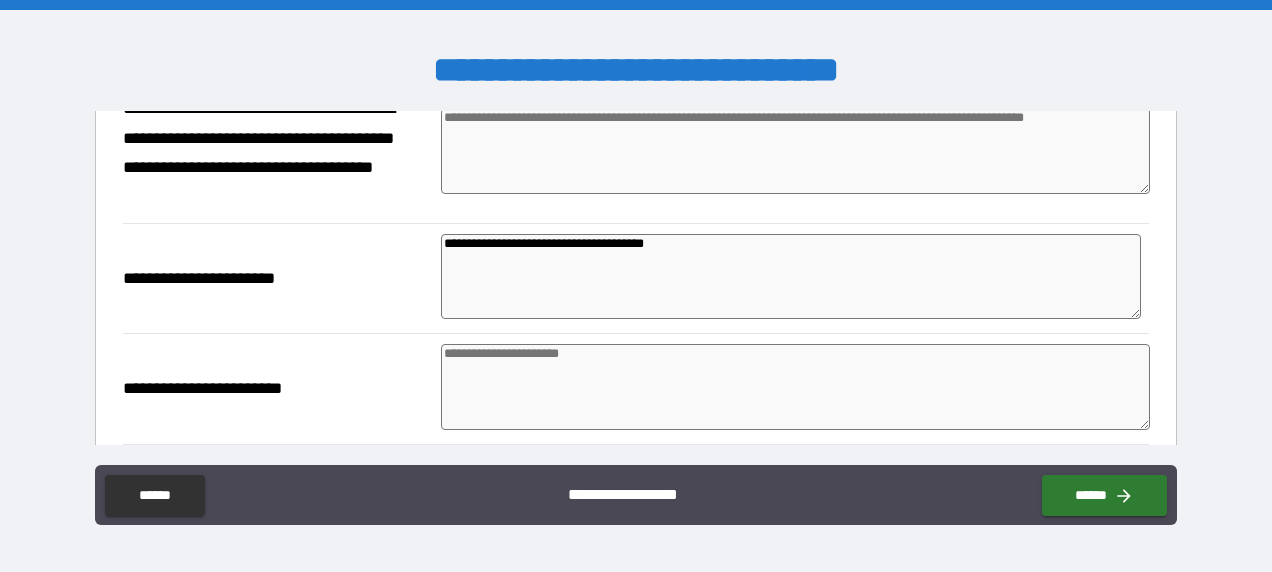 paste on "**********" 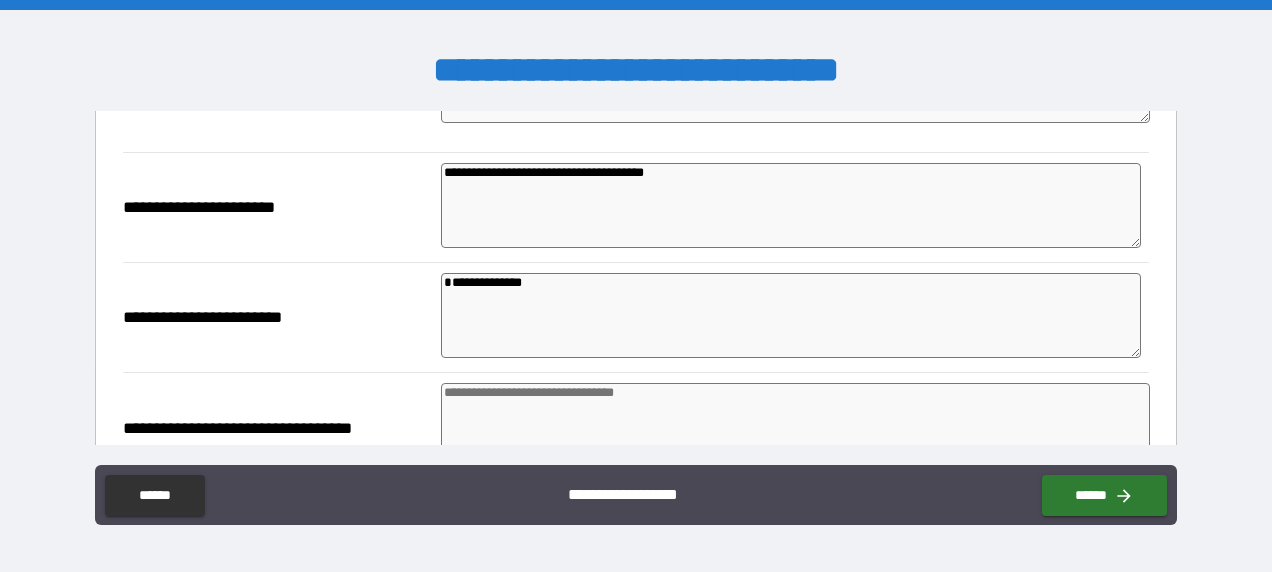 scroll, scrollTop: 12000, scrollLeft: 0, axis: vertical 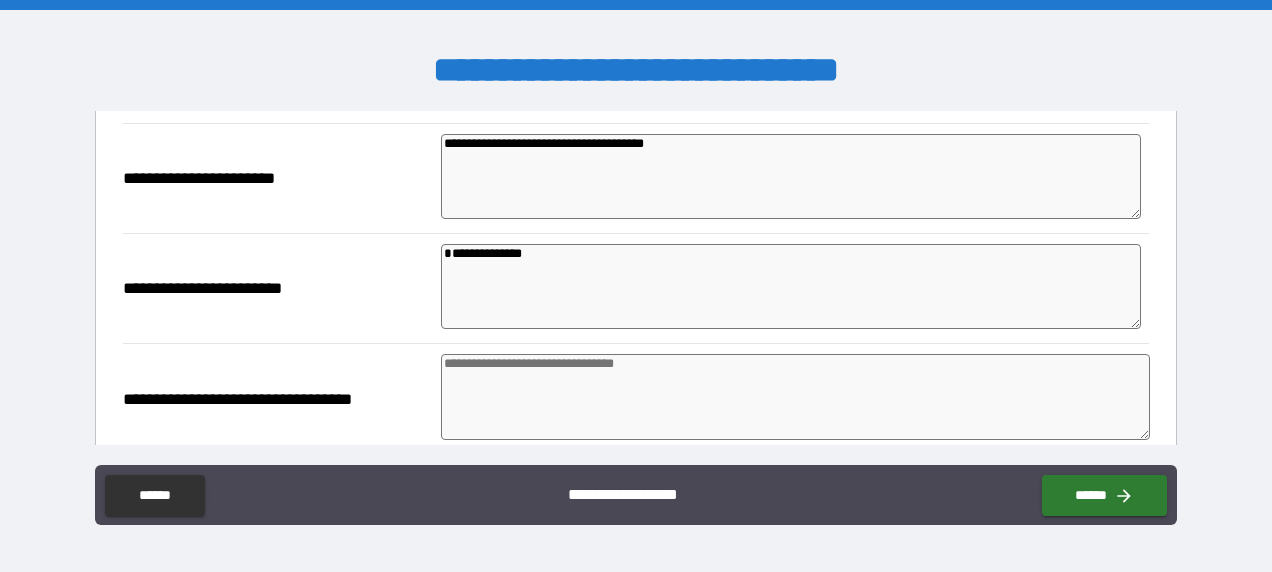 click at bounding box center [795, 397] 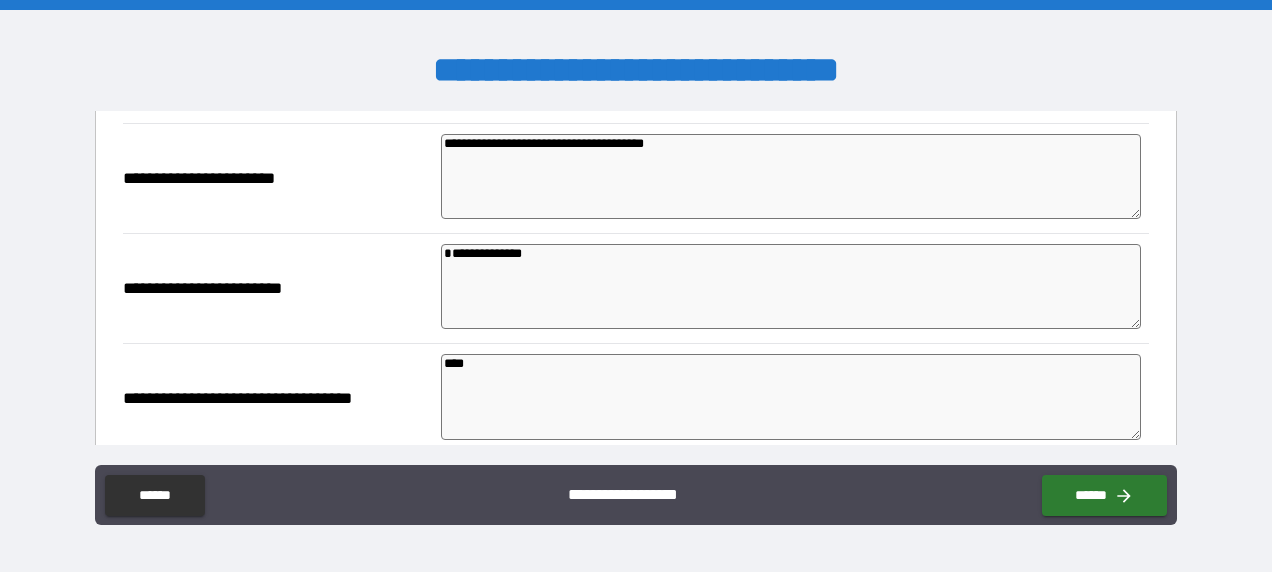 scroll, scrollTop: 12200, scrollLeft: 0, axis: vertical 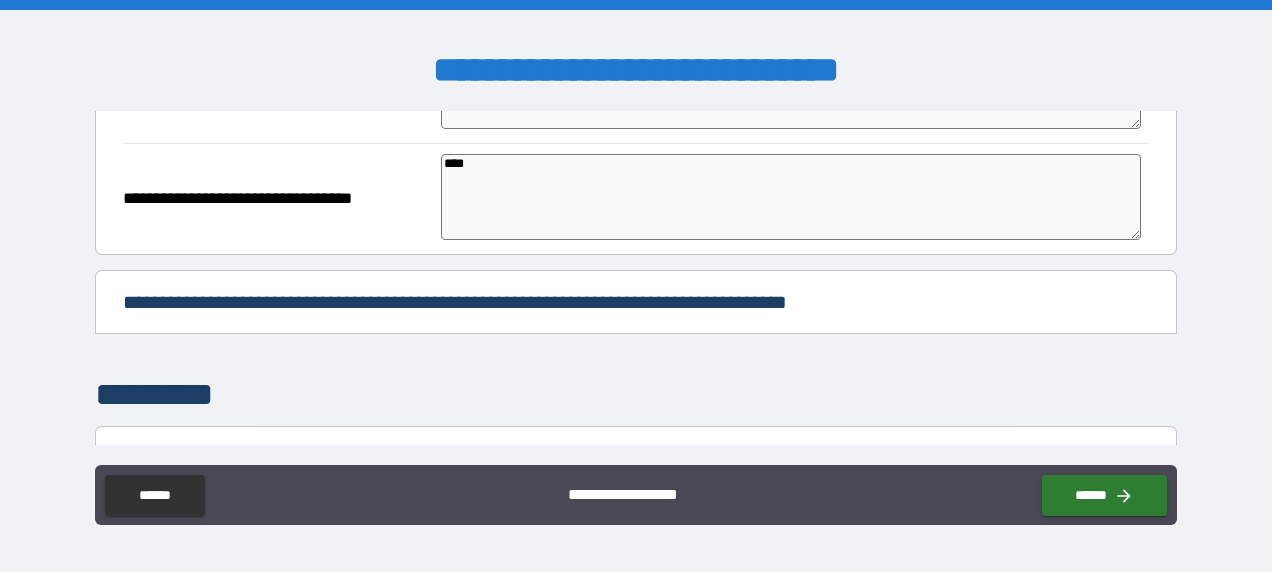 click on "*********" at bounding box center [635, 395] 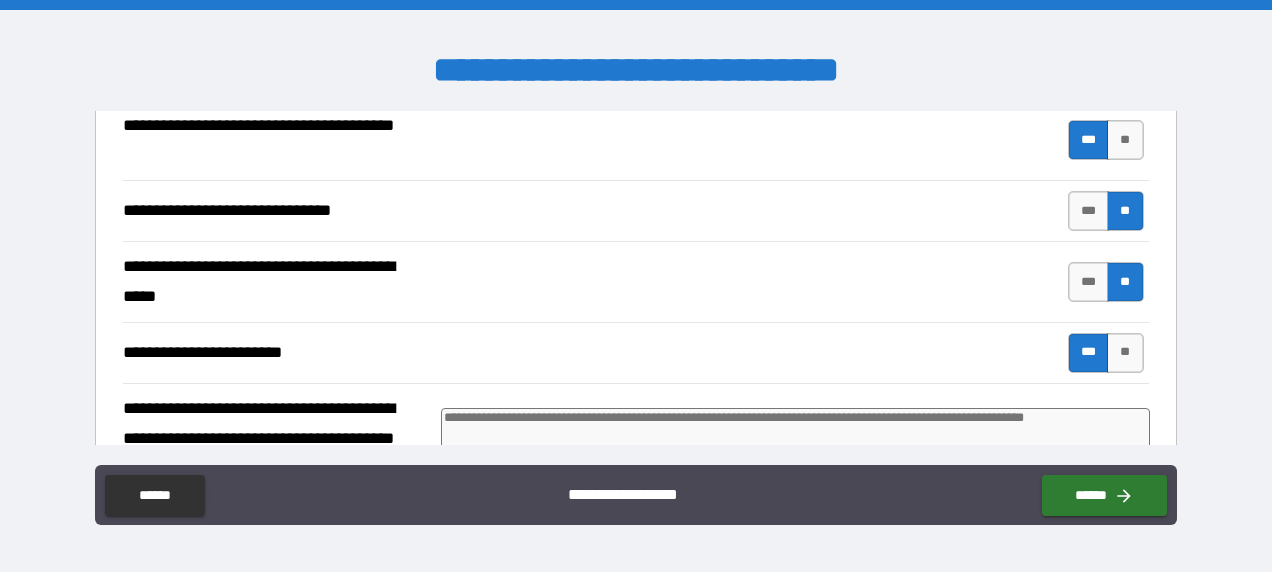 scroll, scrollTop: 11700, scrollLeft: 0, axis: vertical 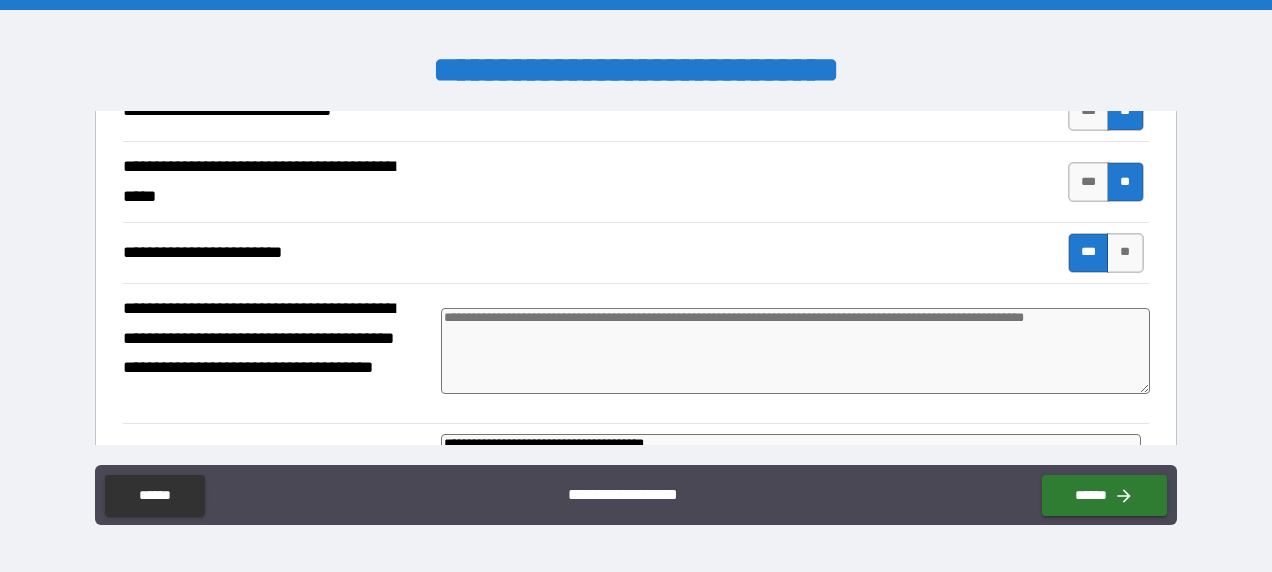 click at bounding box center (795, 351) 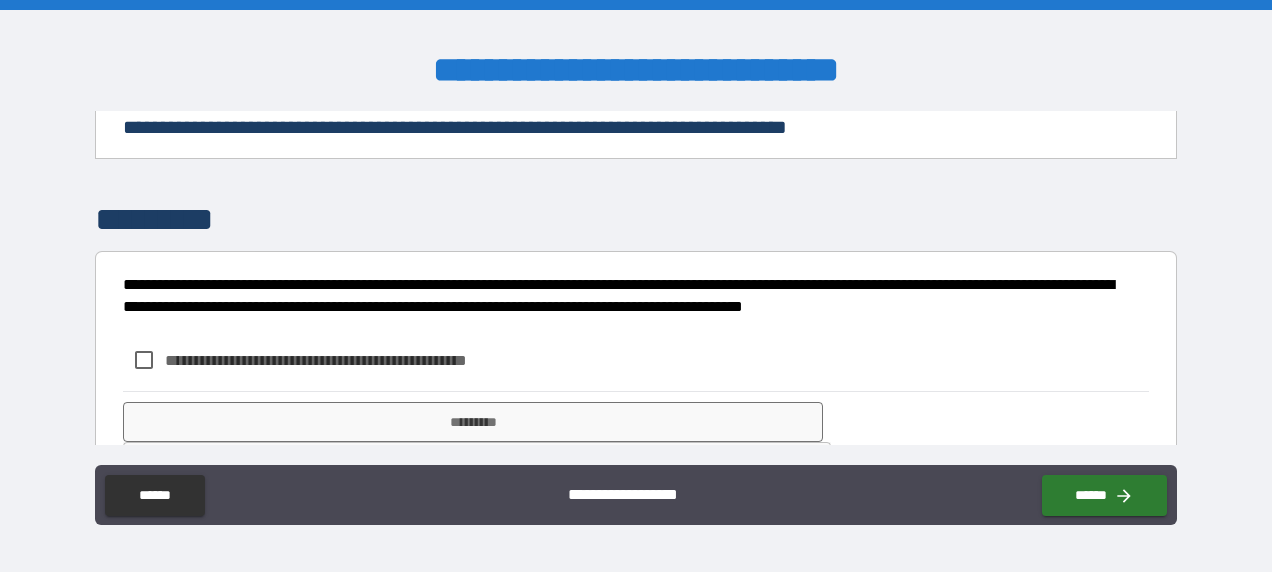 scroll, scrollTop: 12380, scrollLeft: 0, axis: vertical 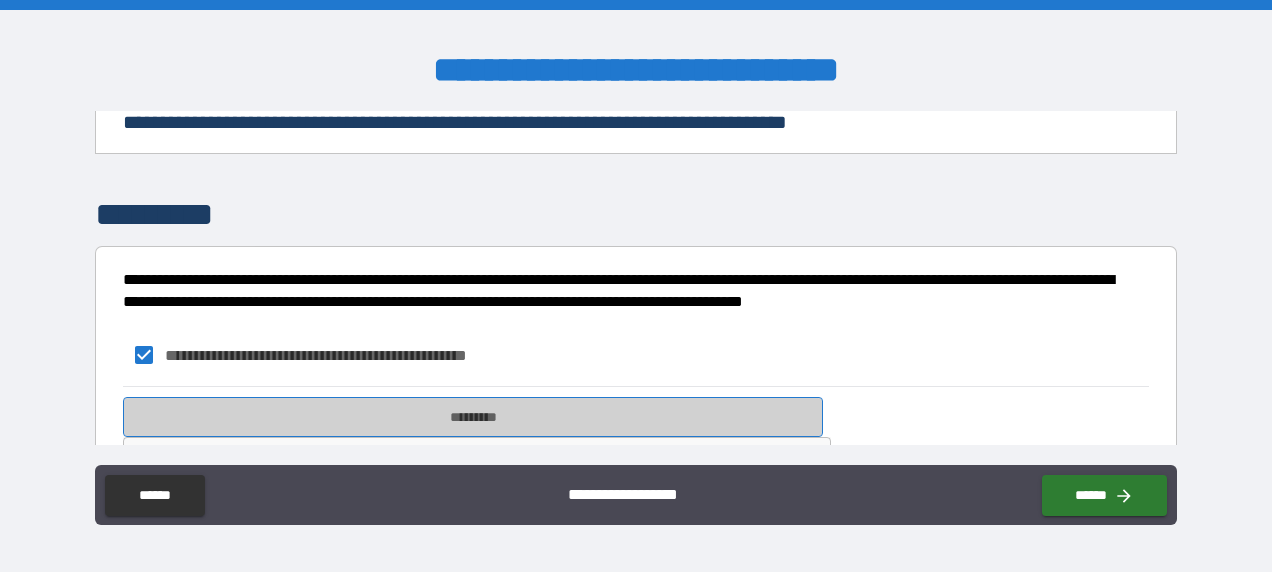 click on "*********" at bounding box center [473, 417] 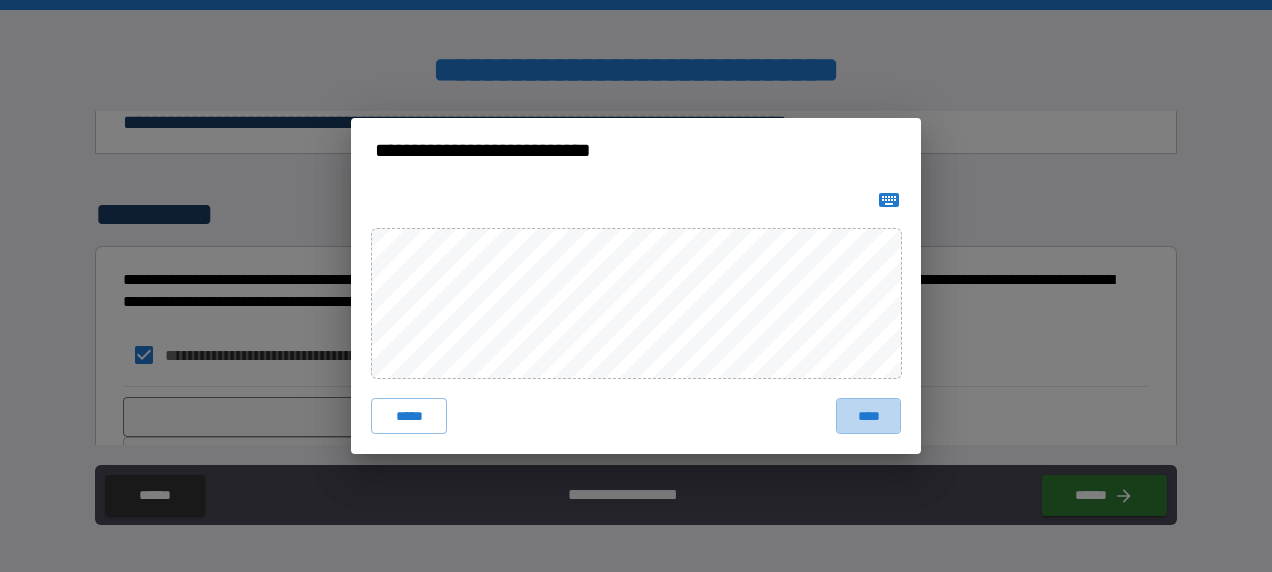 drag, startPoint x: 872, startPoint y: 416, endPoint x: 858, endPoint y: 418, distance: 14.142136 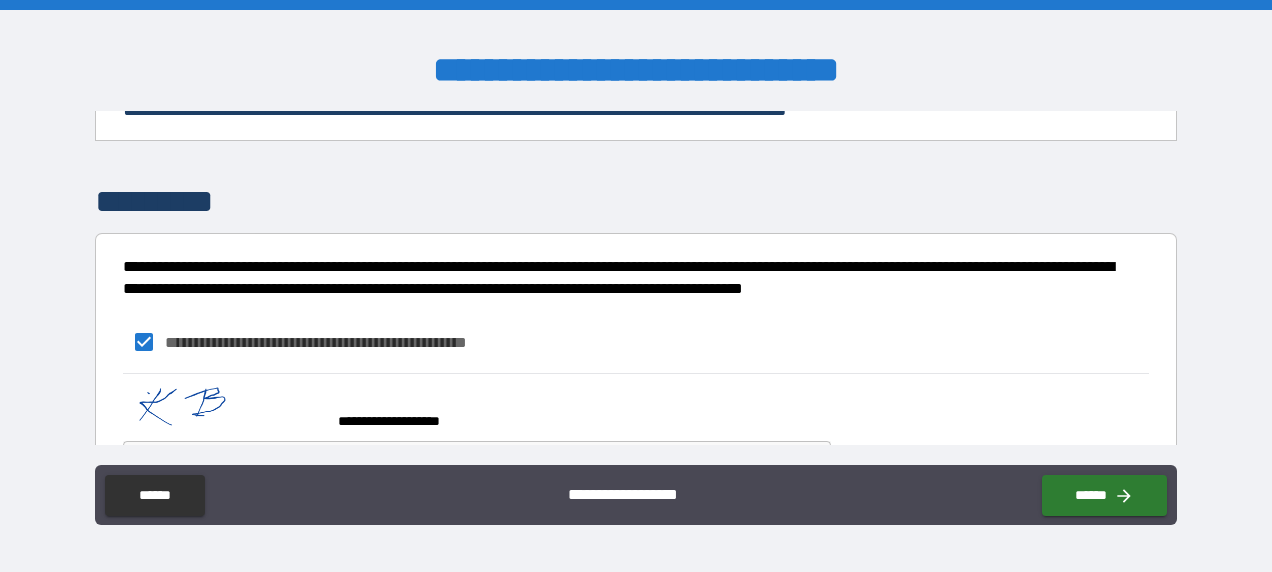 scroll, scrollTop: 12397, scrollLeft: 0, axis: vertical 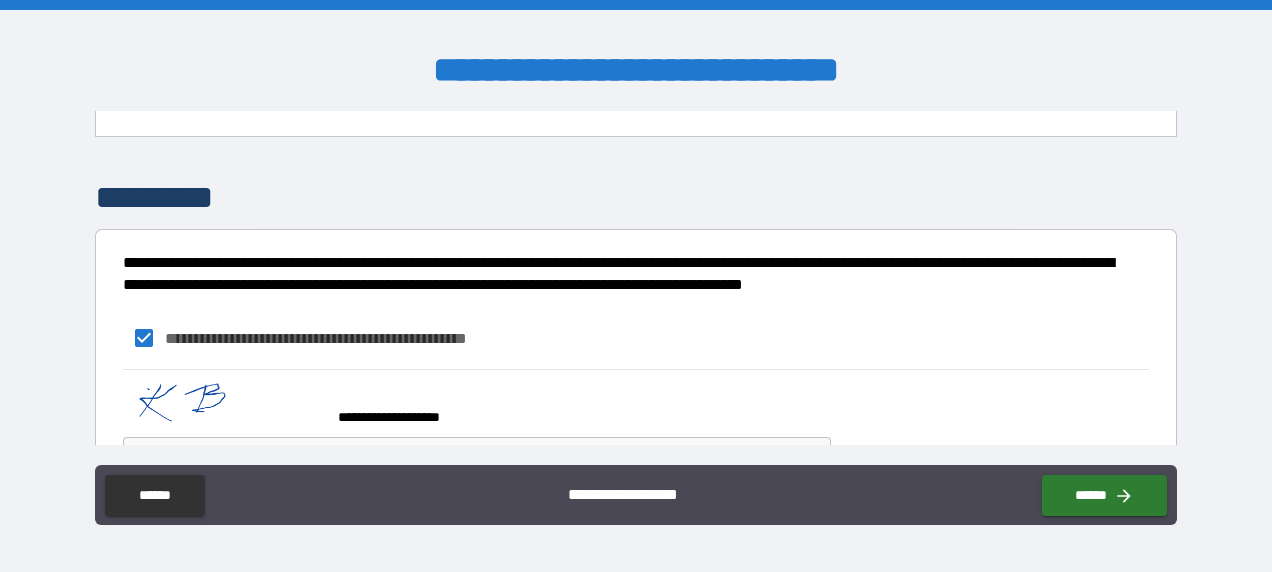click on "**********" at bounding box center [636, 286] 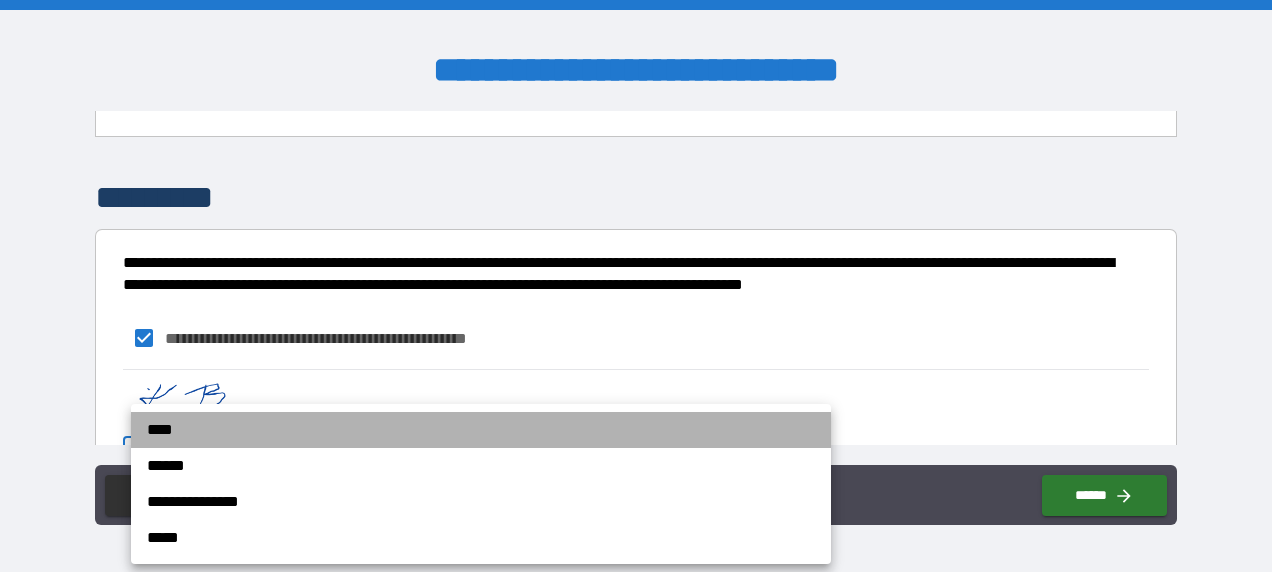 click on "****" at bounding box center (481, 430) 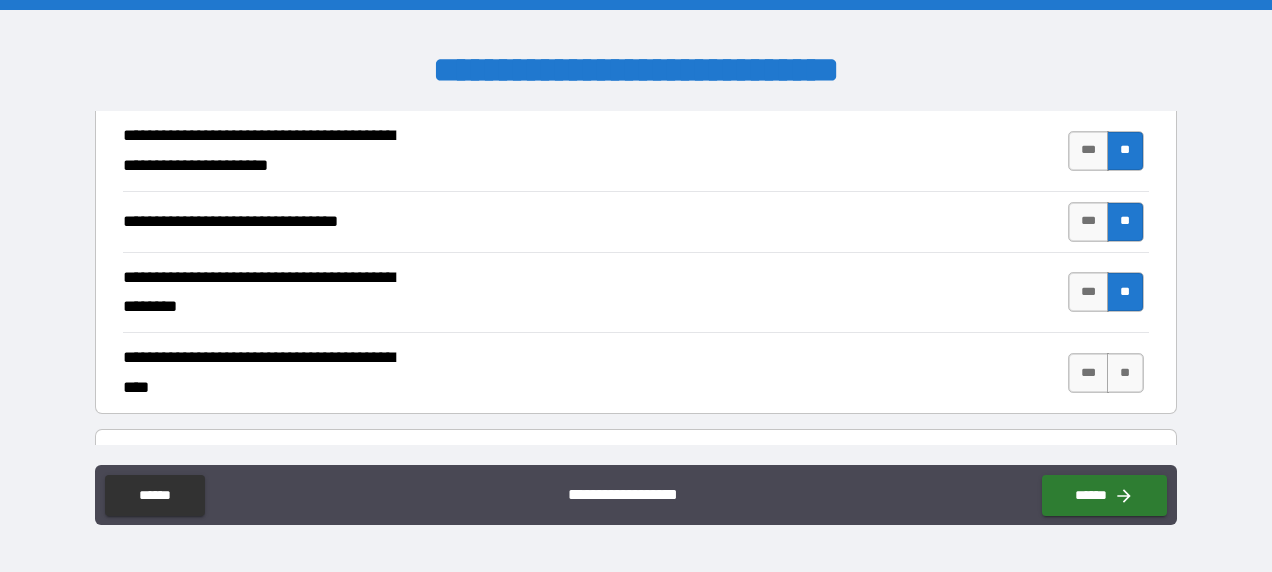 scroll, scrollTop: 9097, scrollLeft: 0, axis: vertical 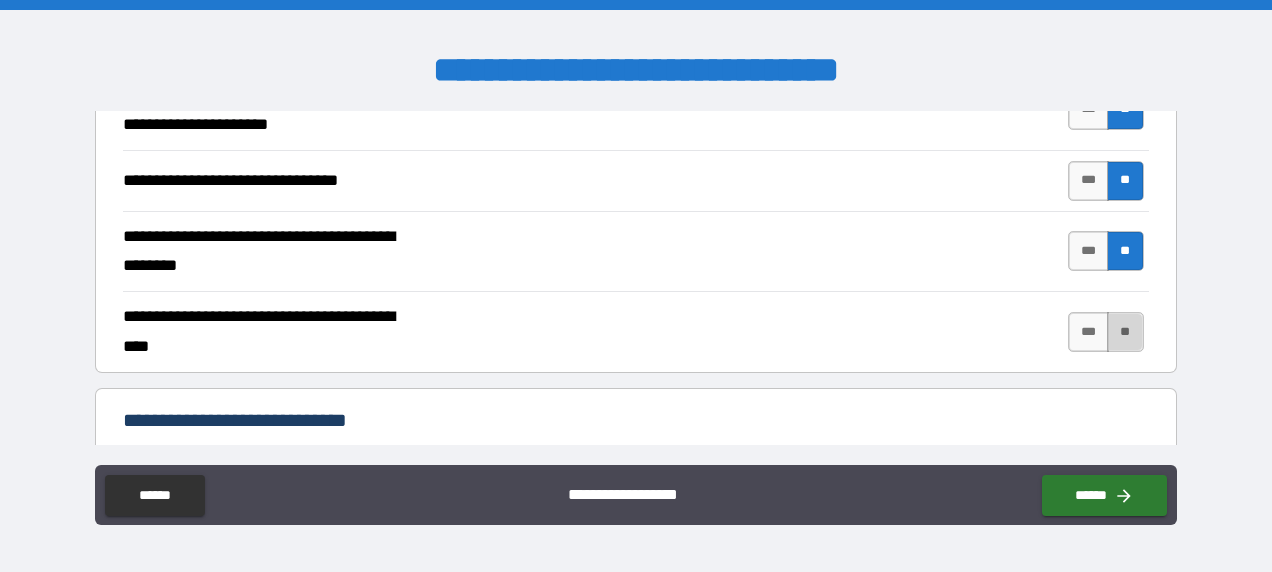 drag, startPoint x: 1122, startPoint y: 287, endPoint x: 1119, endPoint y: 301, distance: 14.3178215 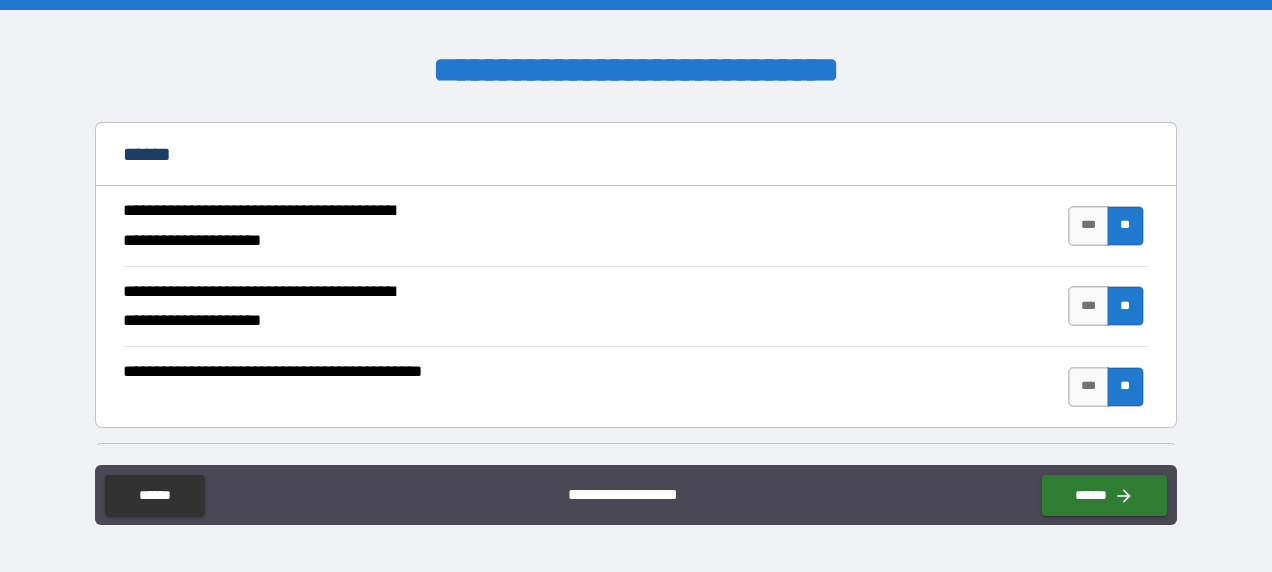 scroll, scrollTop: 8397, scrollLeft: 0, axis: vertical 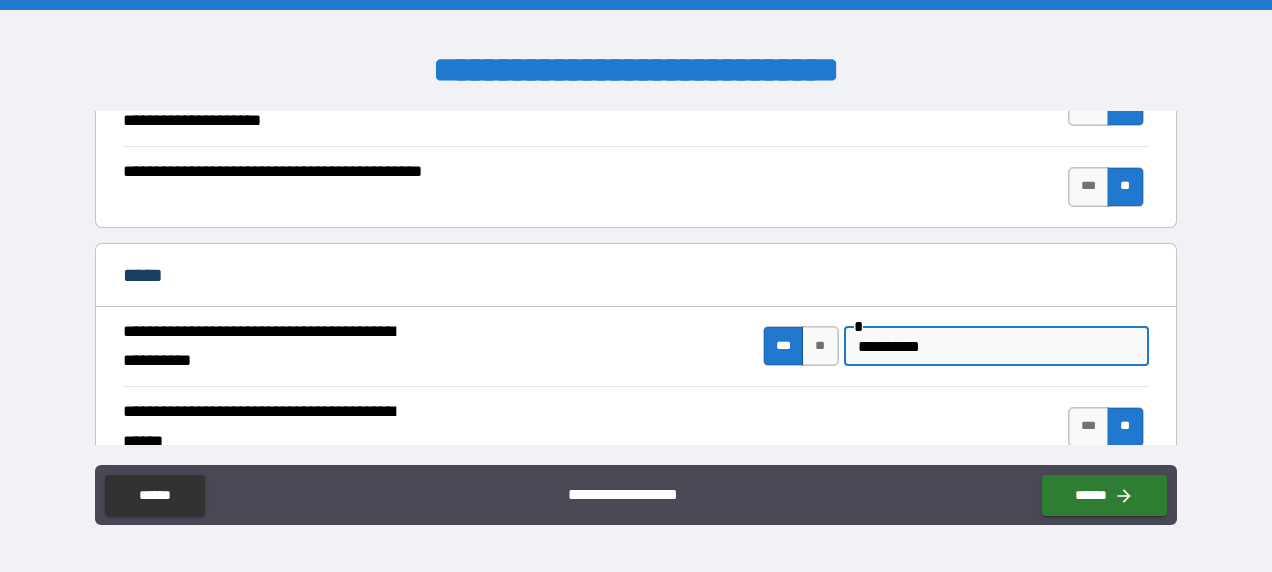 click on "**********" at bounding box center (996, 346) 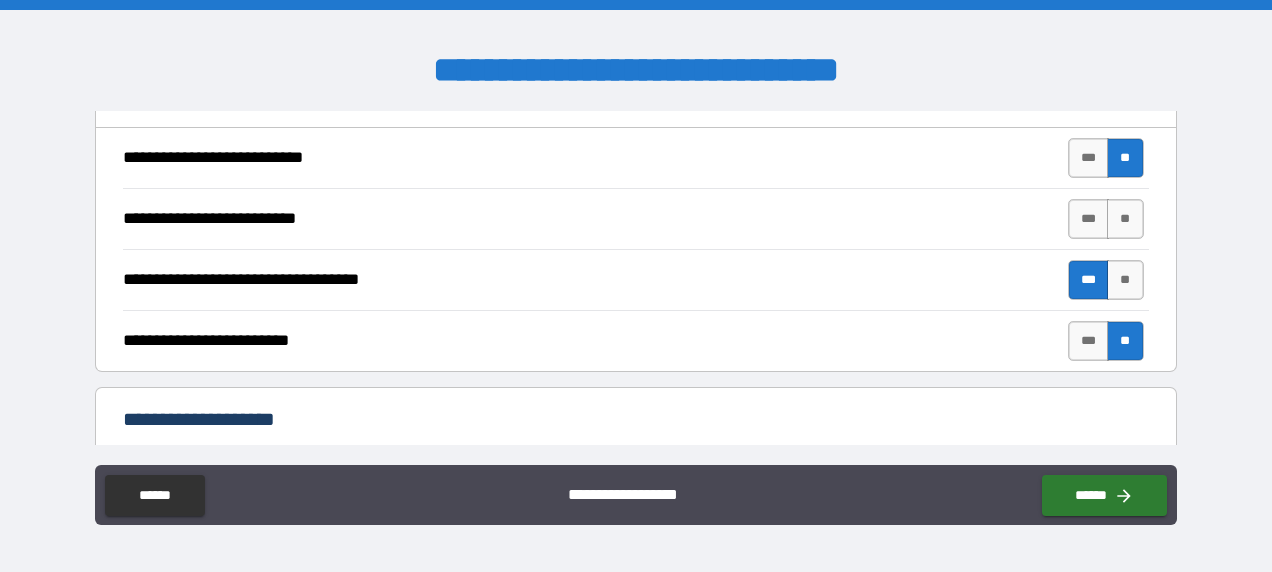 scroll, scrollTop: 4897, scrollLeft: 0, axis: vertical 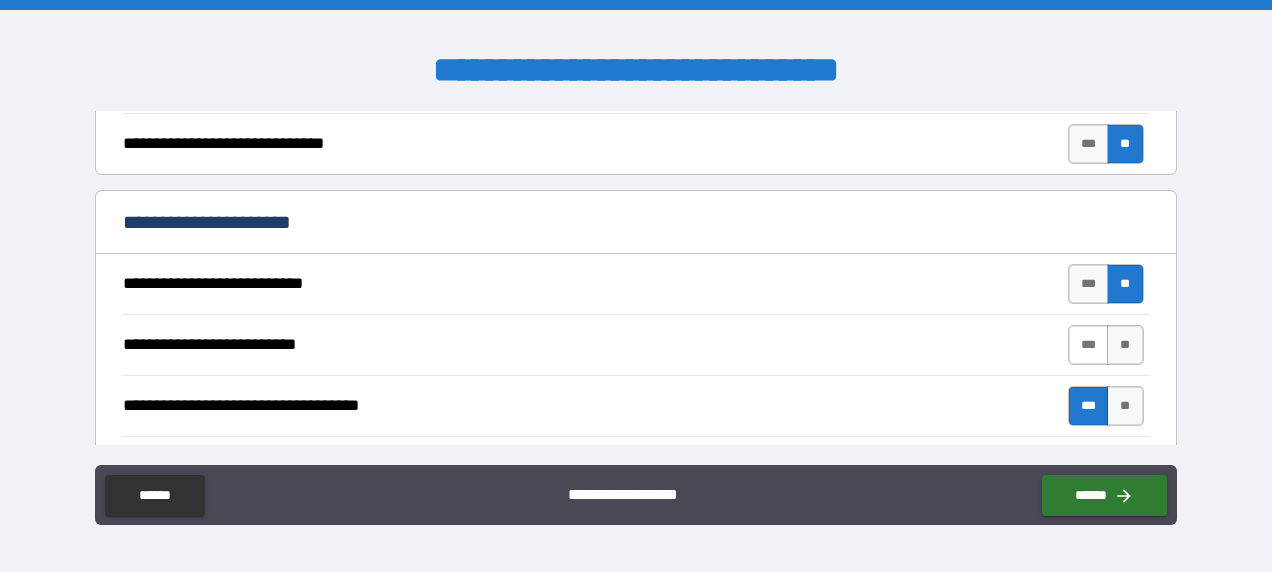 drag, startPoint x: 1077, startPoint y: 320, endPoint x: 978, endPoint y: 342, distance: 101.414986 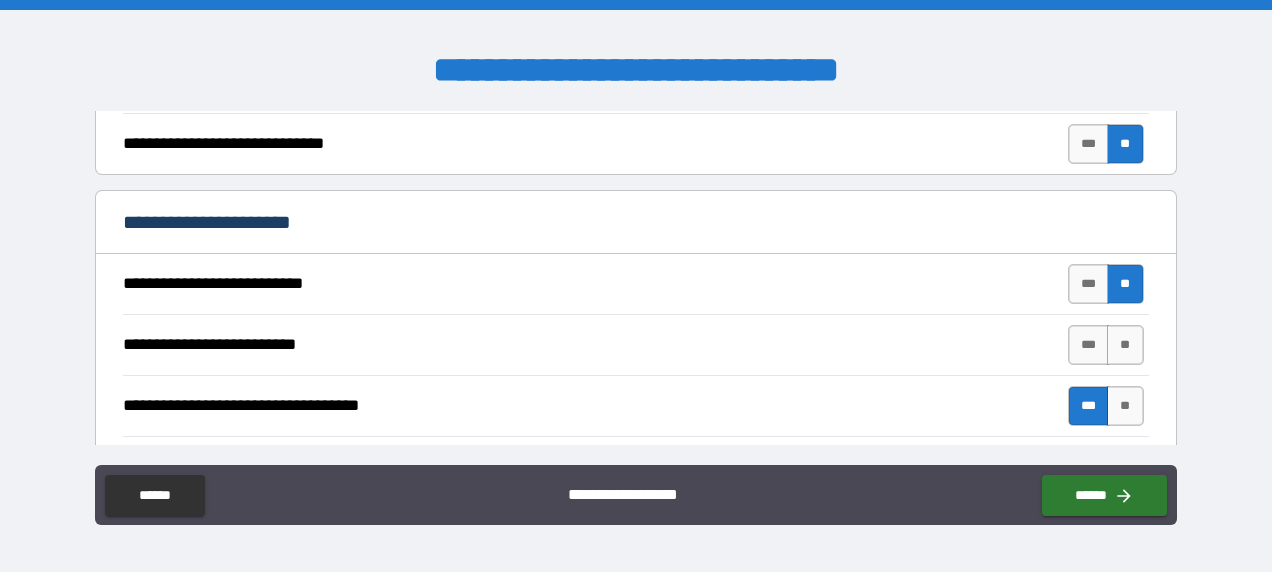 click on "***" at bounding box center (1089, 345) 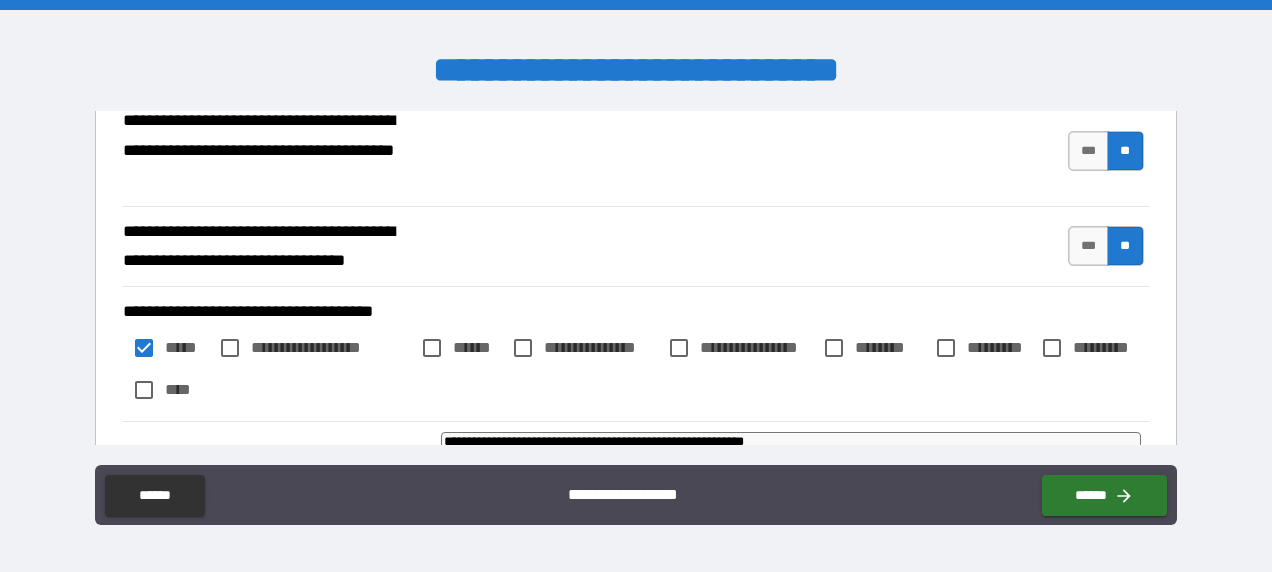 scroll, scrollTop: 1197, scrollLeft: 0, axis: vertical 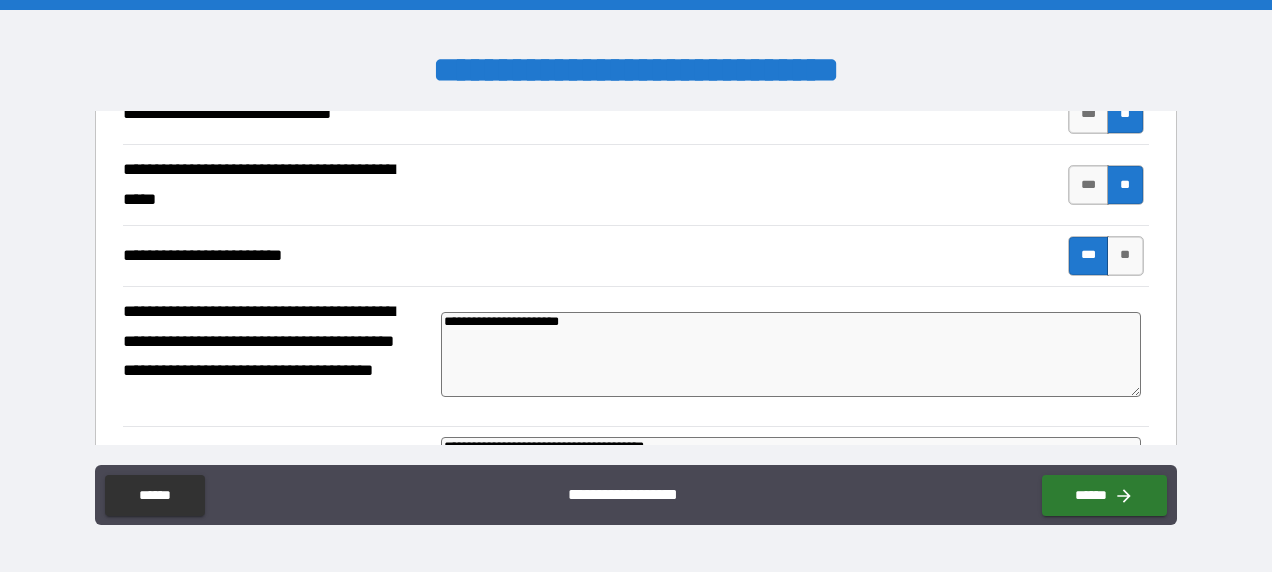 click on "**********" at bounding box center (791, 354) 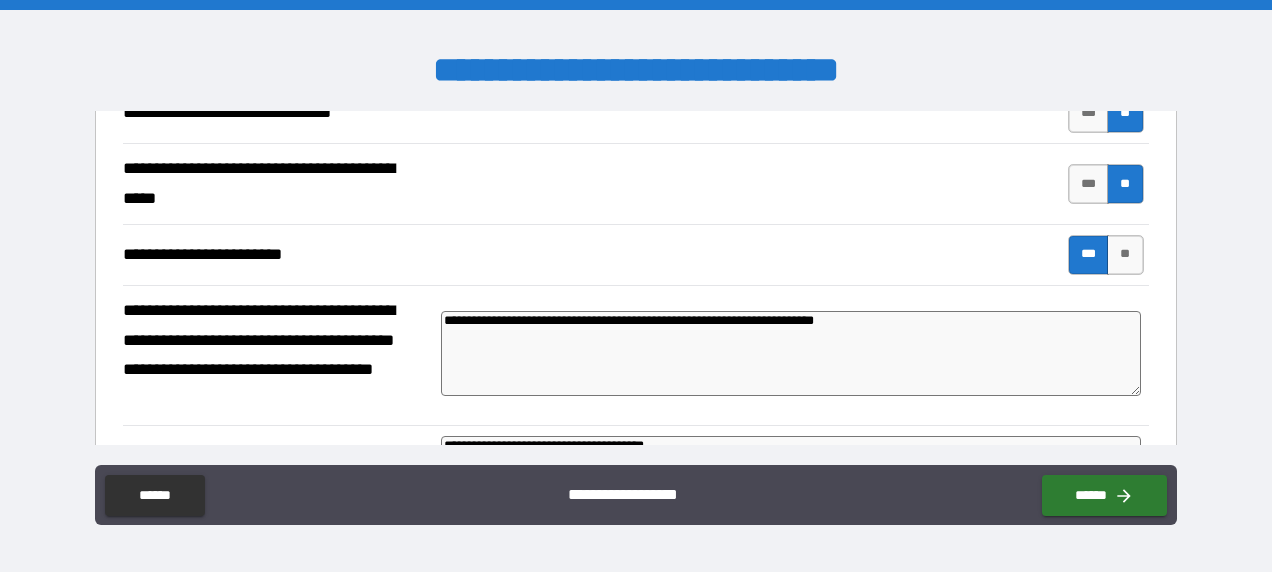 scroll, scrollTop: 11697, scrollLeft: 0, axis: vertical 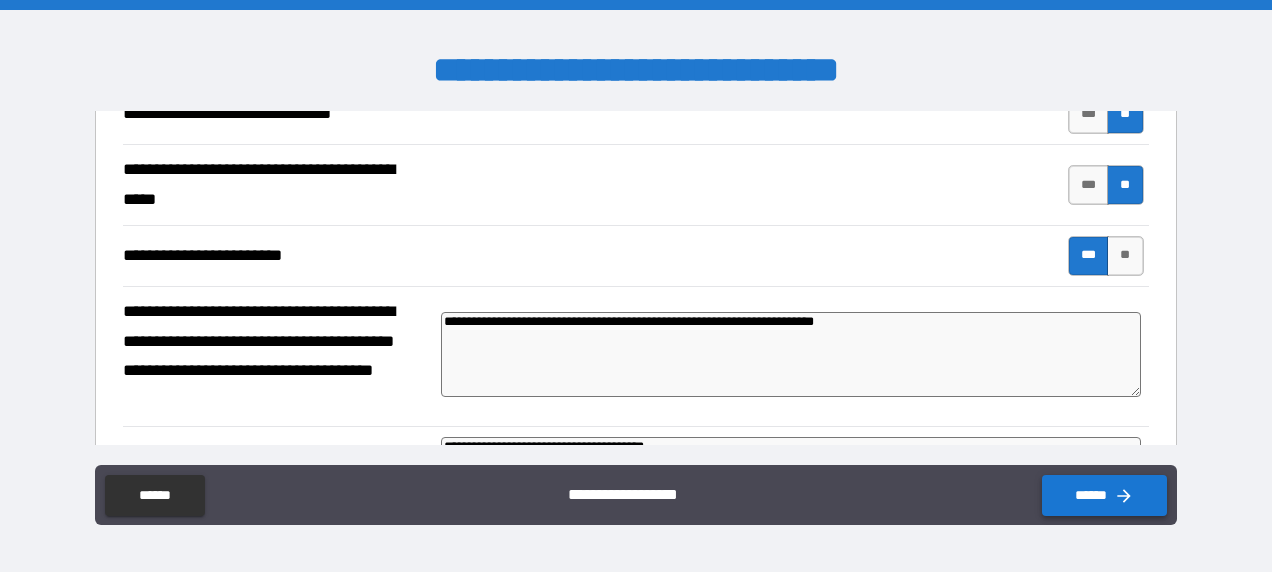 click on "******" at bounding box center [1104, 495] 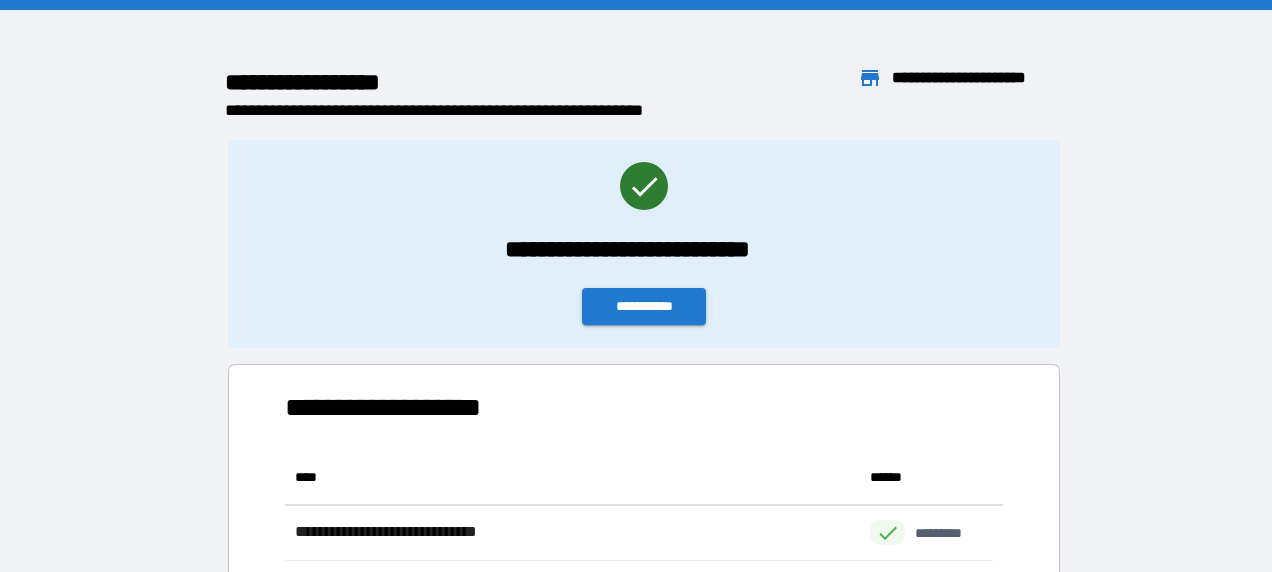 scroll, scrollTop: 95, scrollLeft: 692, axis: both 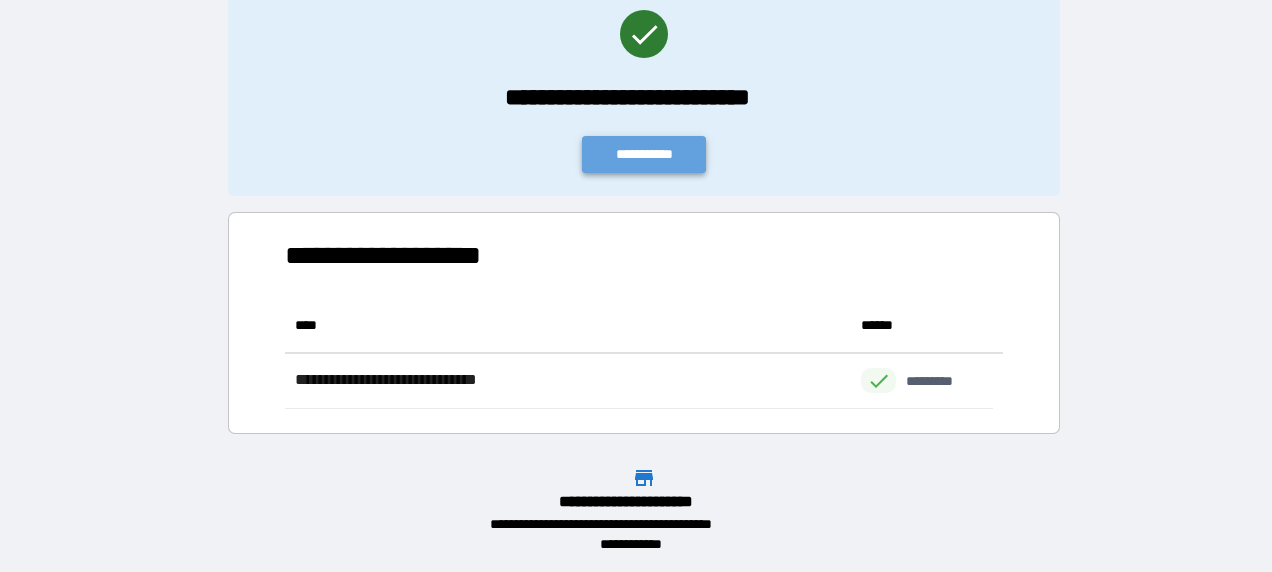 click on "**********" at bounding box center [644, 154] 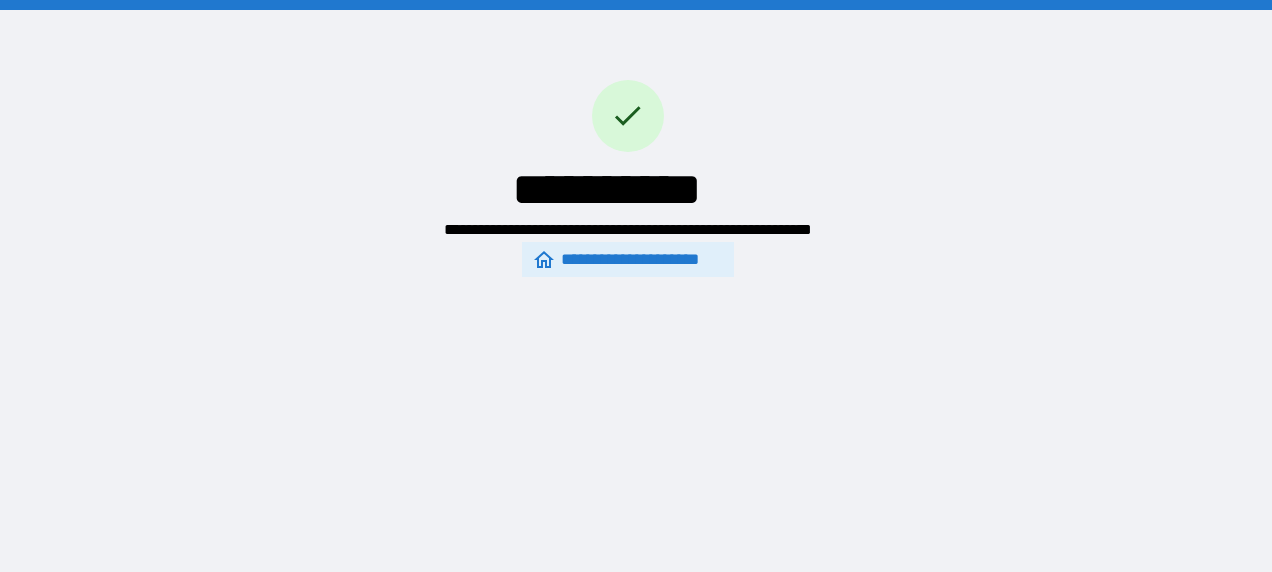 scroll, scrollTop: 0, scrollLeft: 0, axis: both 